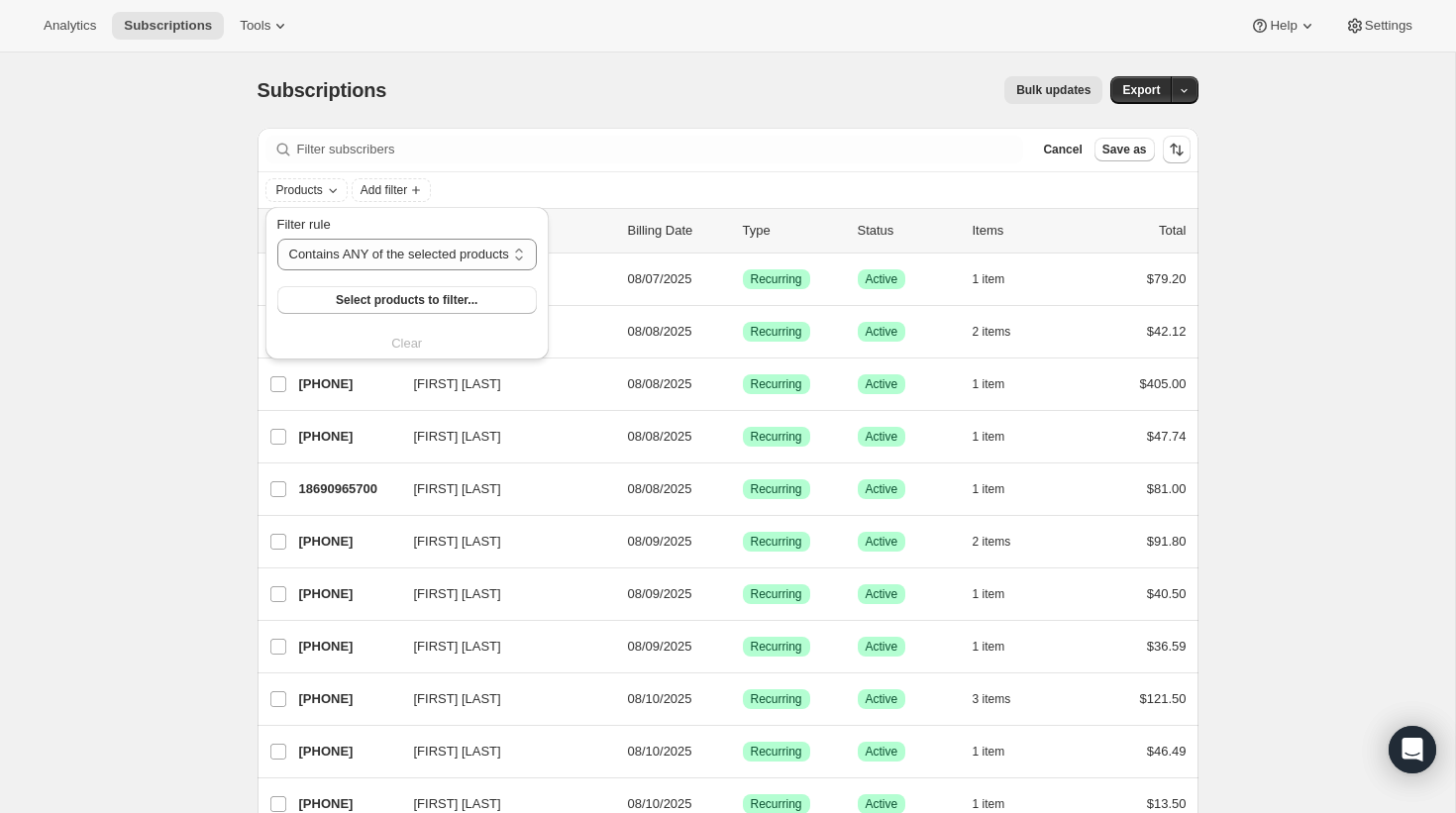 scroll, scrollTop: 0, scrollLeft: 0, axis: both 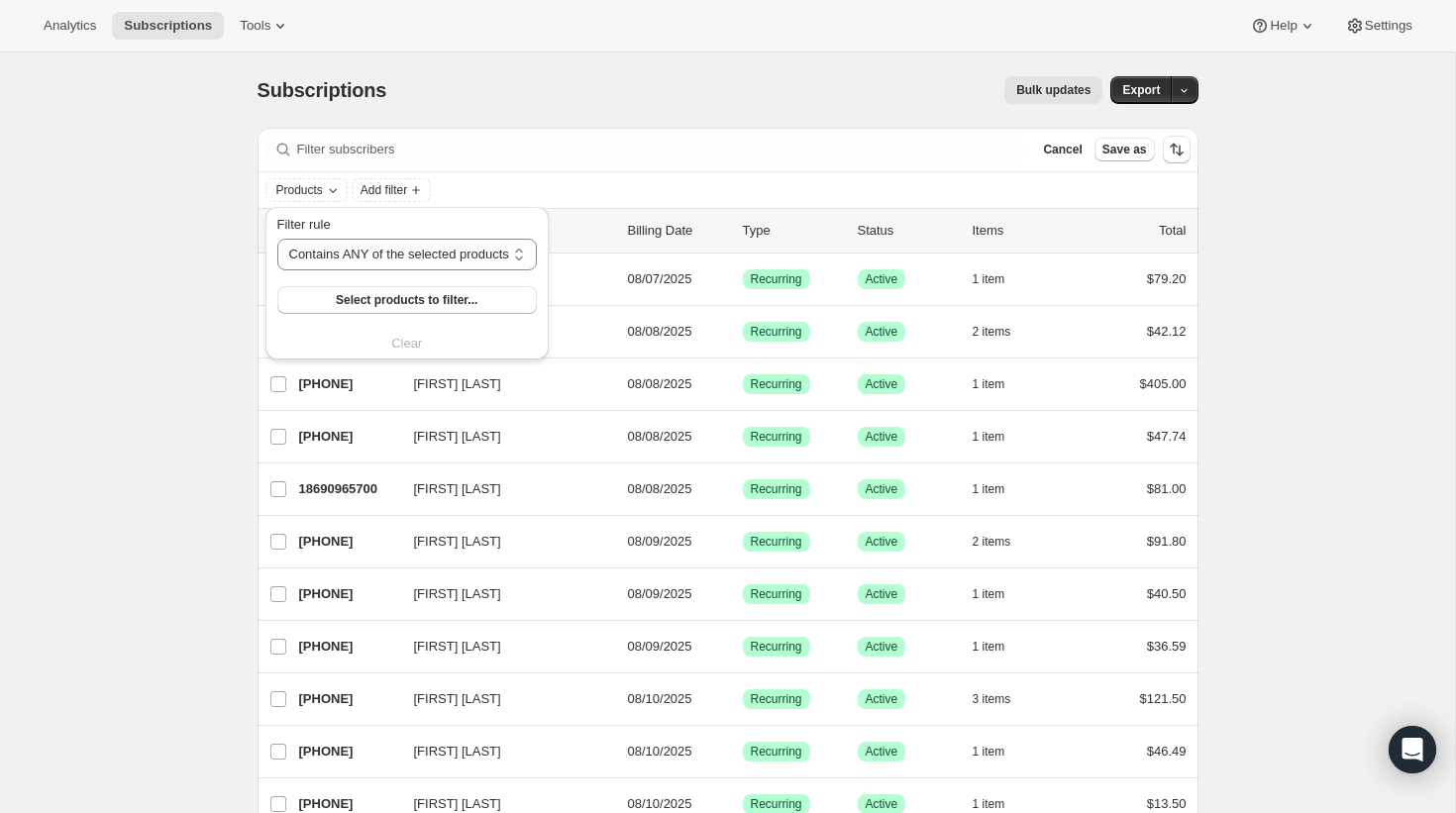 click on "Subscriptions. This page is ready Subscriptions Bulk updates More actions Bulk updates Export Filter subscribers Cancel Save as Products Add filter   0 selected Update next billing date Change status Showing 51 subscriptions Select all 51 subscriptions Showing 51 subscriptions Select Select all 51 subscriptions 0 selected list header ID Customer Billing Date Type Status Items Total Ilana Belfer 5869666500 Ilana Belfer 08/07/2025 Success Recurring Success Active 1   item $79.20 Marie-France Tremblay 17817829572 Marie-France Tremblay 08/08/2025 Success Recurring Success Active 2   items $42.12 Marie-Christine Thibault 20082426052 Marie-Christine Thibault 08/08/2025 Success Recurring Success Active 1   item $405.00 virginie chriqui 11442127044 virginie chriqui 08/08/2025 Success Recurring Success Active 1   item $47.74 Joshua Ng 18690965700 Joshua Ng 08/08/2025 Success Recurring Success Active 1   item $81.00 Leah Moss 15928164548 Leah Moss 08/09/2025 Success Recurring Success Active 2   items $91.80 15902802116" at bounding box center [727, 1520] 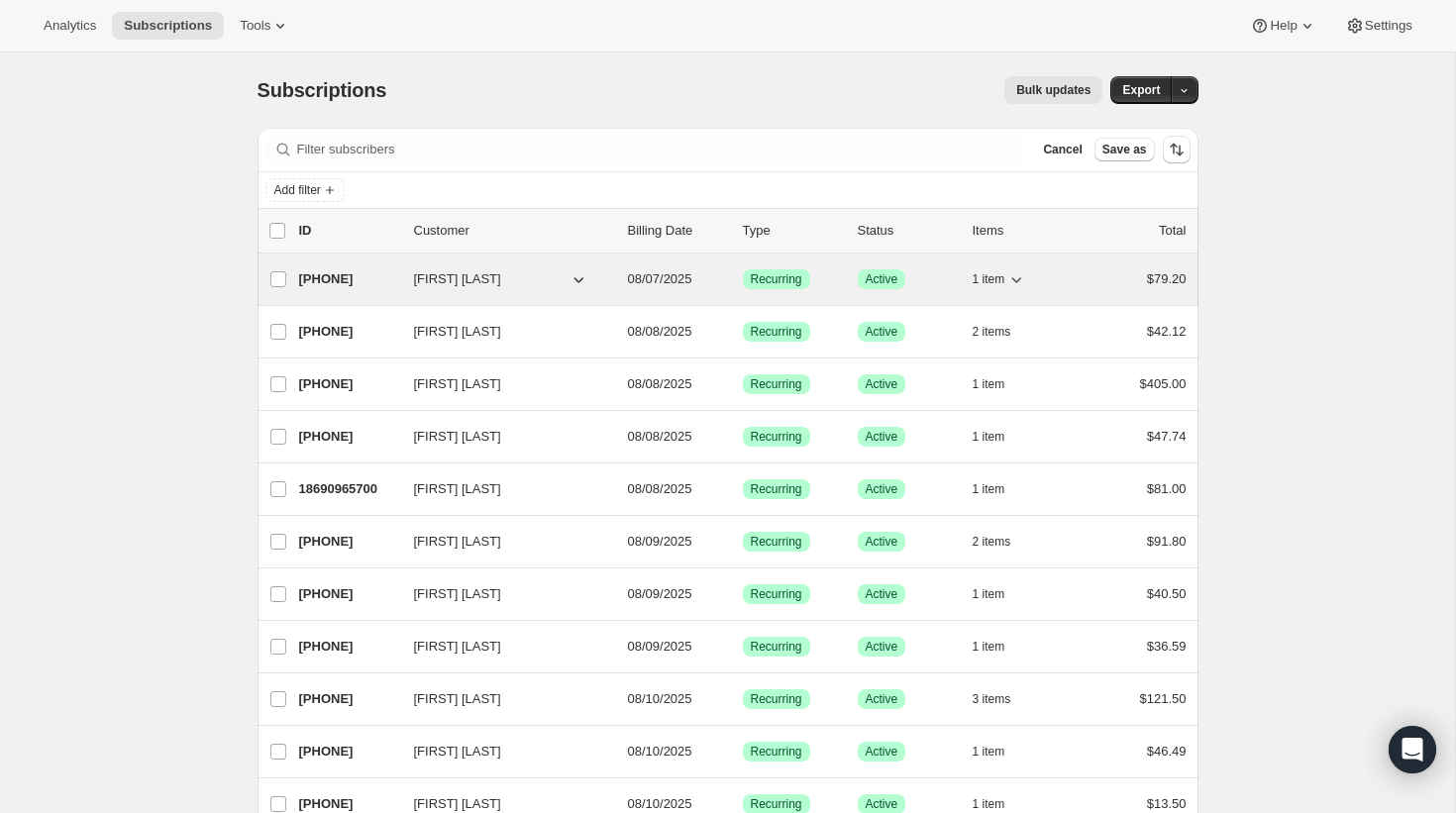 click 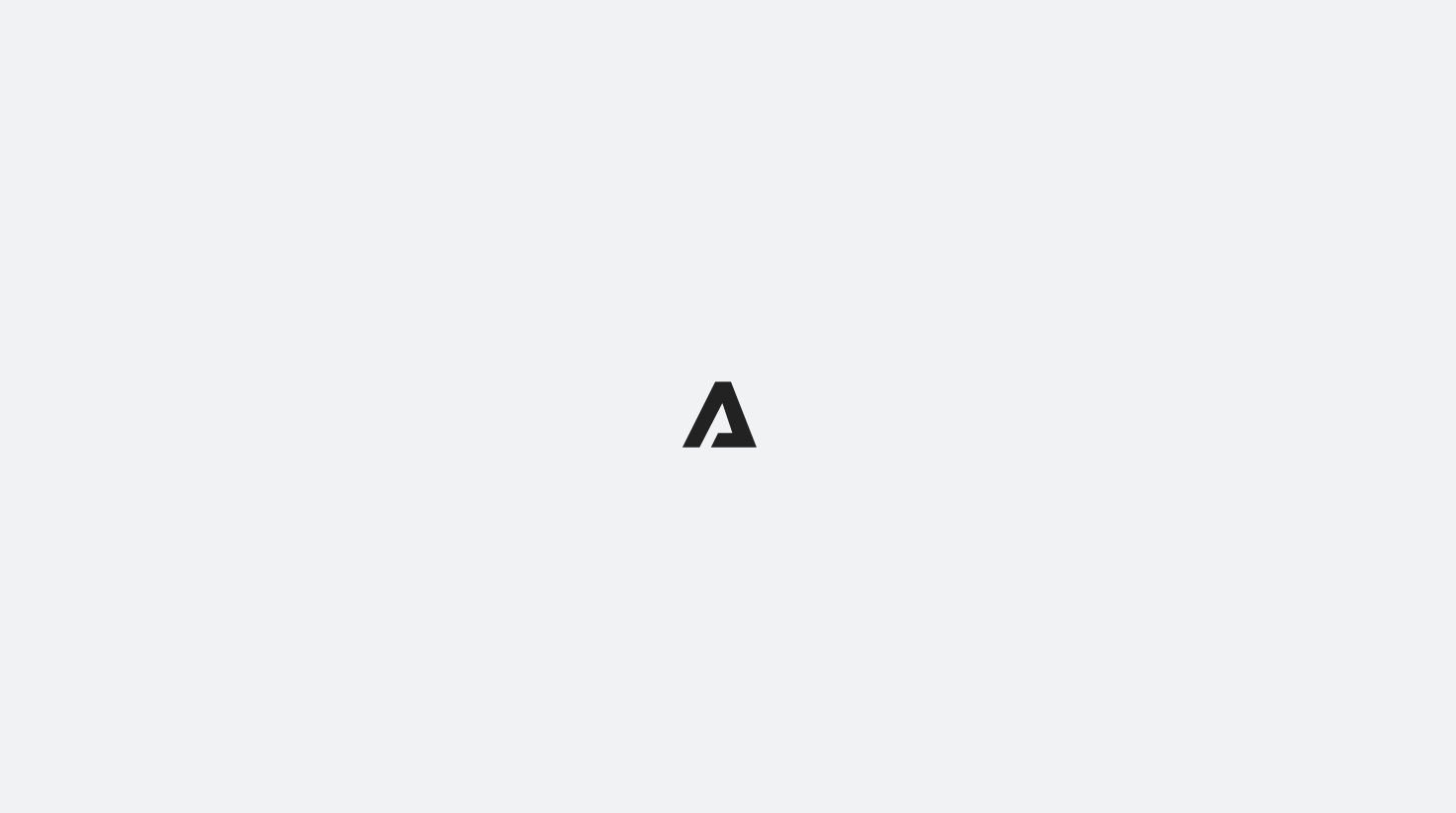 scroll, scrollTop: 0, scrollLeft: 0, axis: both 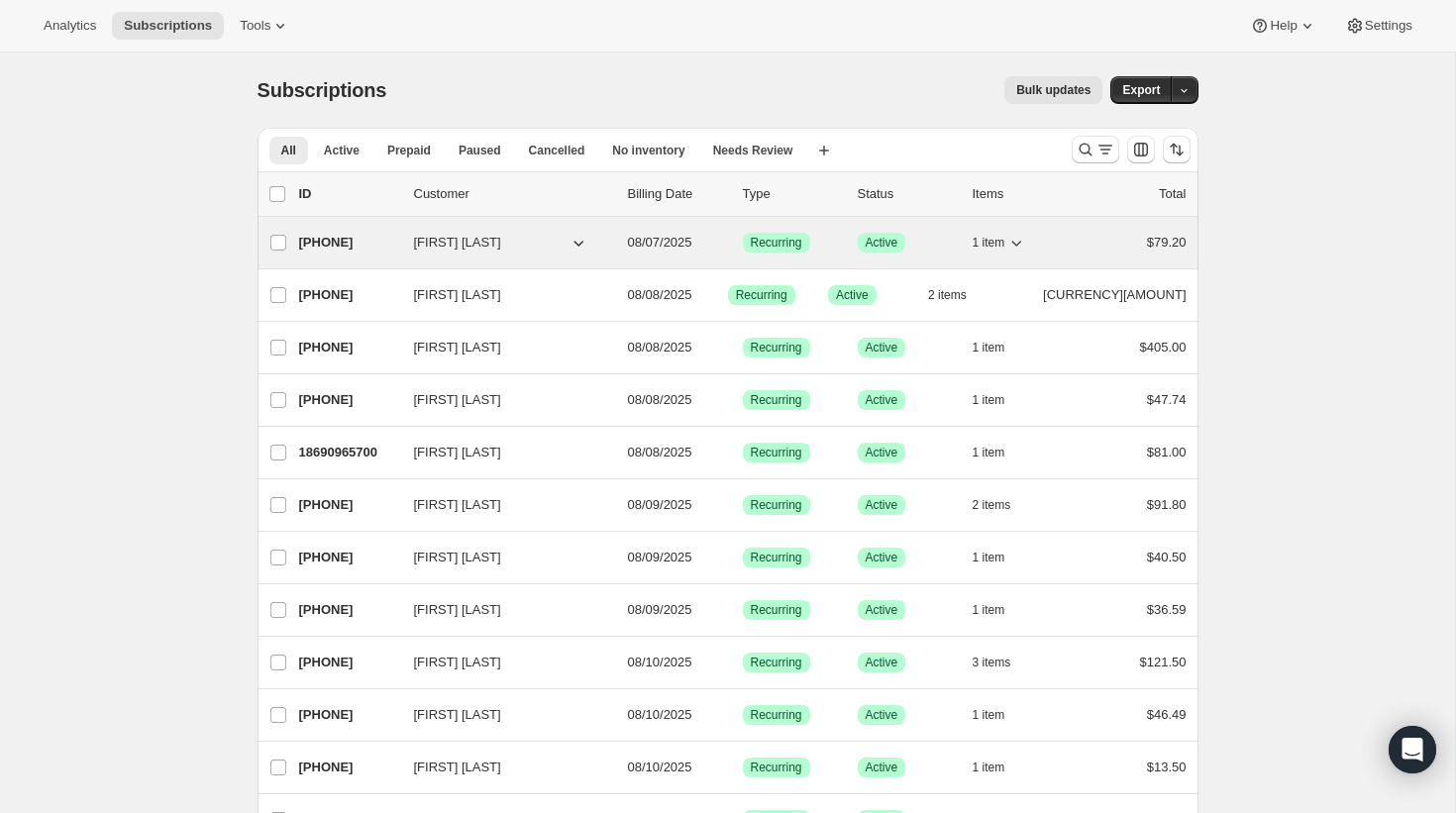 click 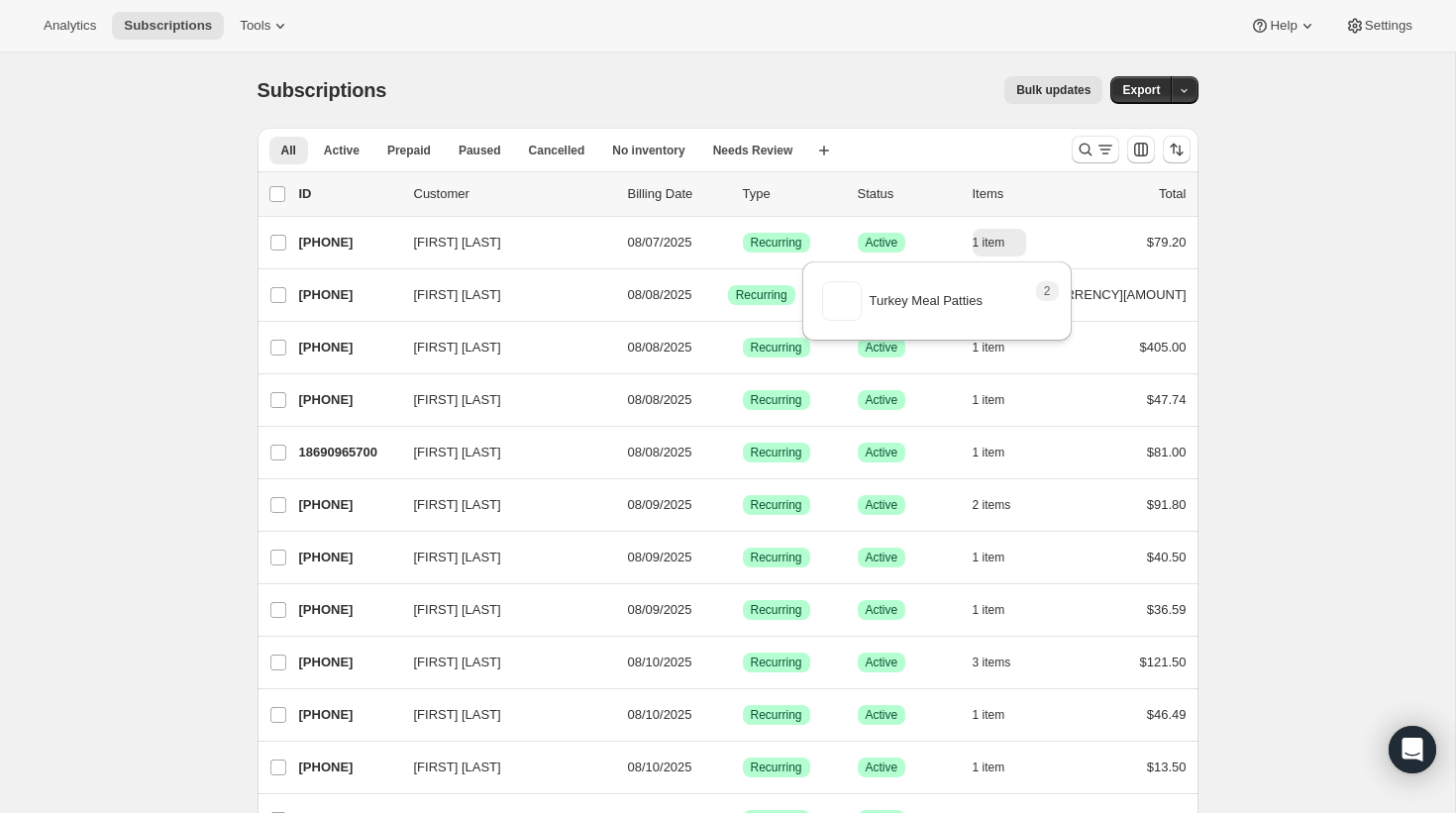 click on "Subscriptions. This page is ready Subscriptions Bulk updates More actions Bulk updates Export All Active Prepaid Paused Cancelled No inventory Needs Review More views All Active Prepaid Paused Cancelled No inventory Needs Review More views Create new view 0 selected Update next billing date Change status Showing 51 subscriptions Select all 51 subscriptions Showing 51 subscriptions Select Select all 51 subscriptions 0 selected list header ID Customer Billing Date Type Status Items Total Ilana Belfer 5869666500 Ilana Belfer 08/07/2025 Success Recurring Success Active 1   item $79.20 Marie-France Tremblay 17817829572 Marie-France Tremblay 08/08/2025 Success Recurring Success Active 2   items $42.12 Marie-Christine Thibault 20082426052 Marie-Christine Thibault 08/08/2025 Success Recurring Success Active 1   item $405.00 virginie chriqui 11442127044 virginie chriqui 08/08/2025 Success Recurring Success Active 1   item $47.74 Joshua Ng 18690965700 Joshua Ng 08/08/2025 Success Recurring Success Active 1   item 2   1" at bounding box center [727, 1501] 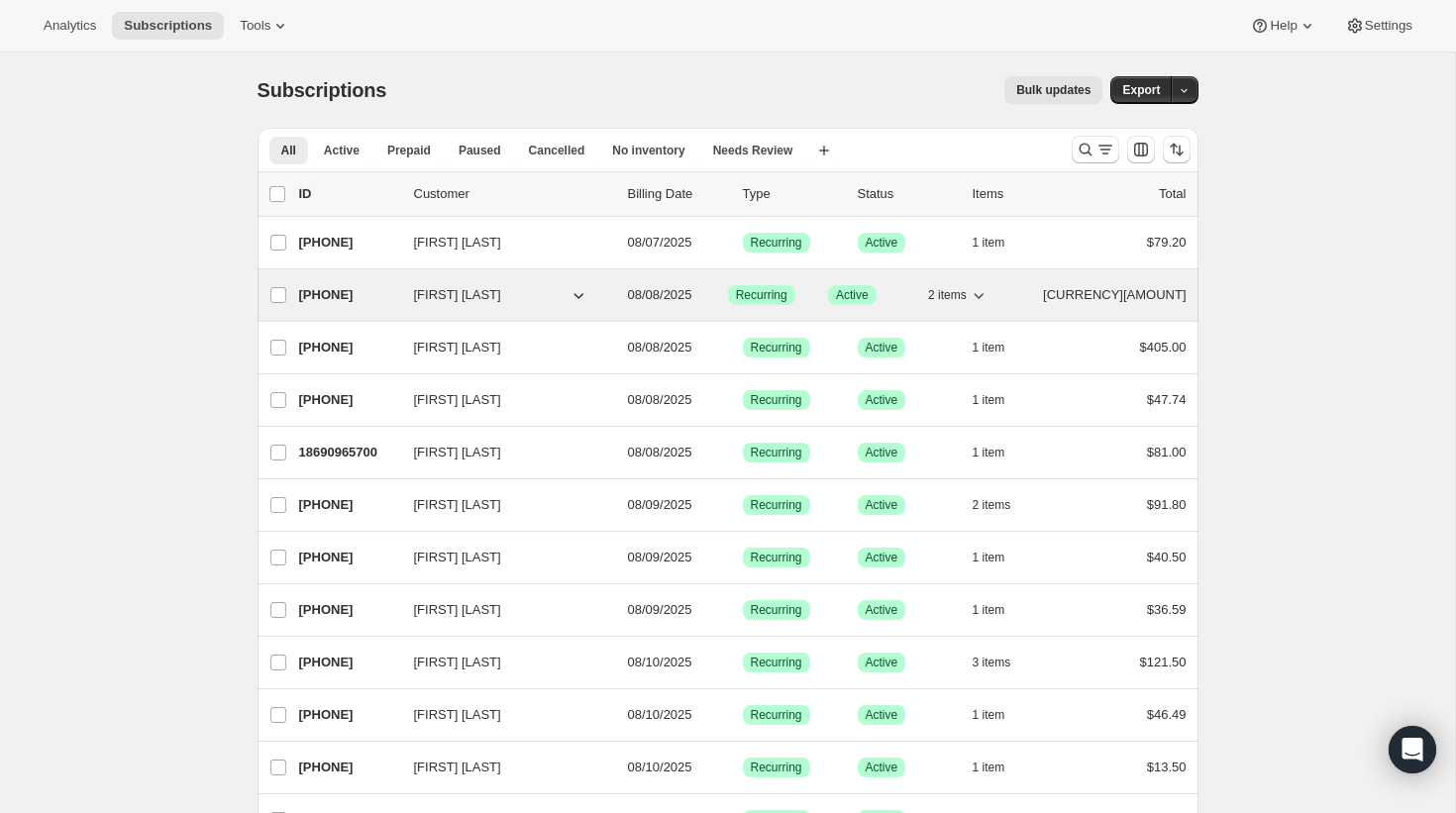 click 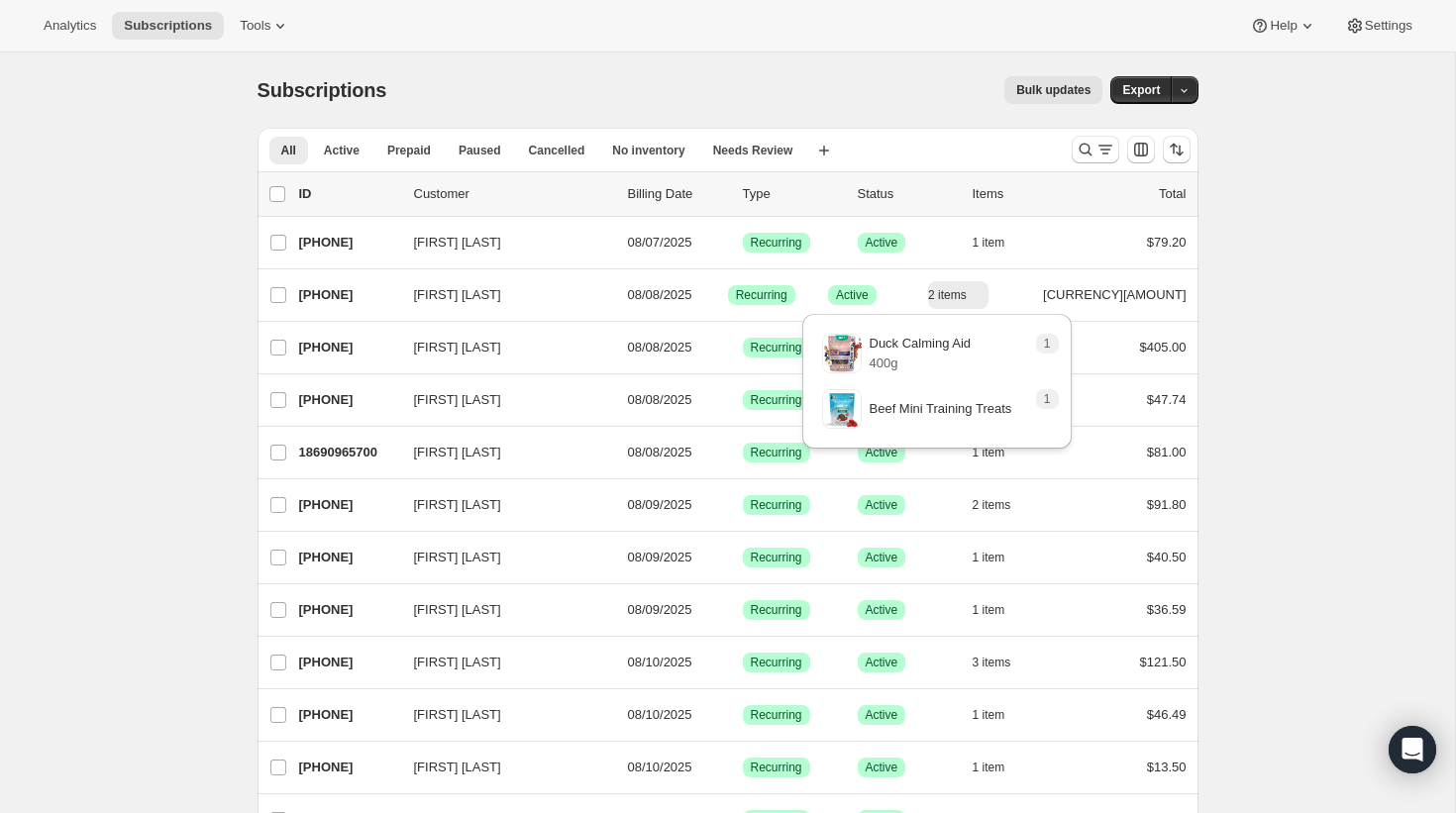 click on "Subscriptions. This page is ready Subscriptions Bulk updates More actions Bulk updates Export All Active Prepaid Paused Cancelled No inventory Needs Review More views All Active Prepaid Paused Cancelled No inventory Needs Review More views Create new view 0 selected Update next billing date Change status Showing 51 subscriptions Select all 51 subscriptions Showing 51 subscriptions Select Select all 51 subscriptions 0 selected list header ID Customer Billing Date Type Status Items Total Ilana Belfer 5869666500 Ilana Belfer 08/07/2025 Success Recurring Success Active 1   item $79.20 Marie-France Tremblay 17817829572 Marie-France Tremblay 08/08/2025 Success Recurring Success Active 2   items $42.12 Marie-Christine Thibault 20082426052 Marie-Christine Thibault 08/08/2025 Success Recurring Success Active 1   item $405.00 virginie chriqui 11442127044 virginie chriqui 08/08/2025 Success Recurring Success Active 1   item $47.74 Joshua Ng 18690965700 Joshua Ng 08/08/2025 Success Recurring Success Active 1   item 2   1" at bounding box center (727, 1501) 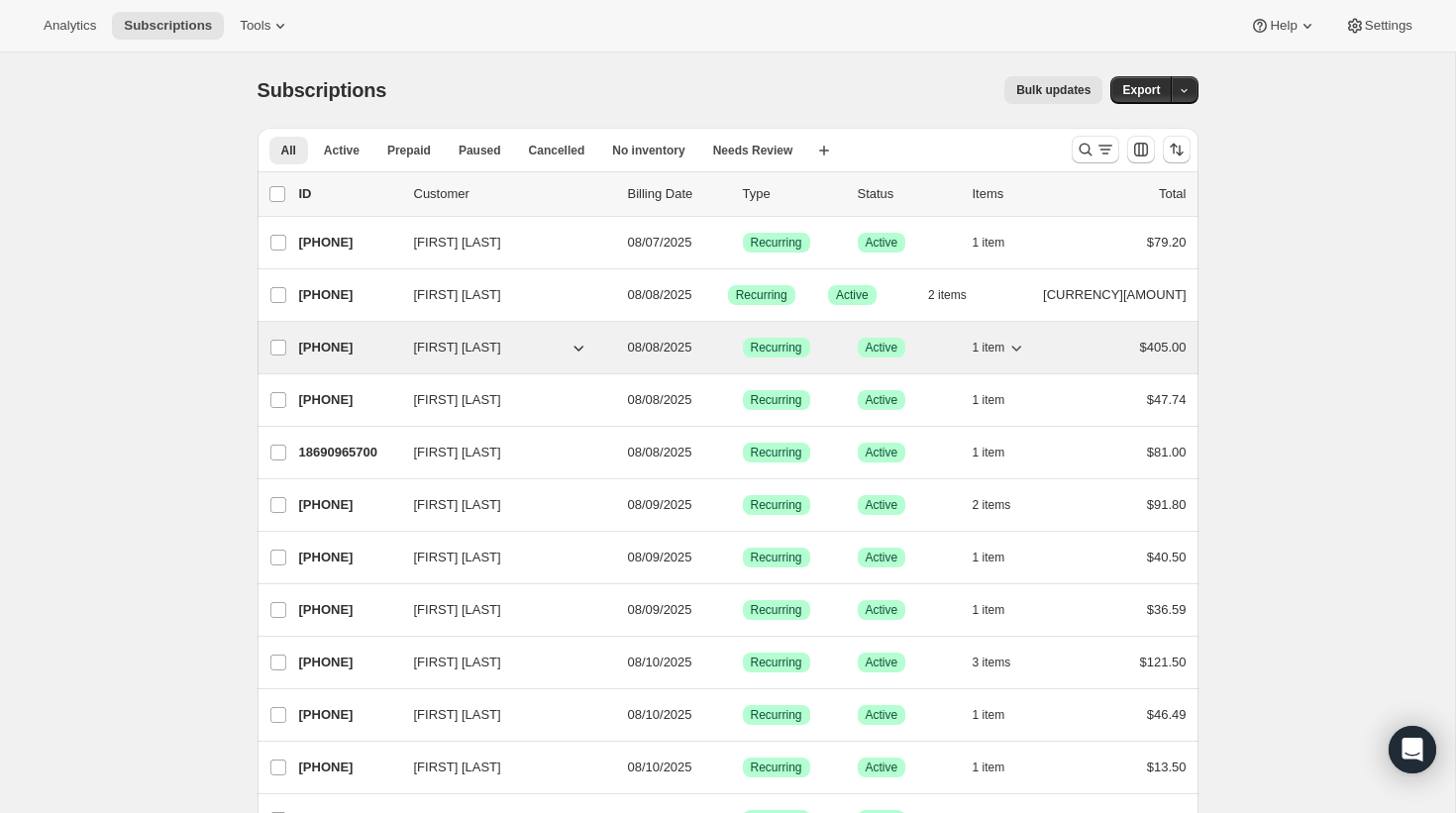 click 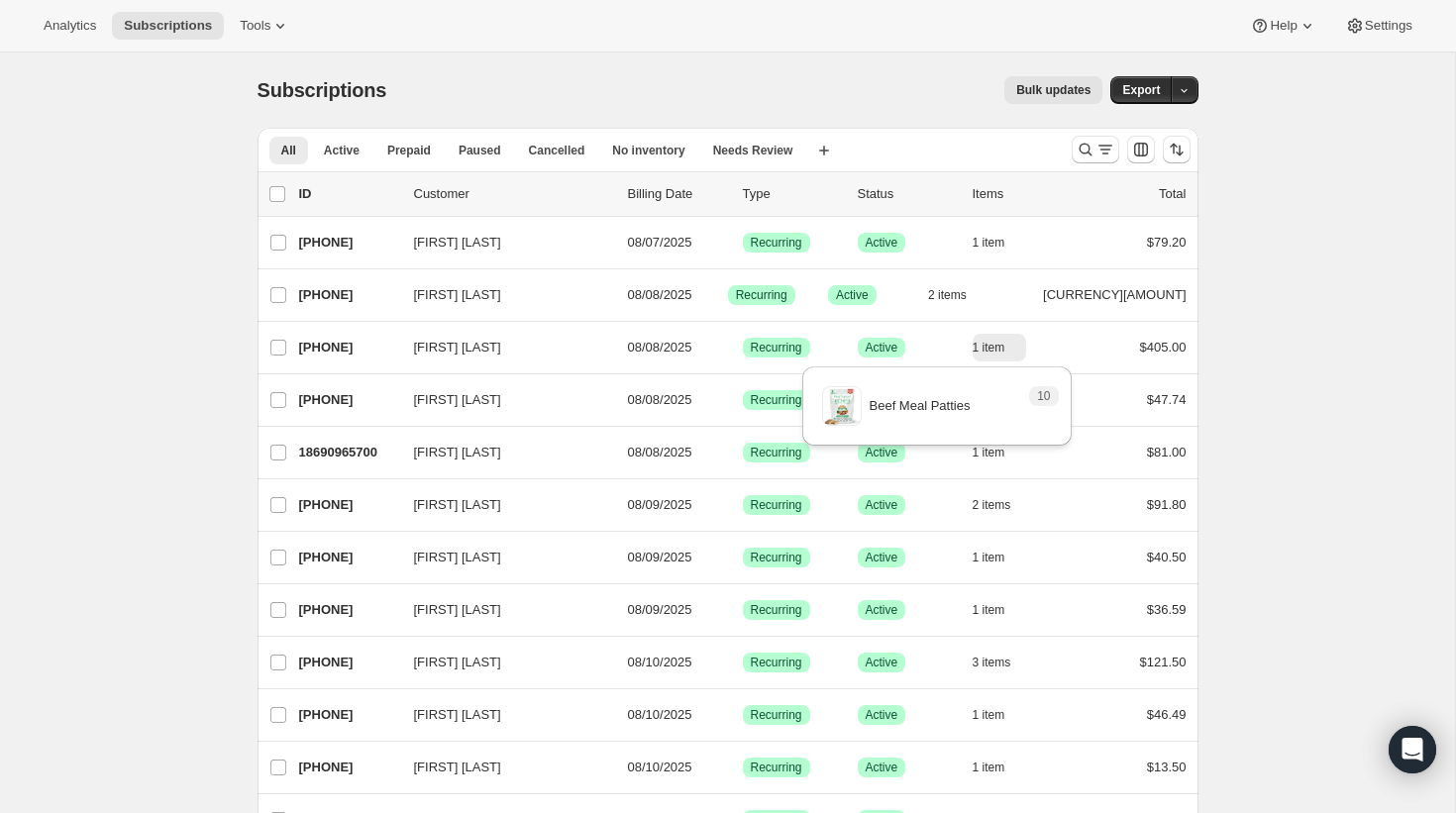 click on "Subscriptions. This page is ready Subscriptions Bulk updates More actions Bulk updates Export All Active Prepaid Paused Cancelled No inventory Needs Review More views All Active Prepaid Paused Cancelled No inventory Needs Review More views Create new view 0 selected Update next billing date Change status Showing 51 subscriptions Select all 51 subscriptions Showing 51 subscriptions Select Select all 51 subscriptions 0 selected list header ID Customer Billing Date Type Status Items Total Ilana Belfer 5869666500 Ilana Belfer 08/07/2025 Success Recurring Success Active 1   item $79.20 Marie-France Tremblay 17817829572 Marie-France Tremblay 08/08/2025 Success Recurring Success Active 2   items $42.12 Marie-Christine Thibault 20082426052 Marie-Christine Thibault 08/08/2025 Success Recurring Success Active 1   item $405.00 virginie chriqui 11442127044 virginie chriqui 08/08/2025 Success Recurring Success Active 1   item $47.74 Joshua Ng 18690965700 Joshua Ng 08/08/2025 Success Recurring Success Active 1   item 2   1" at bounding box center (727, 1501) 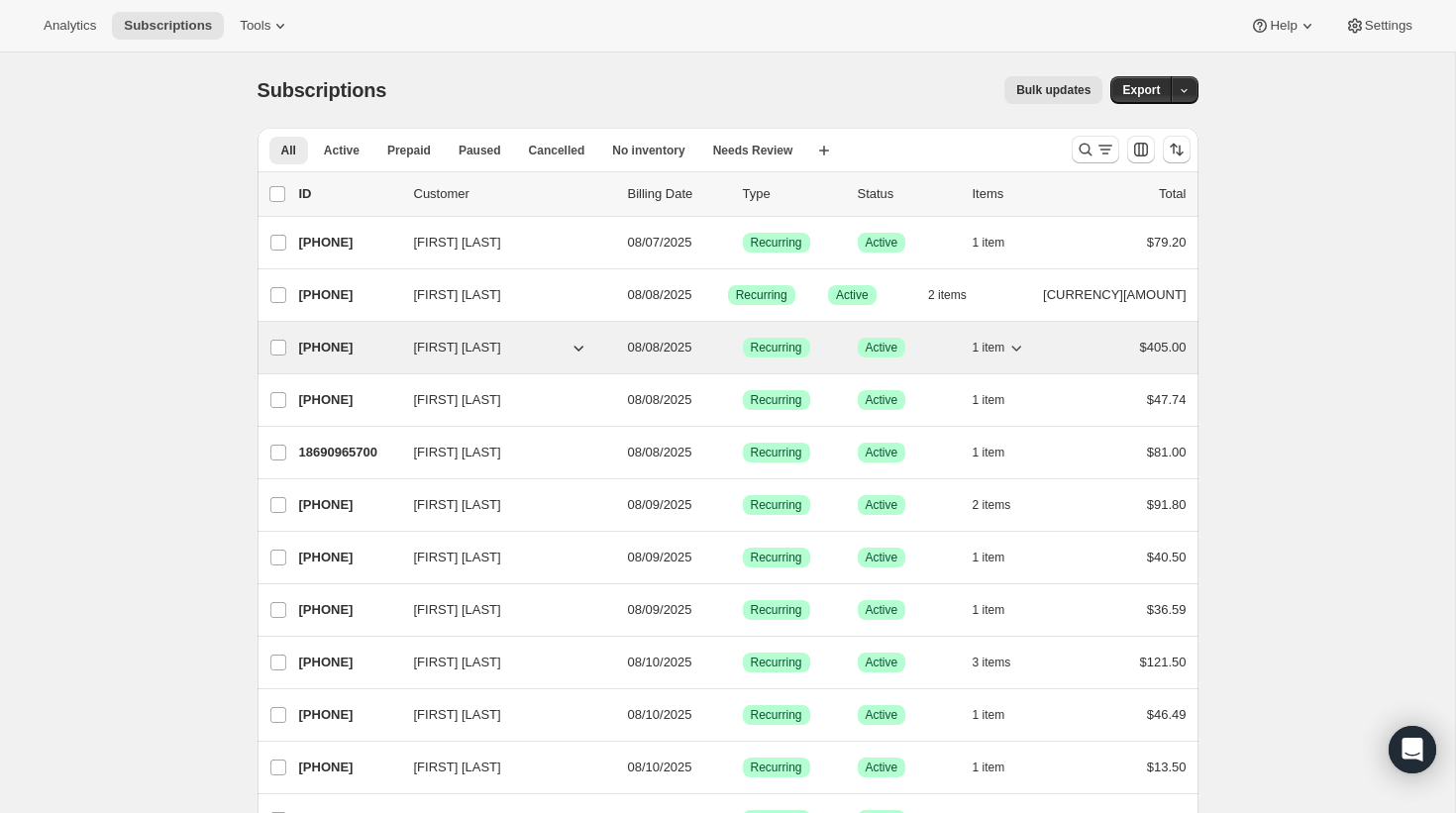 drag, startPoint x: 565, startPoint y: 353, endPoint x: 405, endPoint y: 352, distance: 160.00312 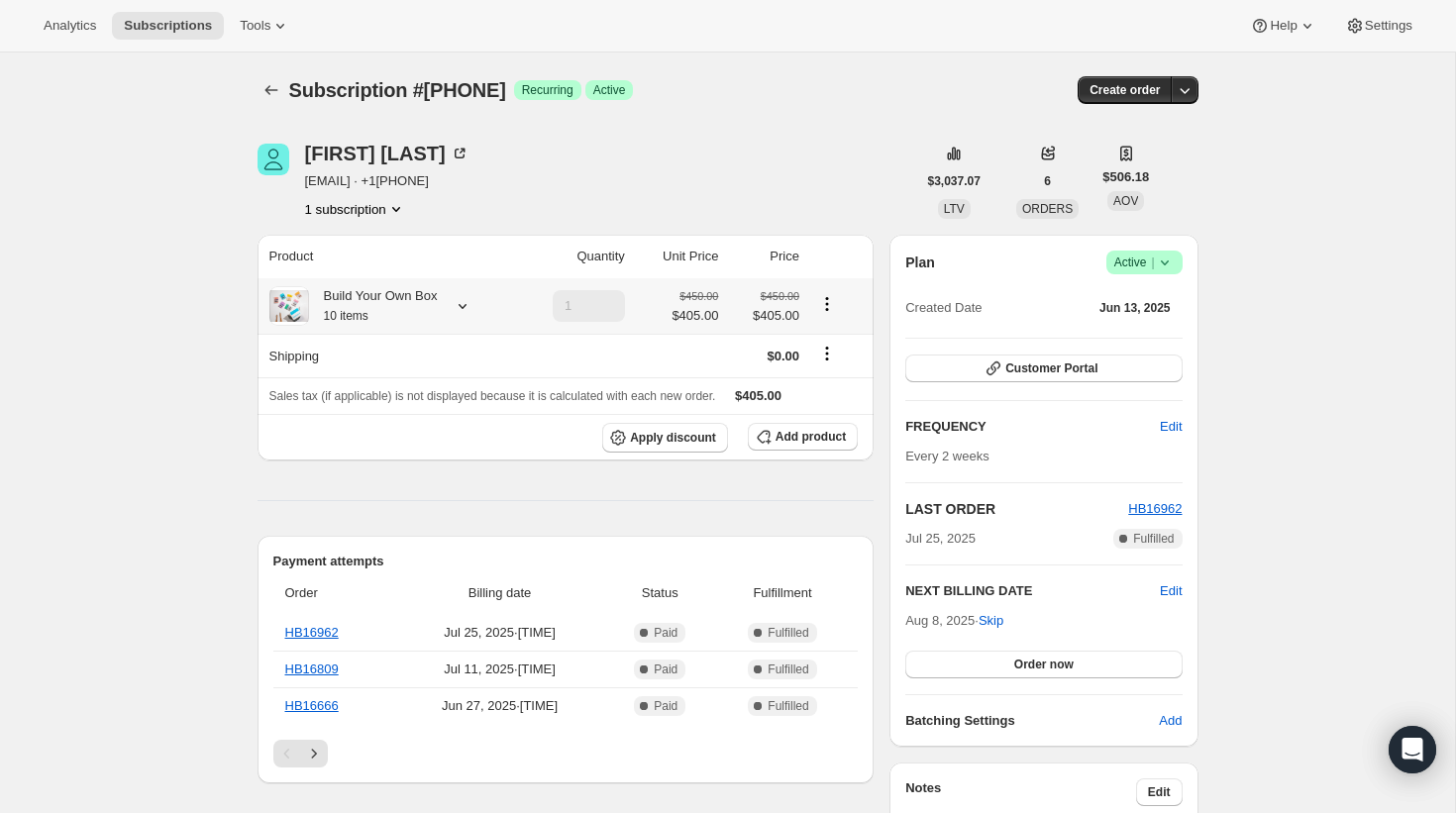 click 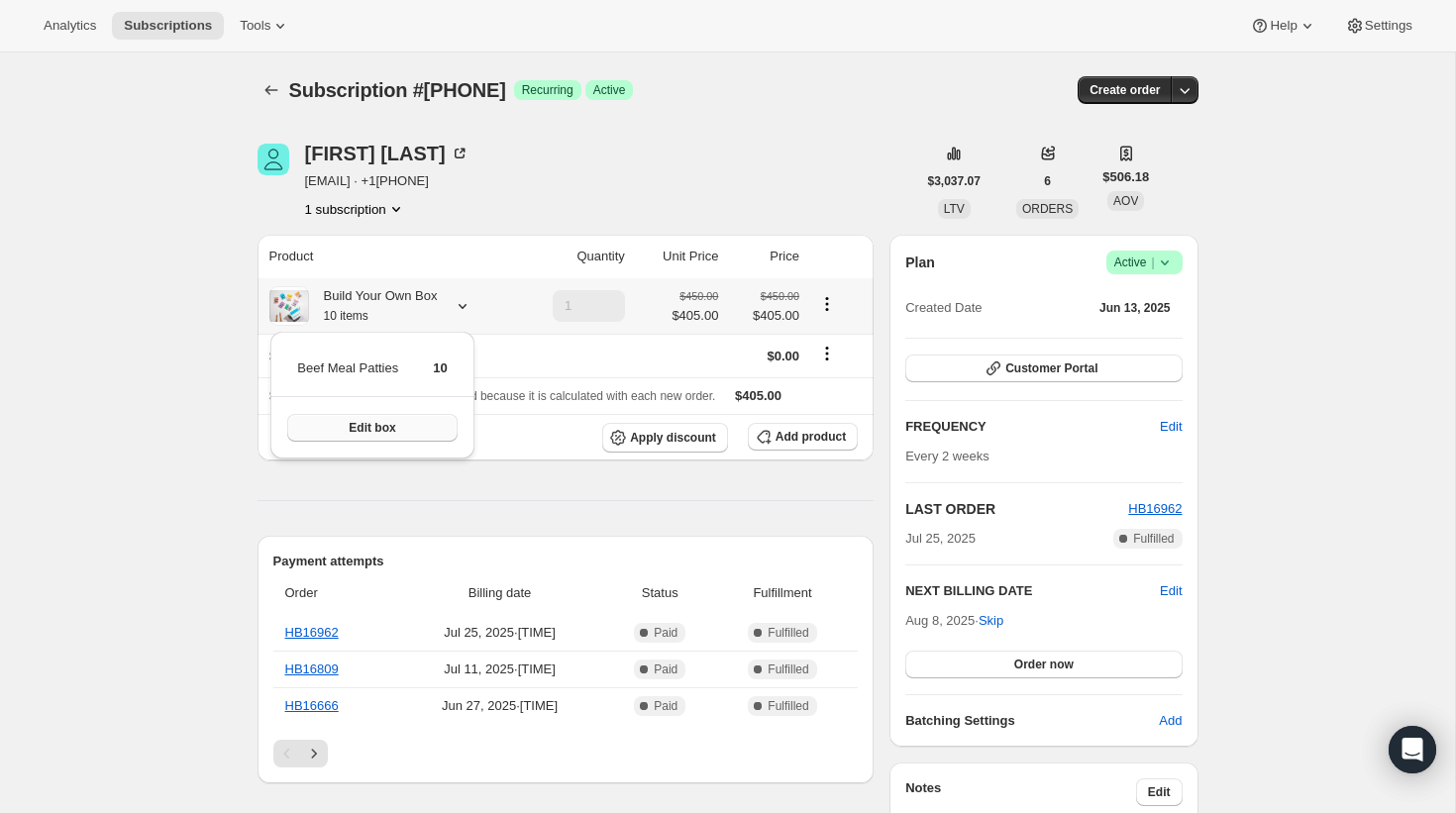 click on "Edit box" at bounding box center [371, 428] 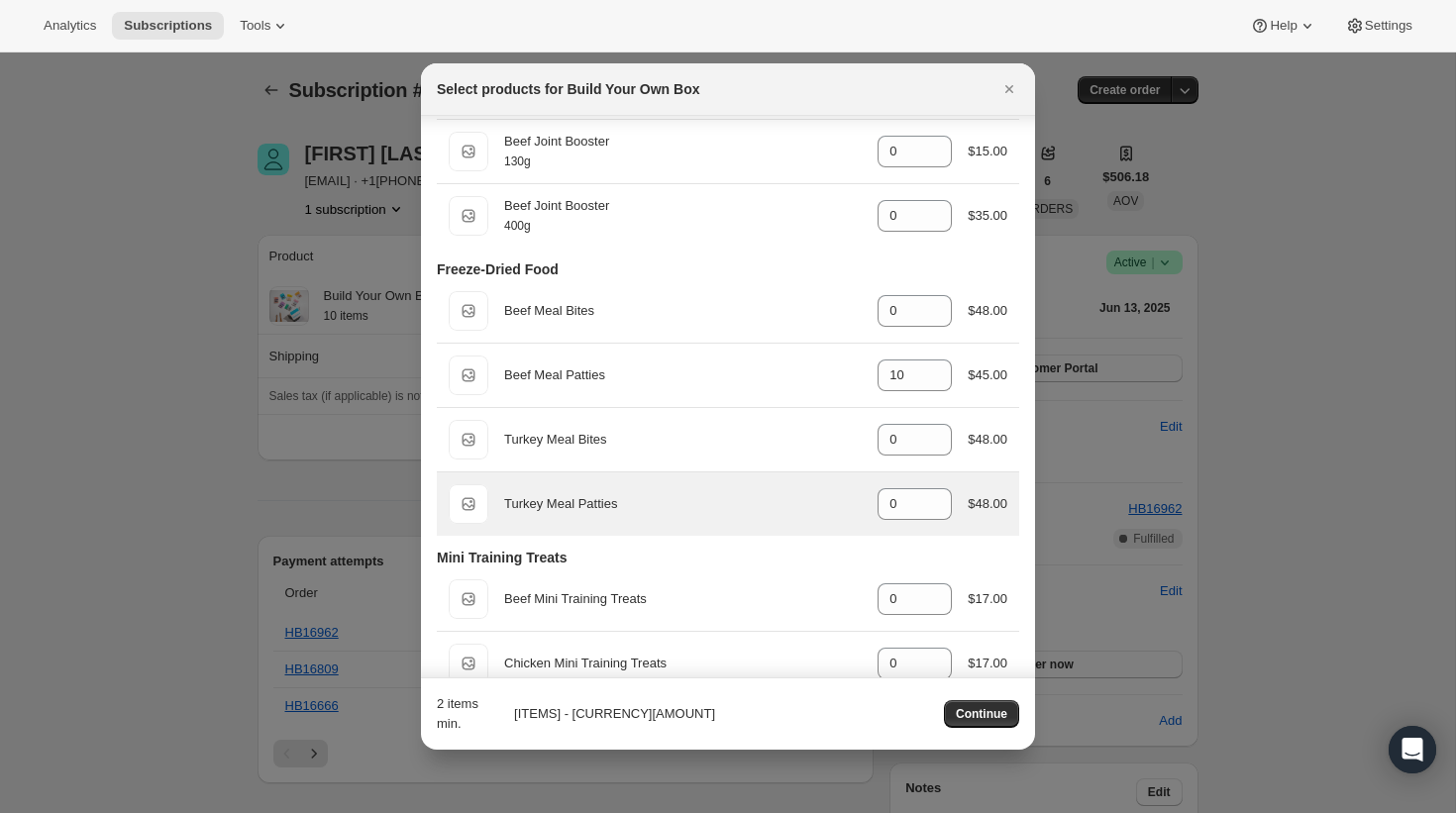 scroll, scrollTop: 756, scrollLeft: 0, axis: vertical 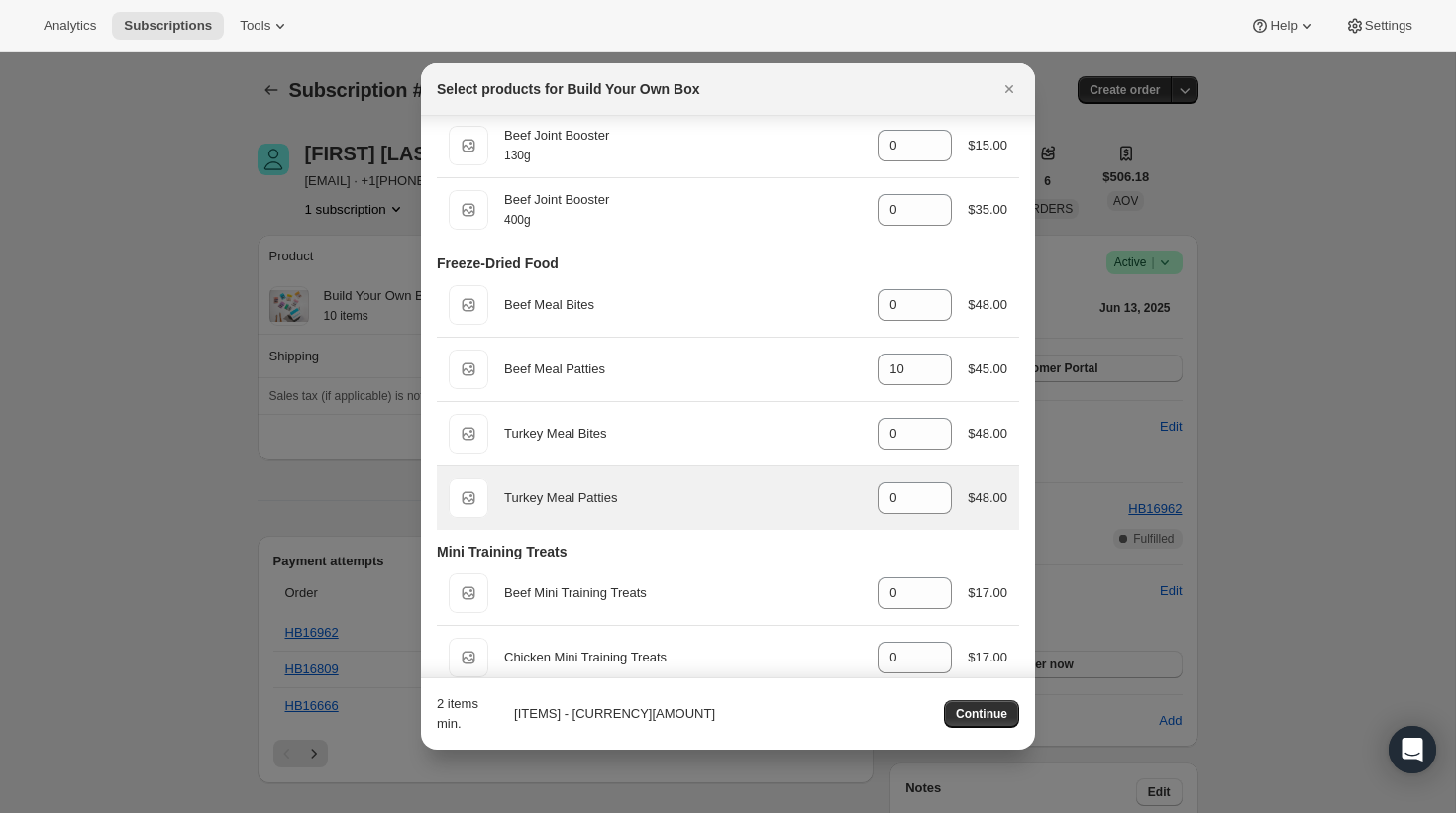 click on "Default Title Turkey Meal Patties gid://shopify/ProductVariant/43731685146820 0 $48.00" at bounding box center [728, 498] 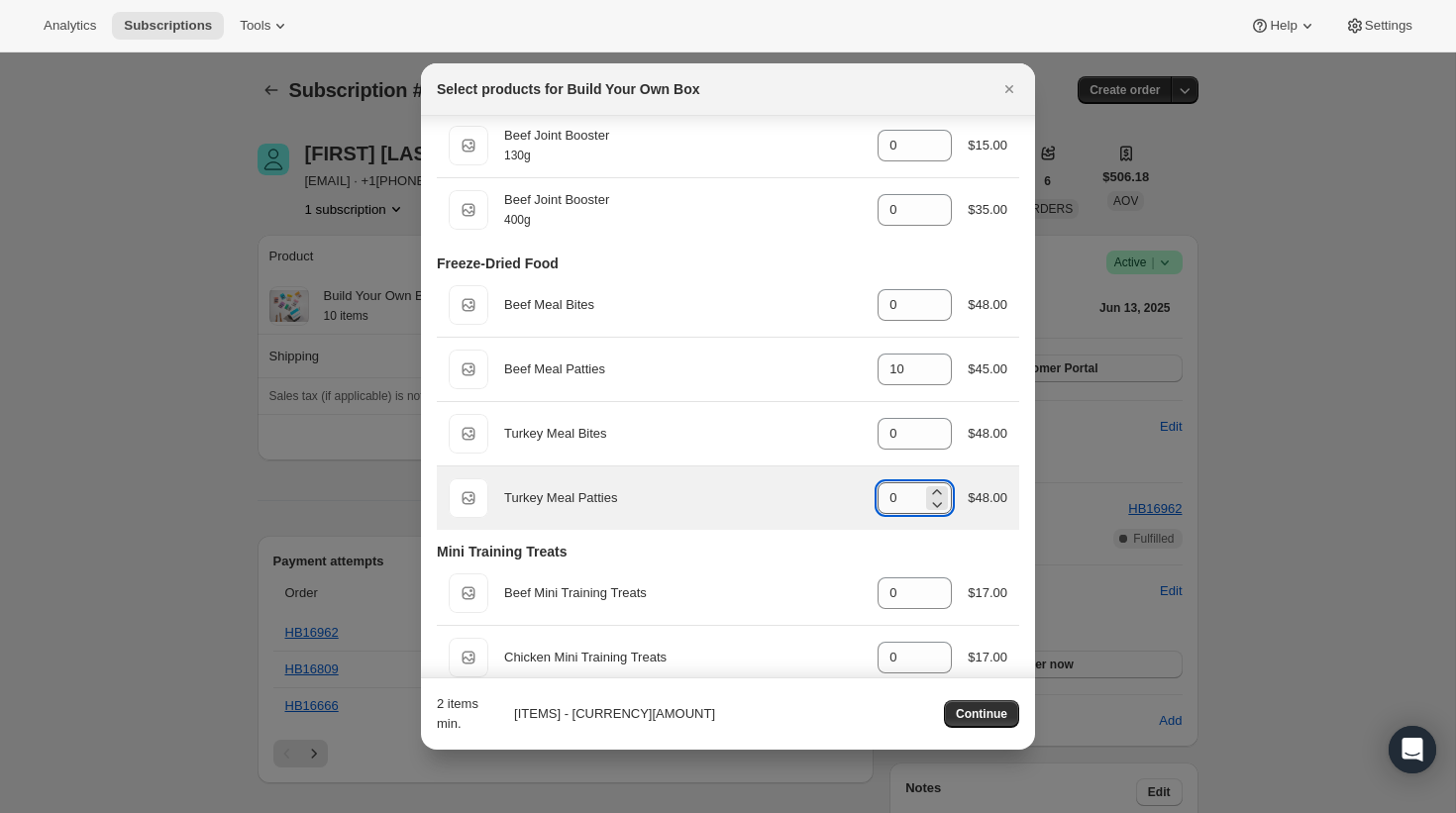 click on "0" at bounding box center [899, 498] 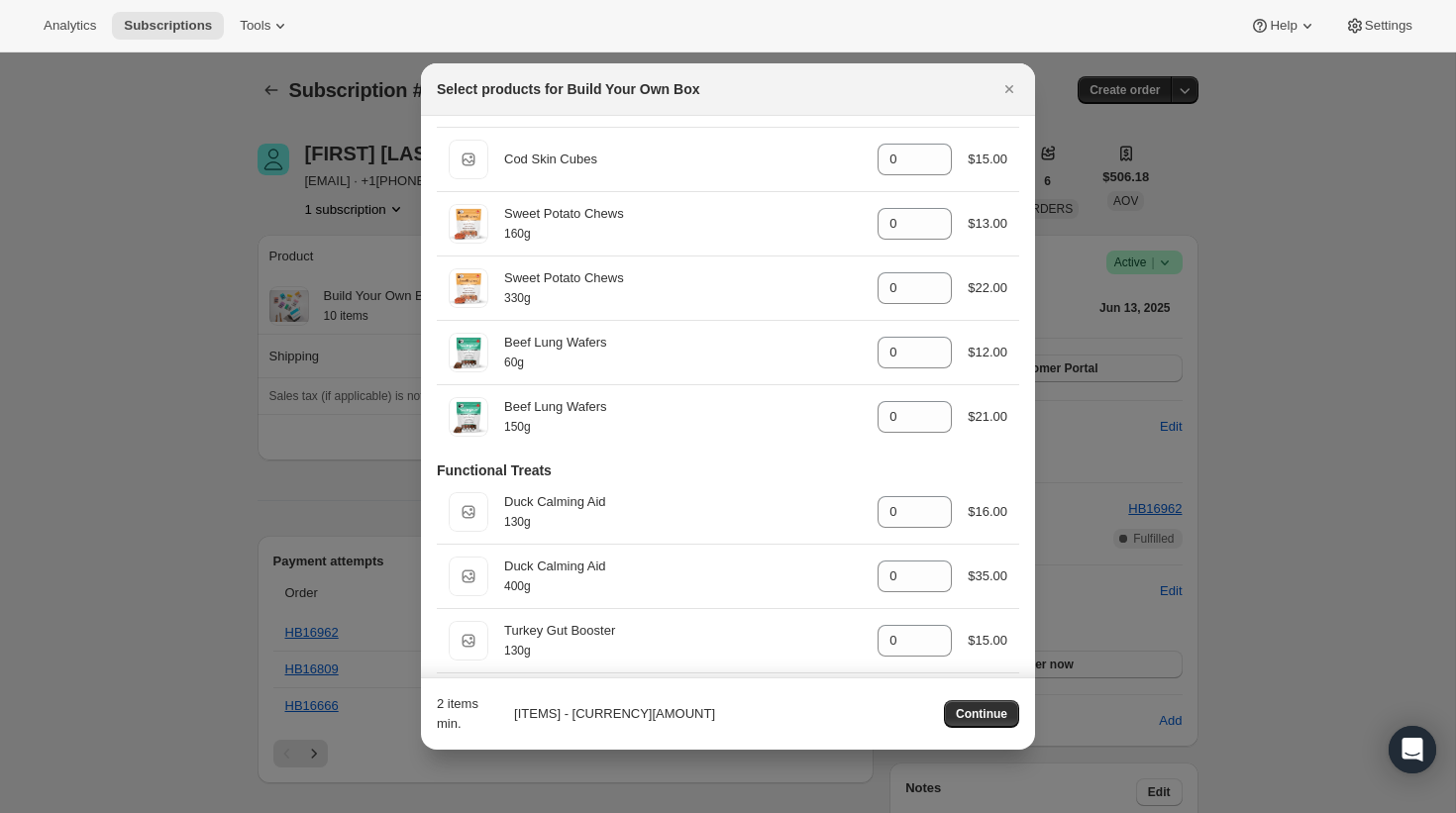 scroll, scrollTop: 0, scrollLeft: 0, axis: both 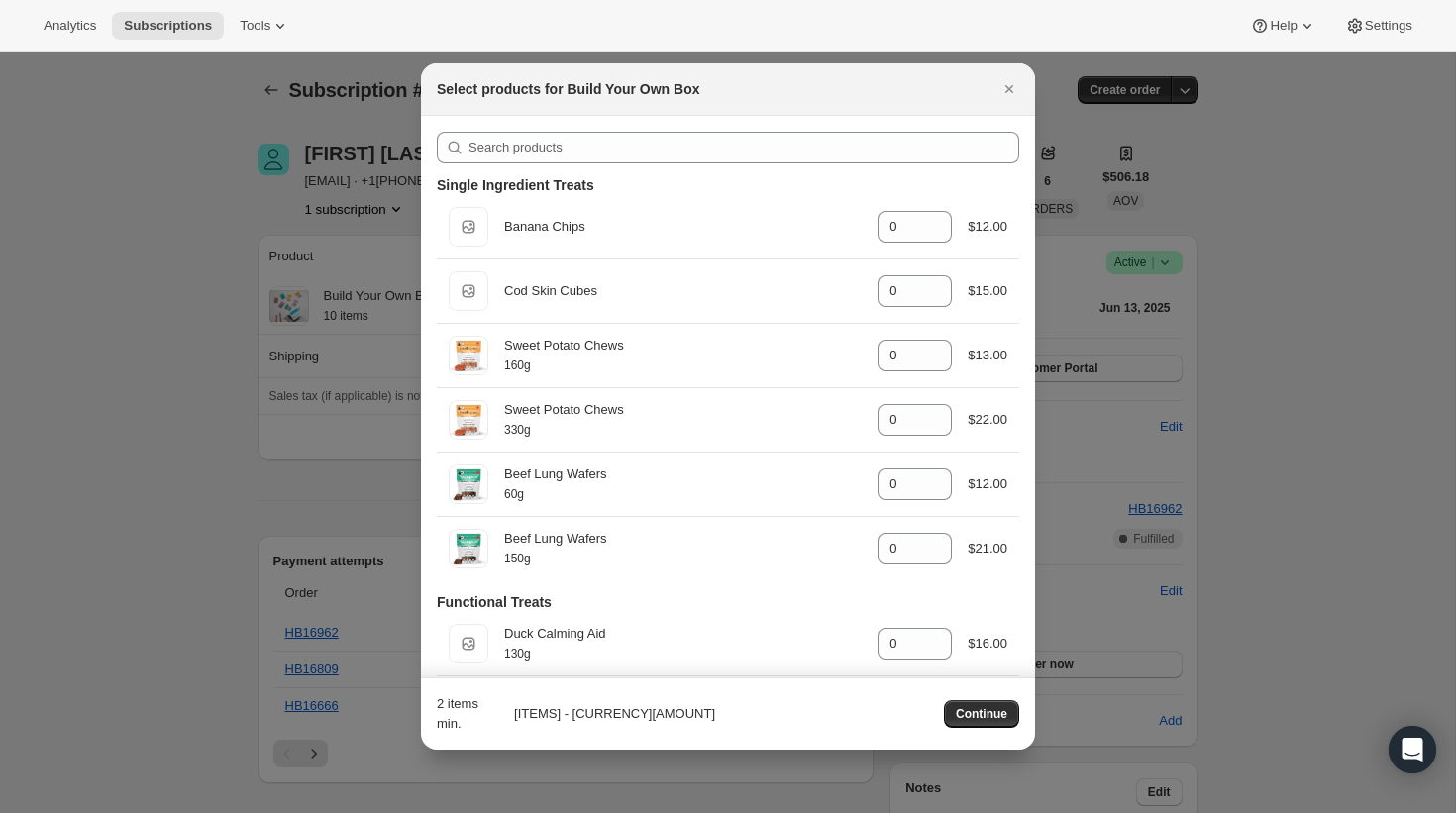 click on "Functional Treats" at bounding box center (728, 602) 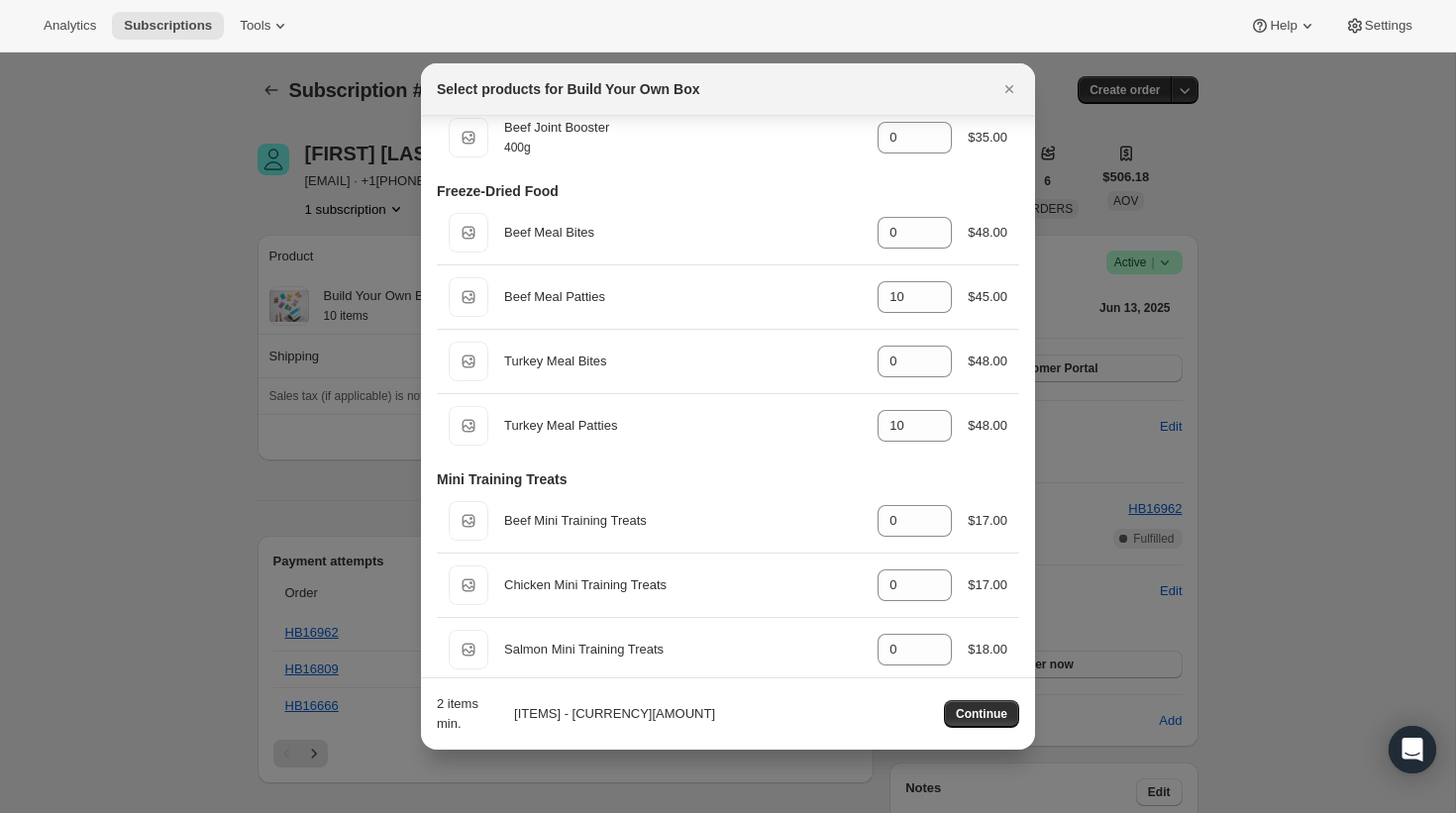 scroll, scrollTop: 853, scrollLeft: 0, axis: vertical 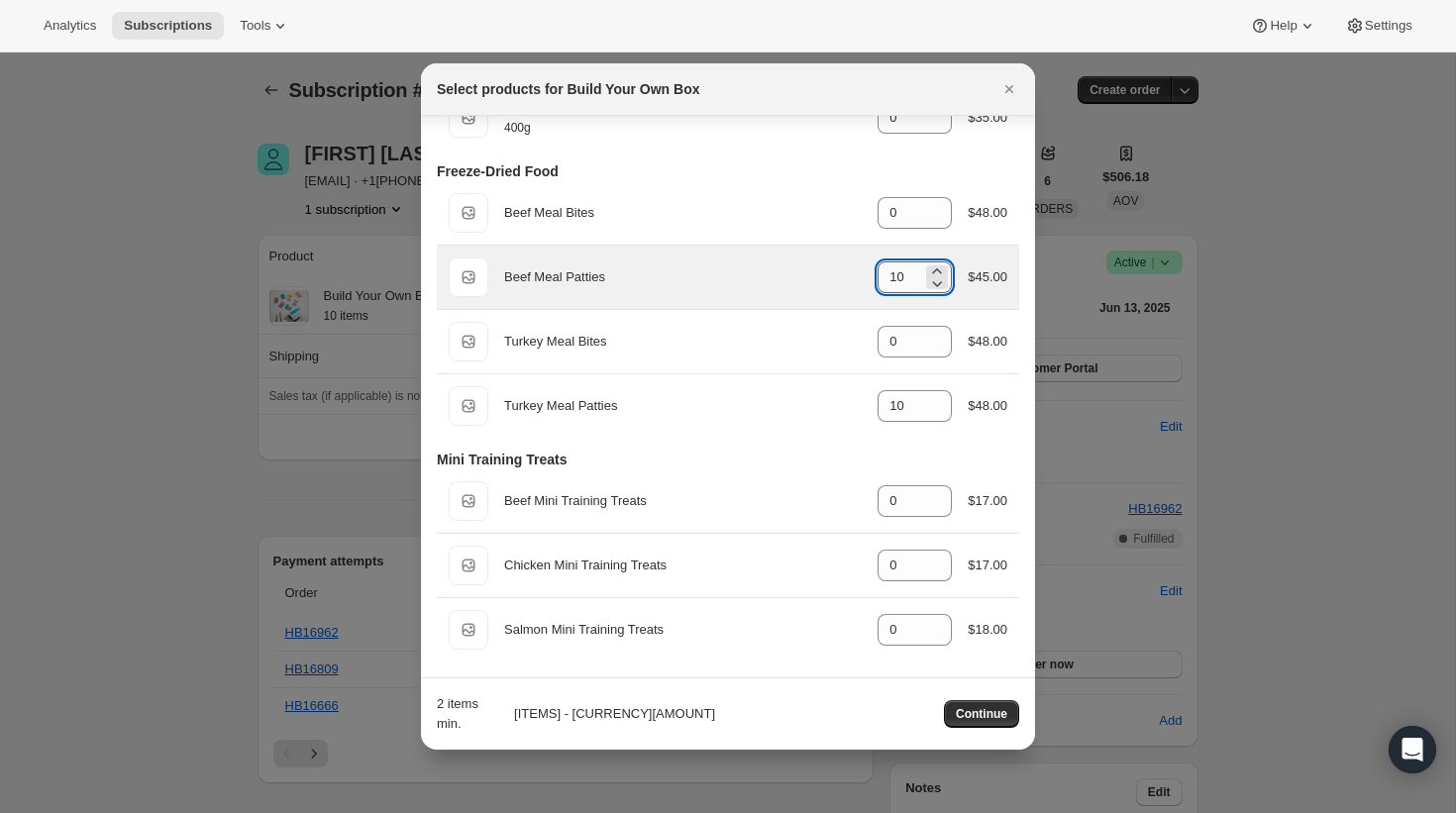 click on "10" at bounding box center (899, 277) 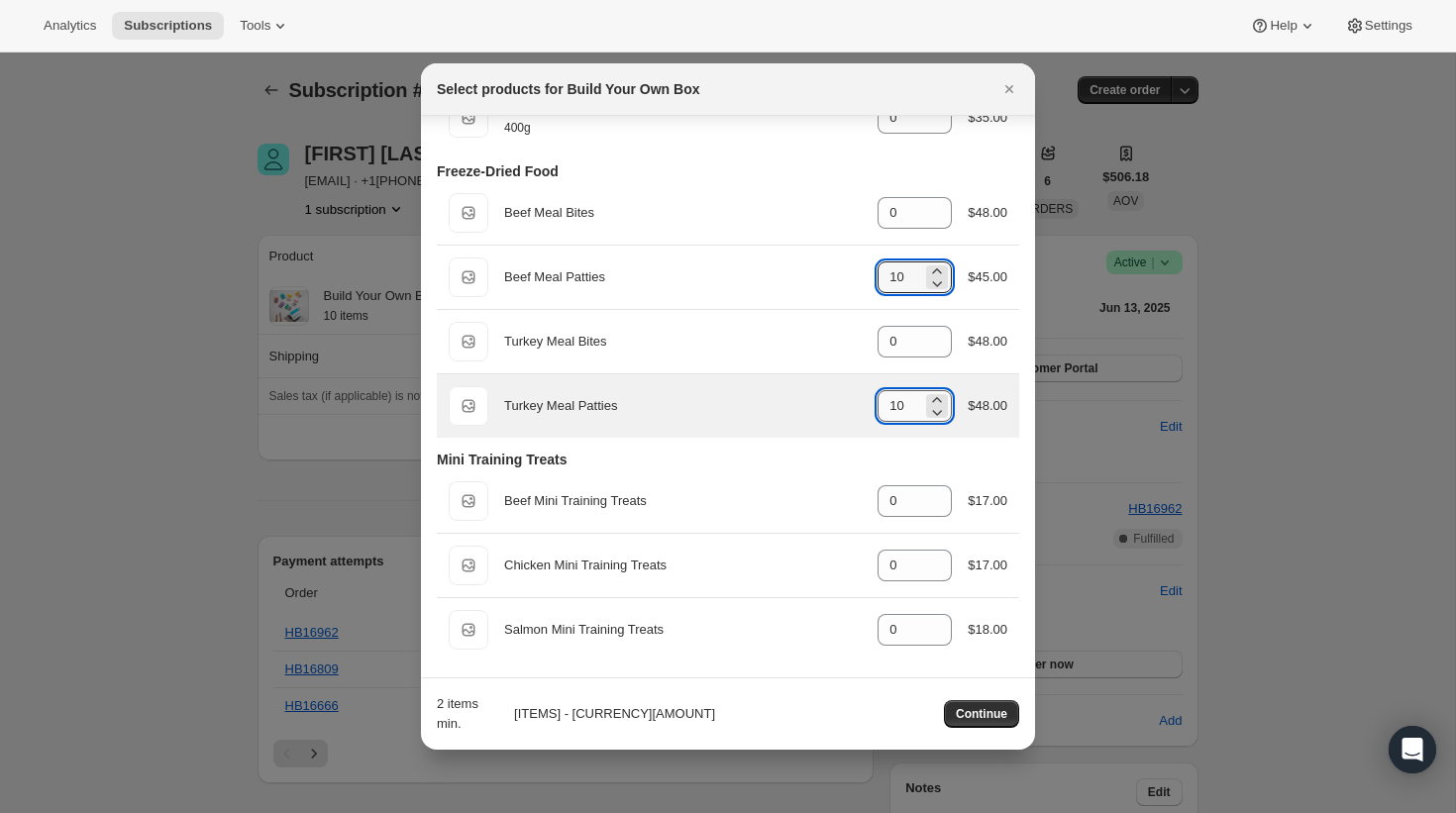 click on "10" at bounding box center (899, 406) 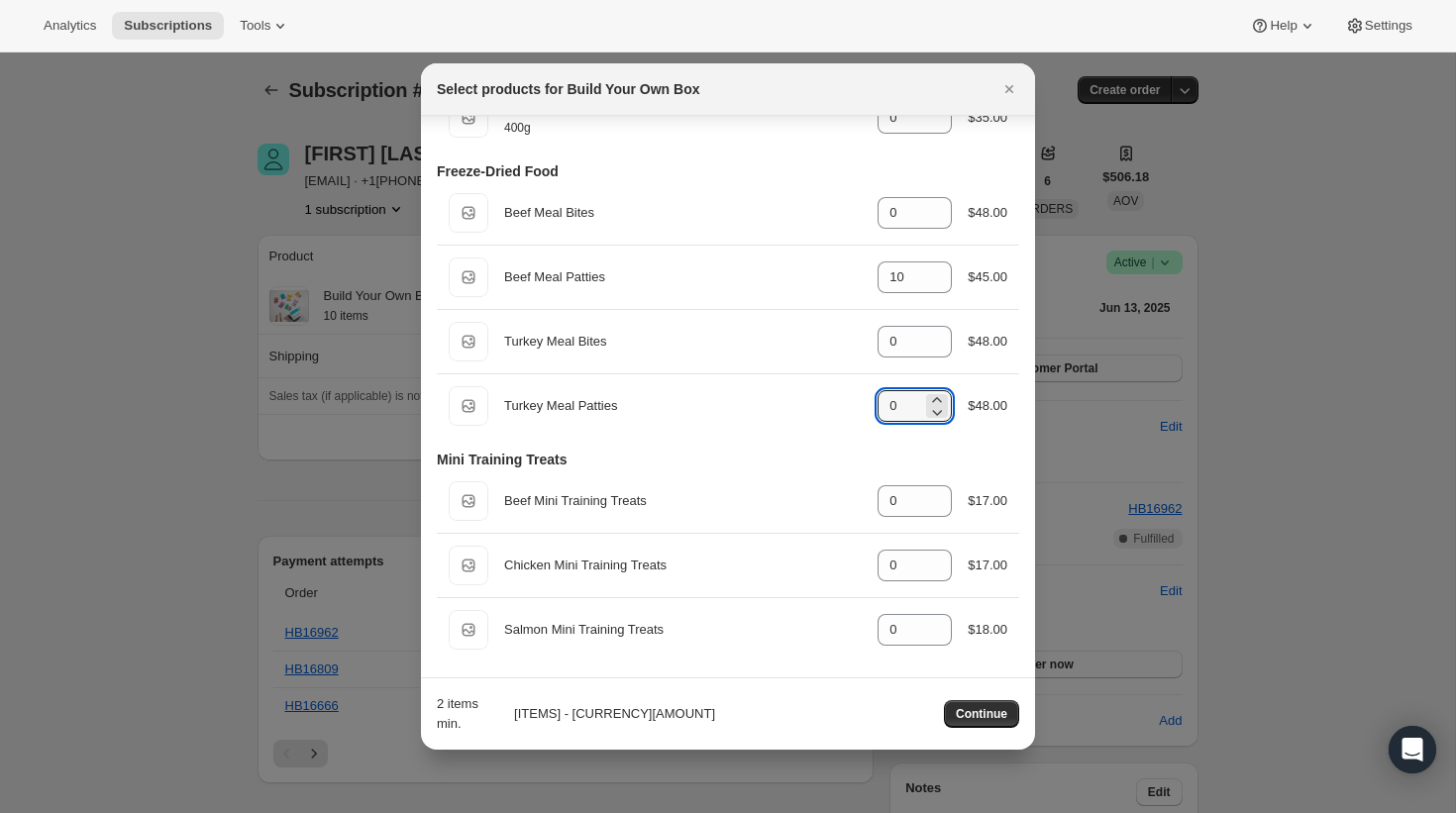 click on "Mini Training Treats" at bounding box center [728, 459] 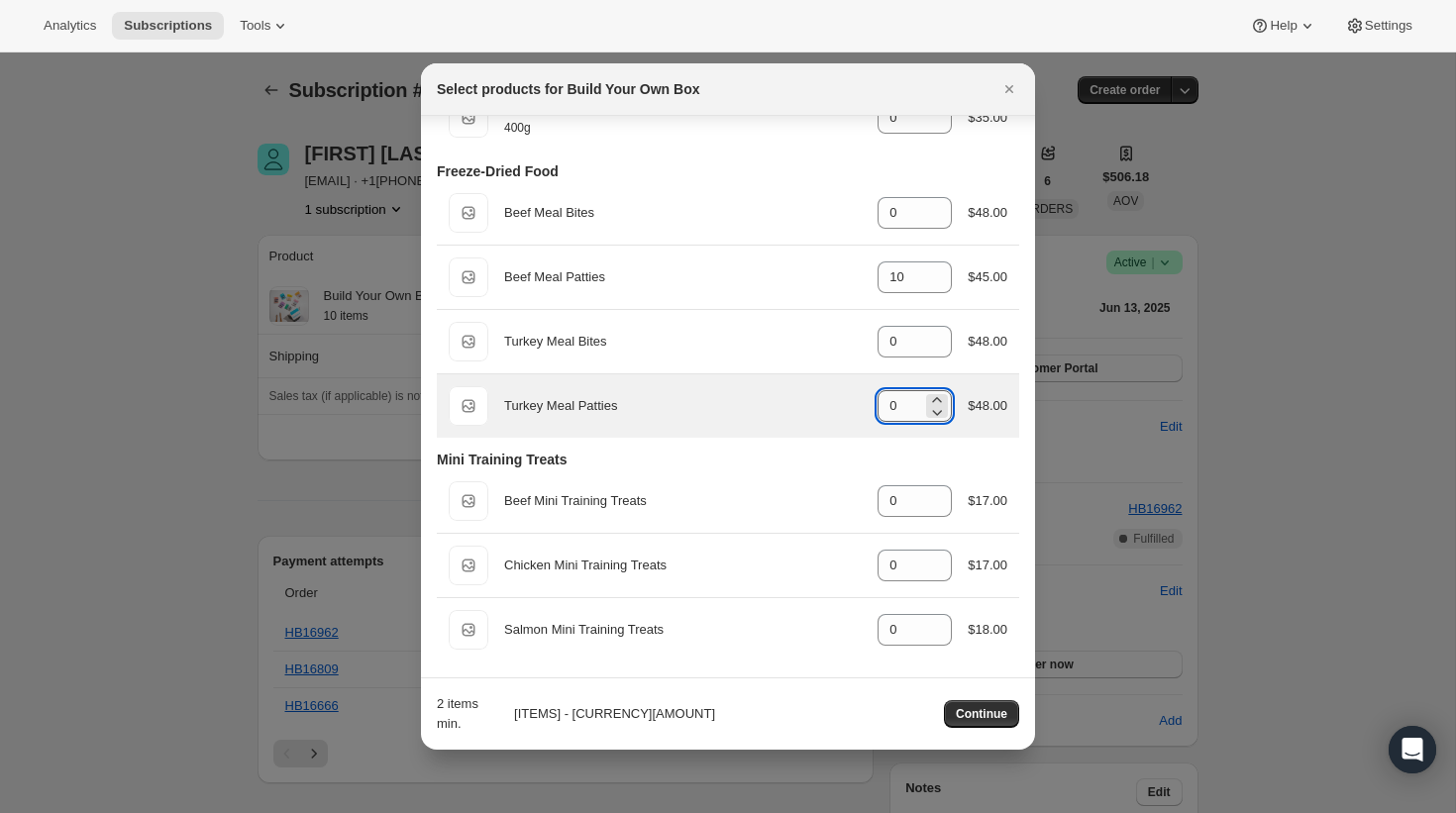 click on "0" at bounding box center (899, 406) 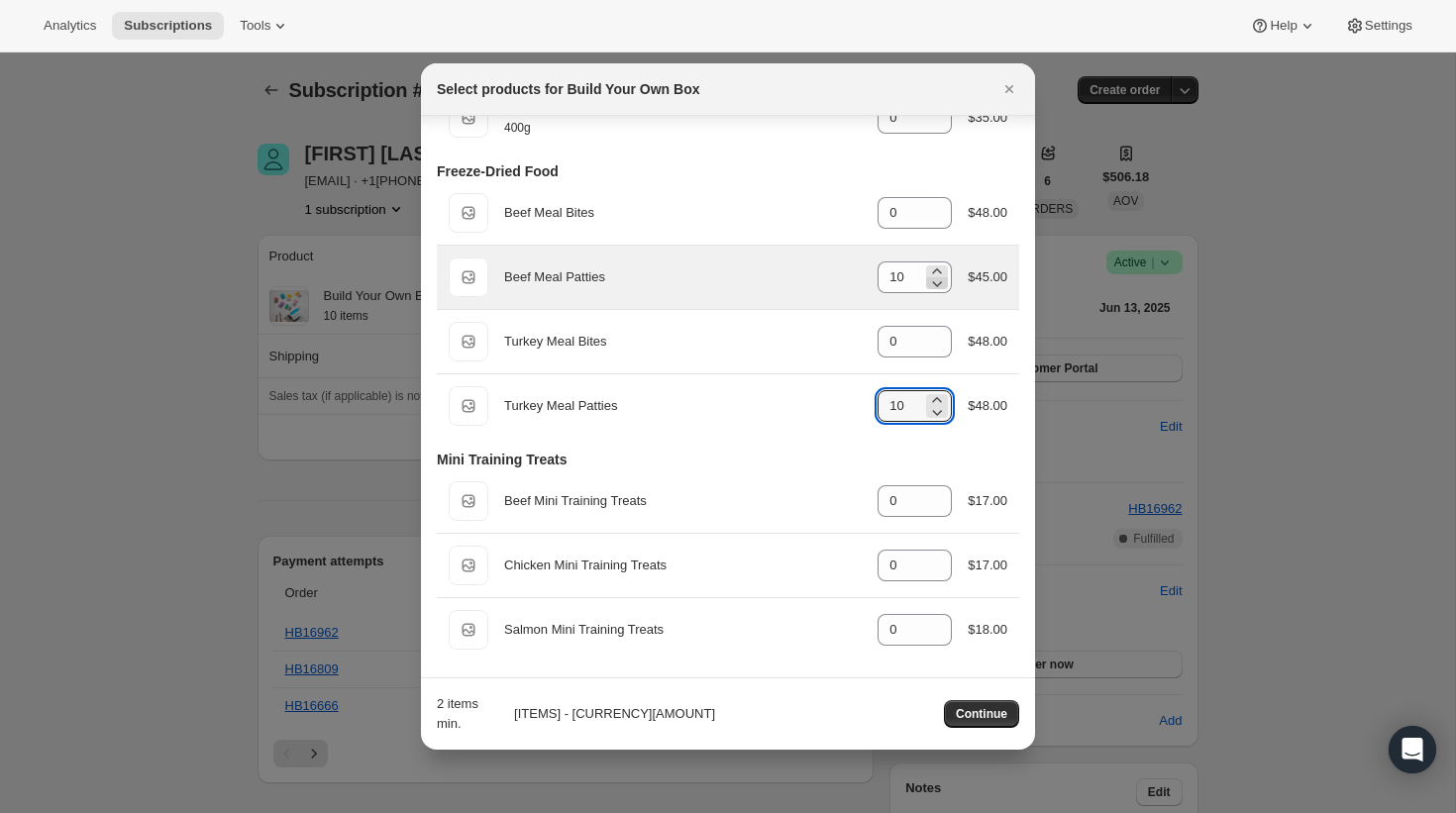 type on "10" 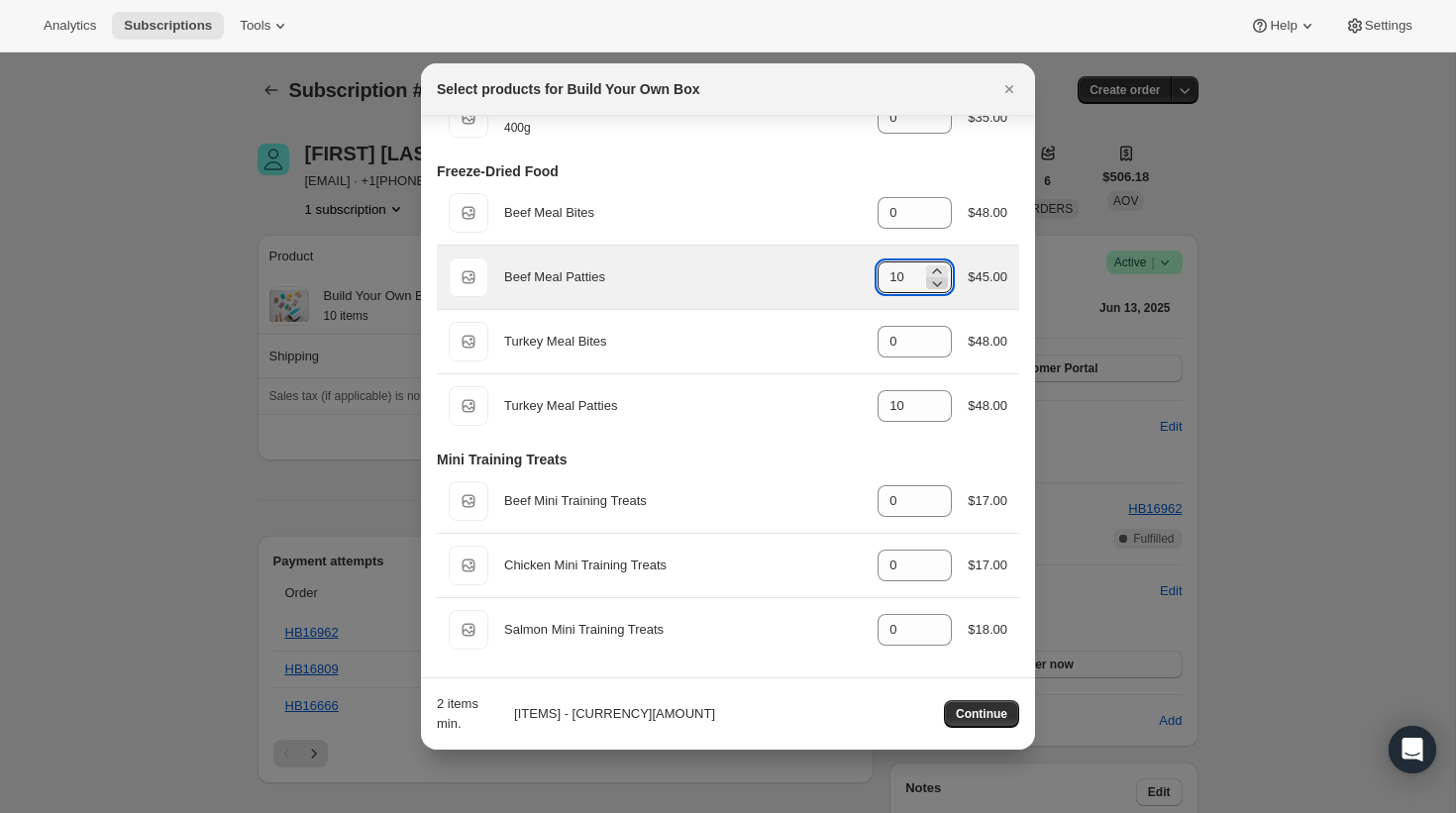 click 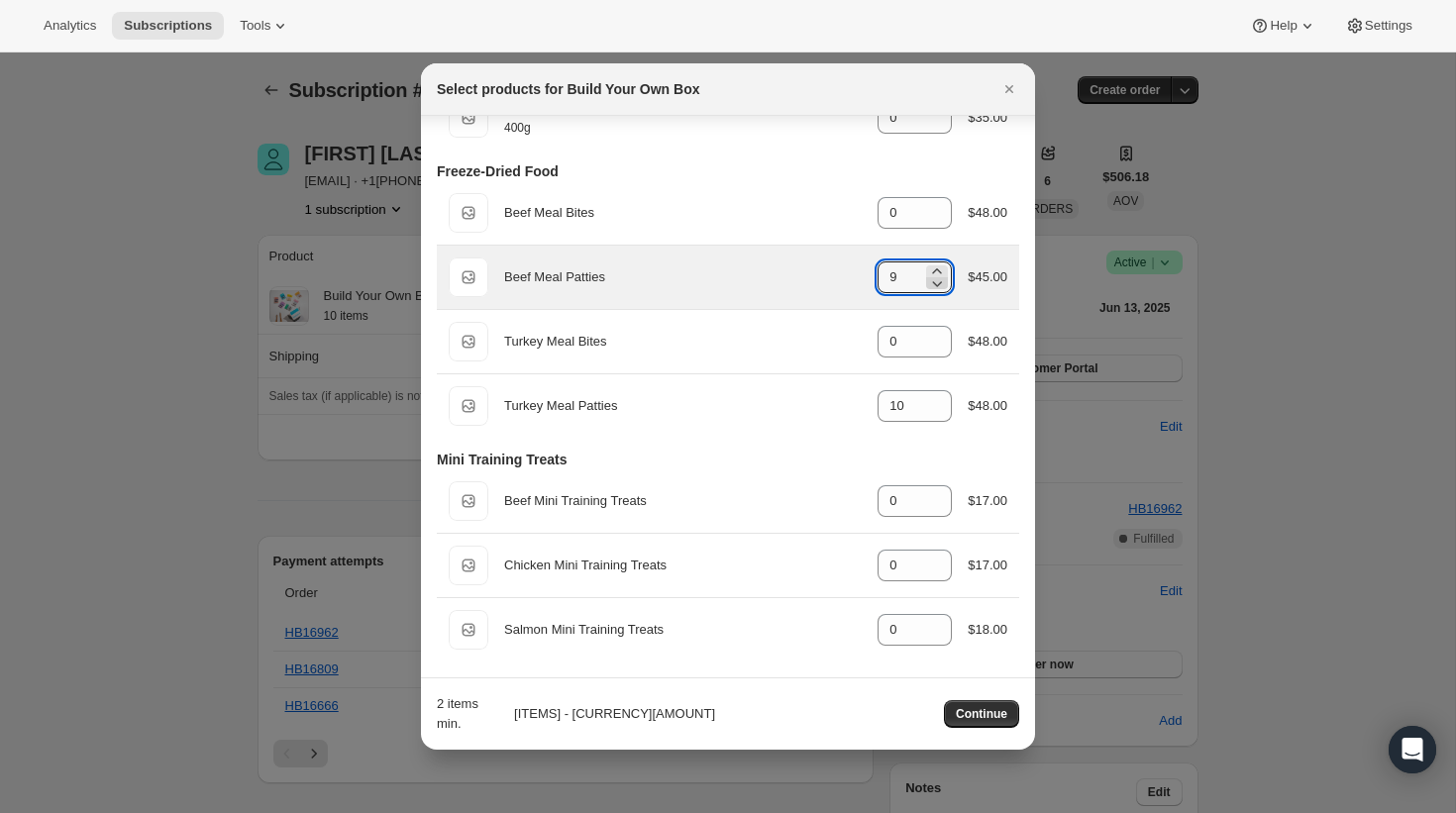 click 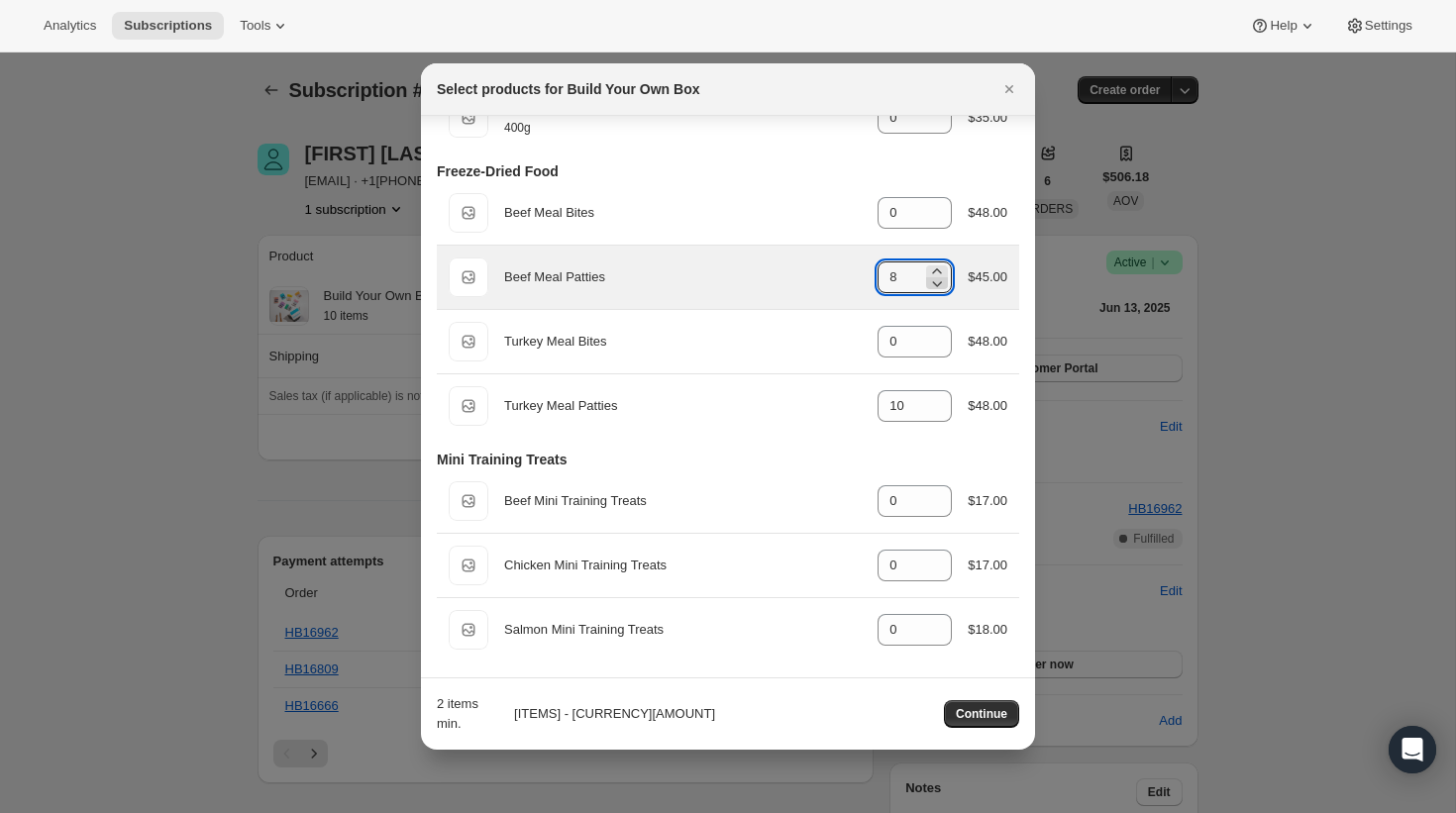 click 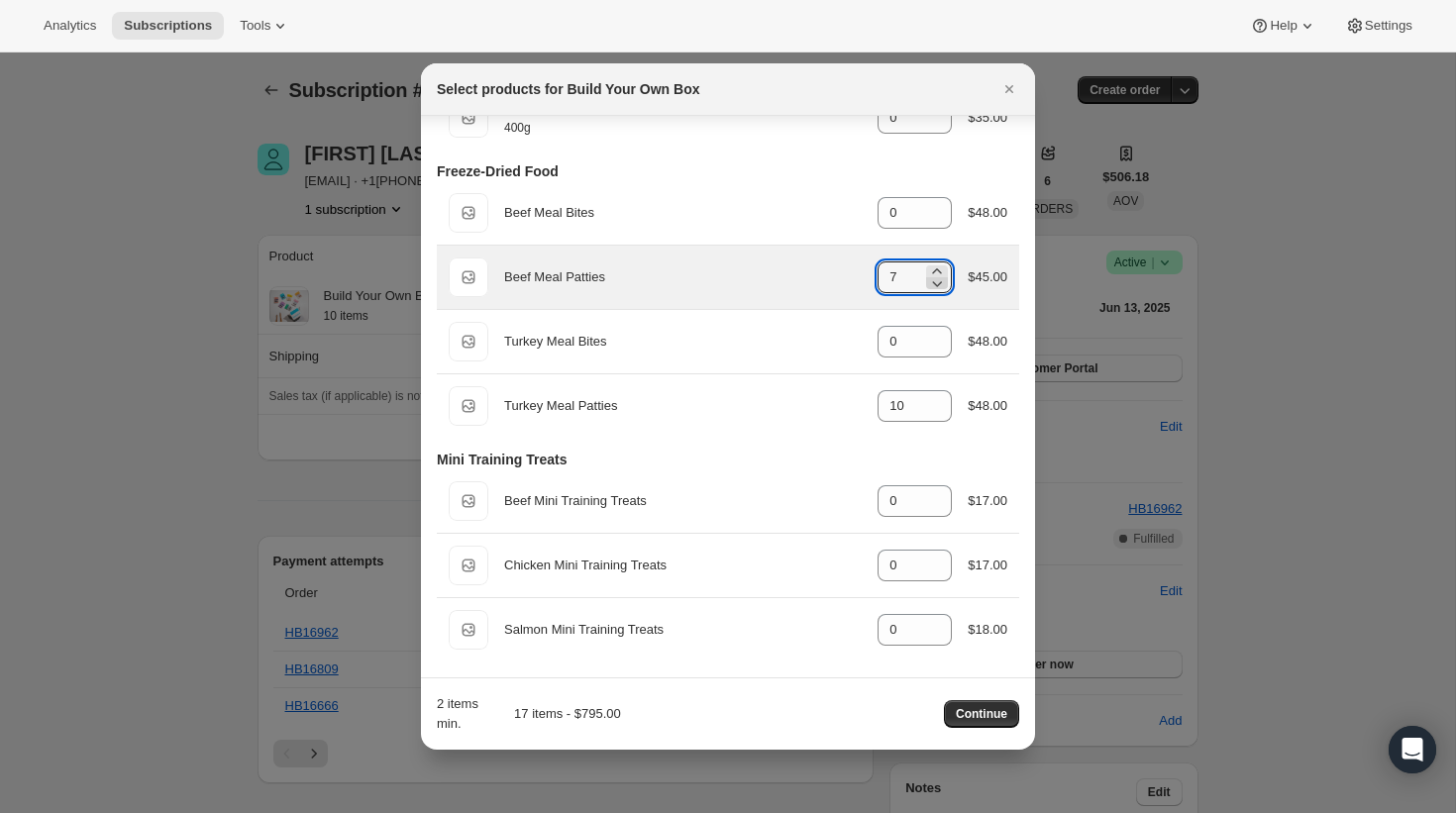 click 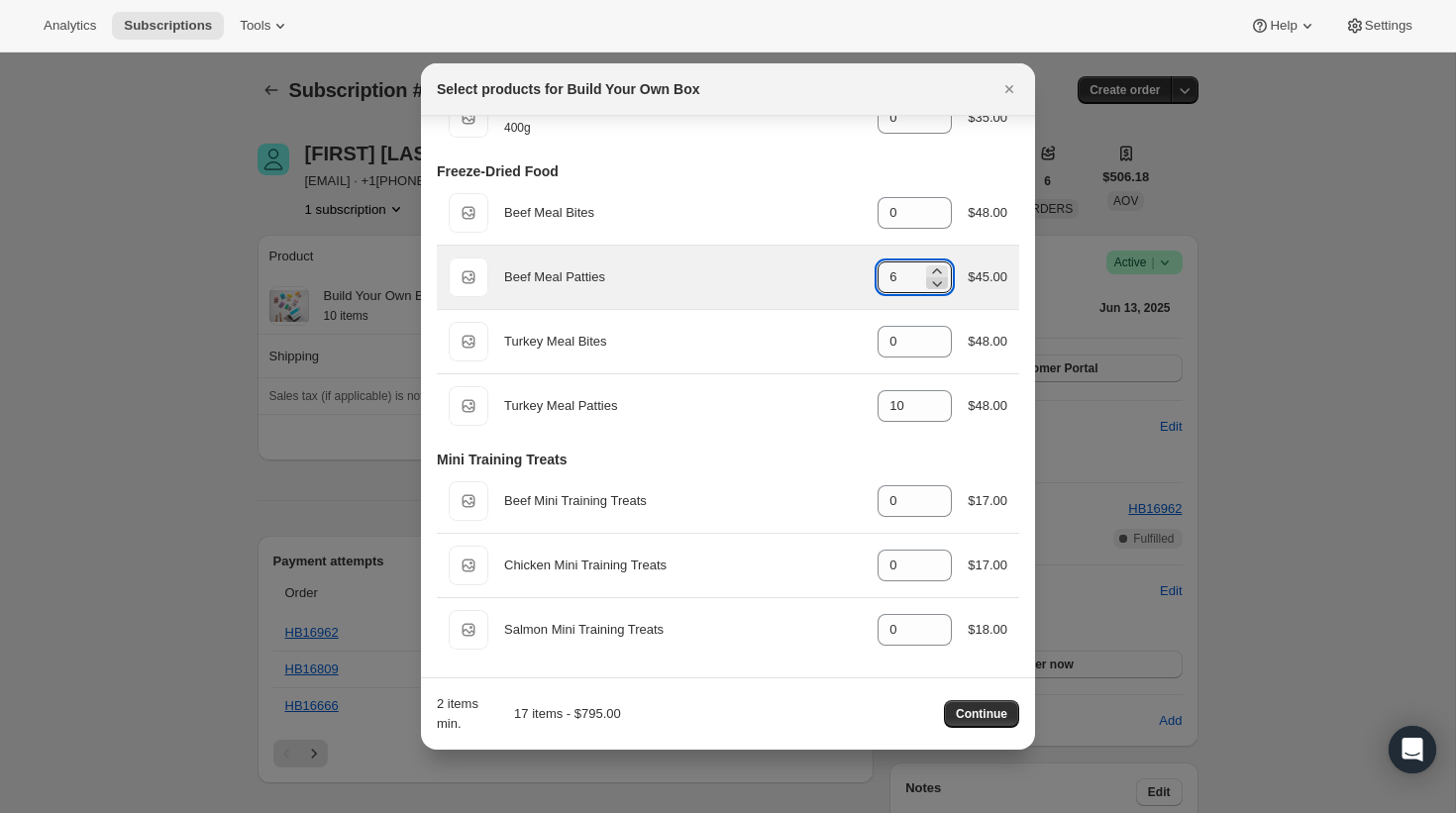click 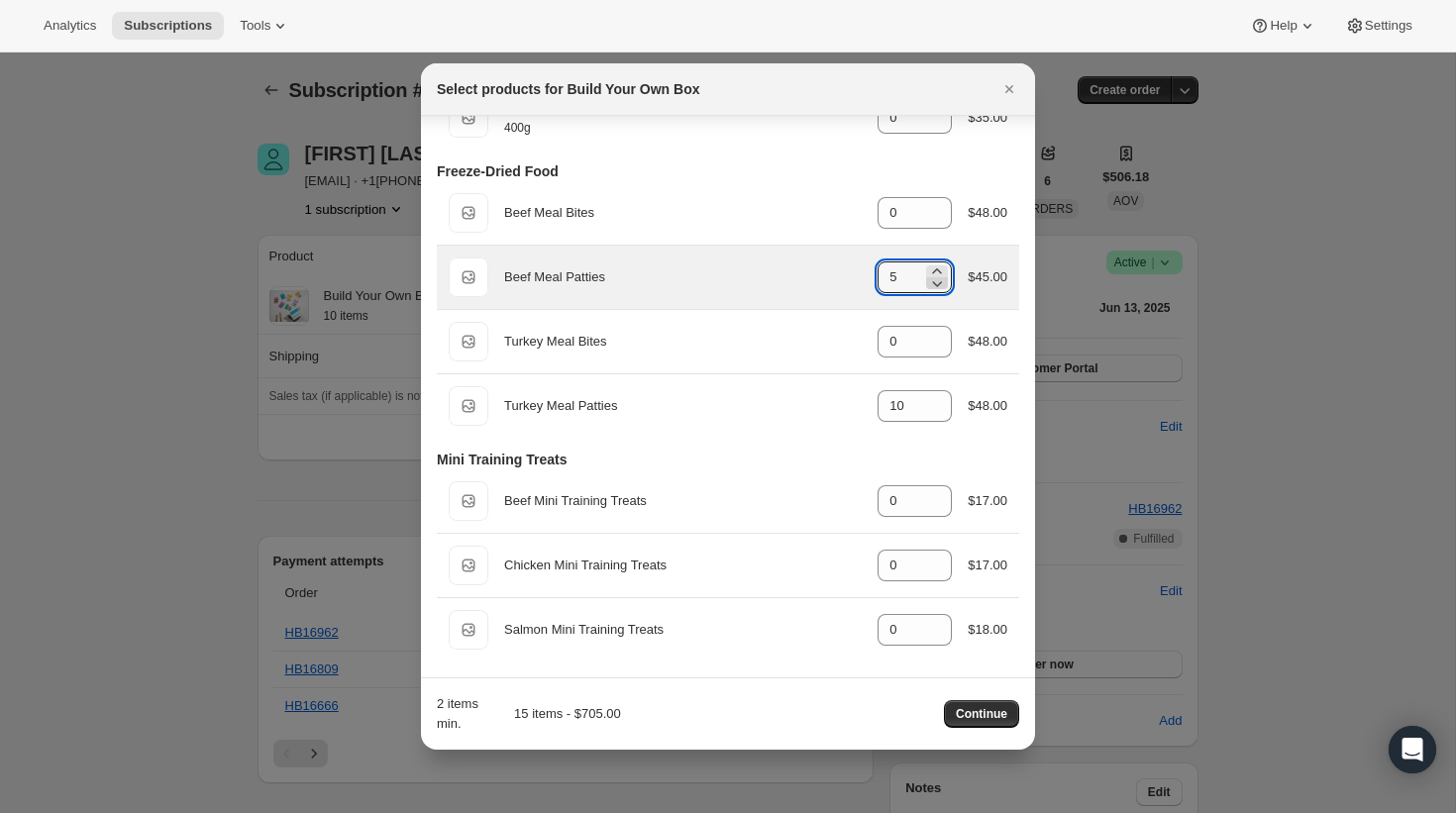 click 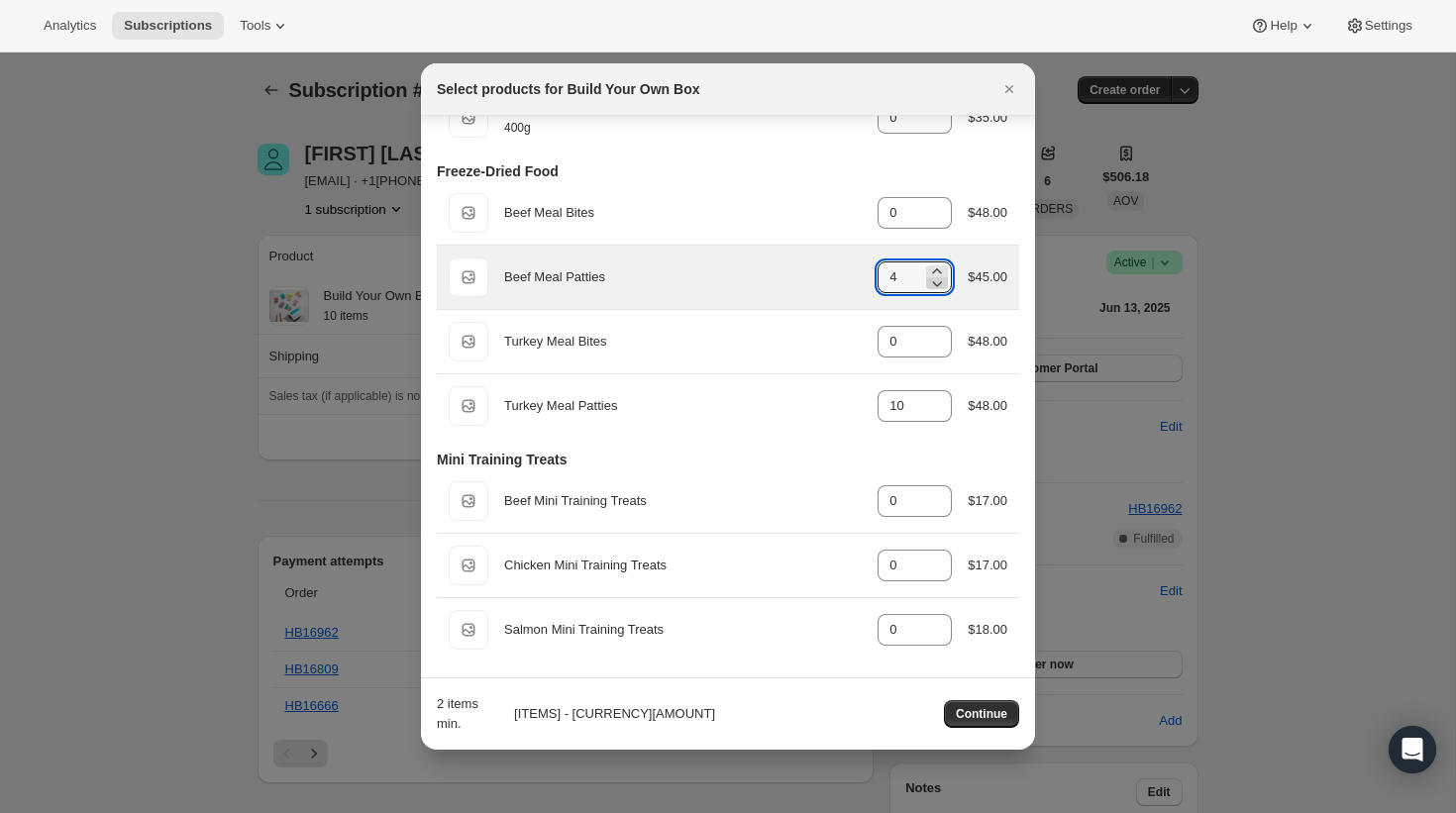 click 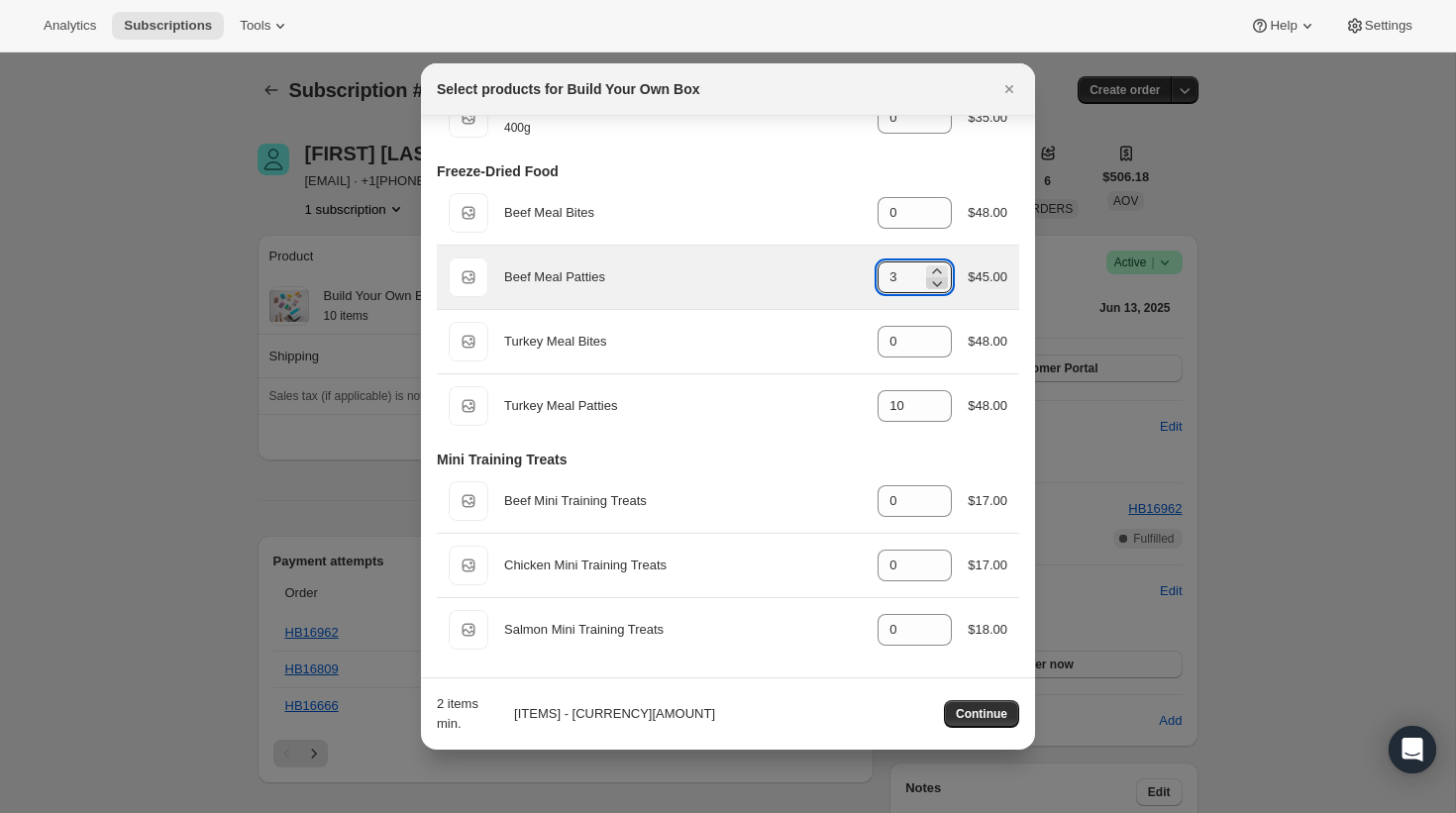 click 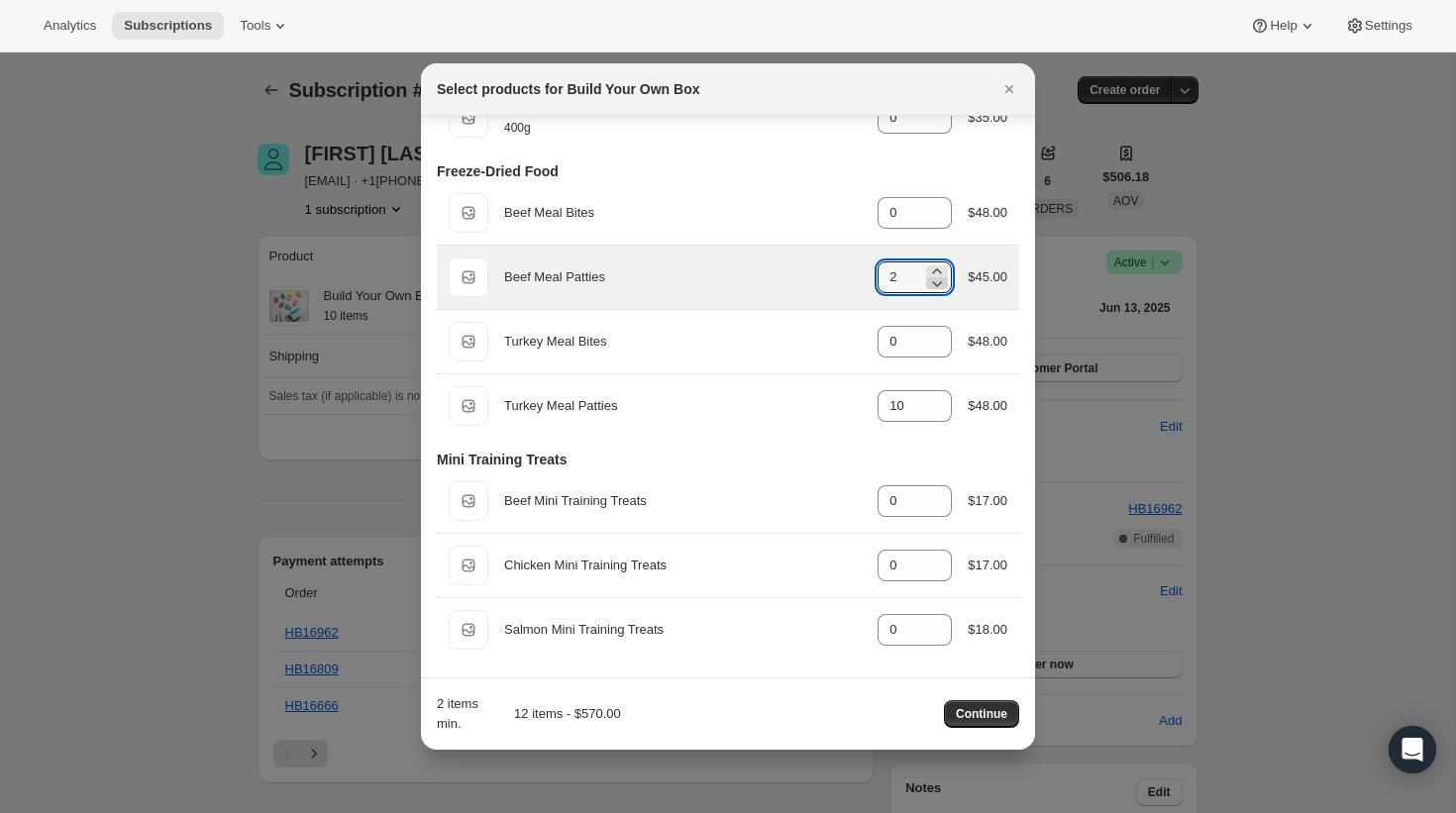 click 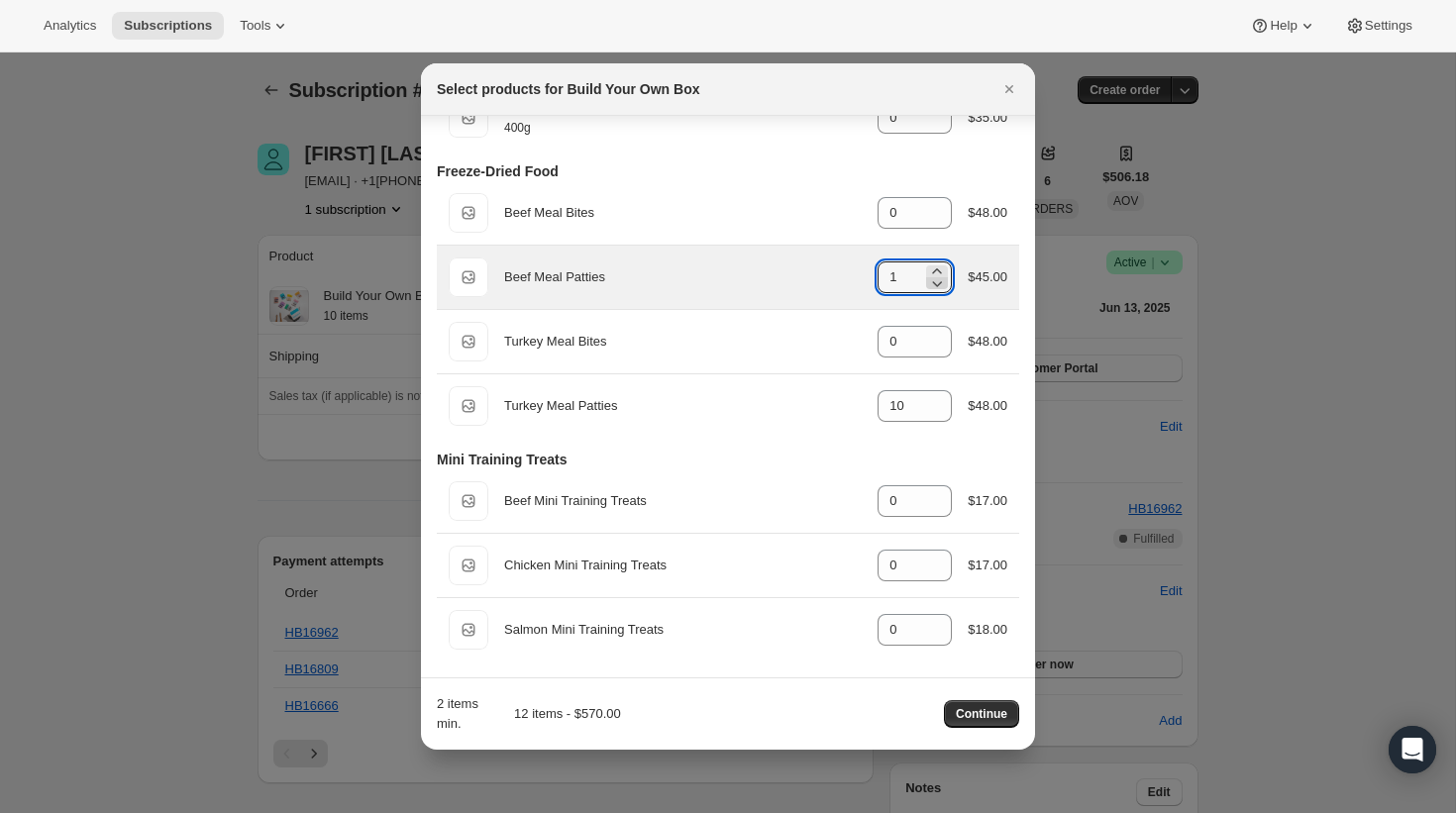 click 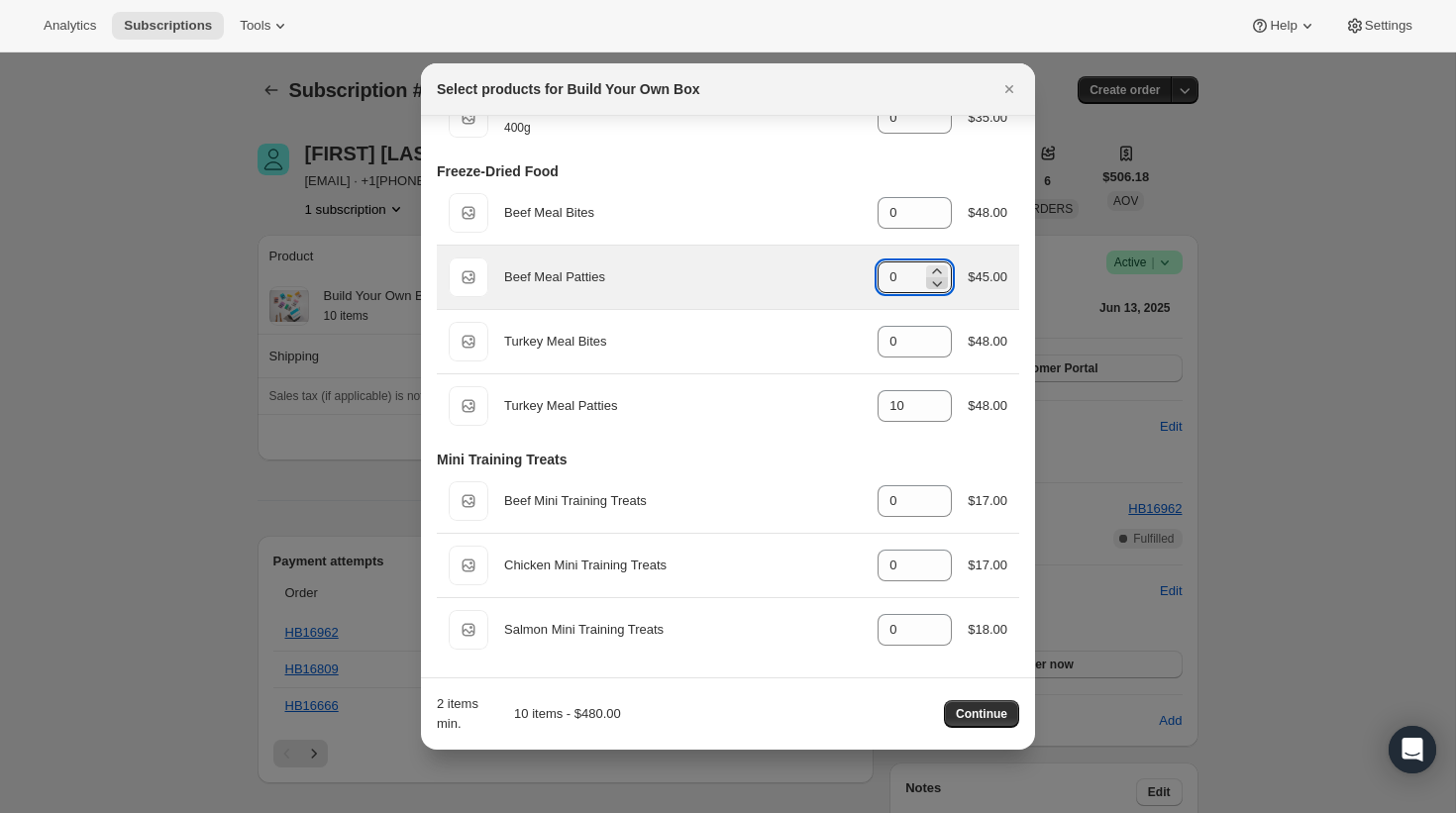click 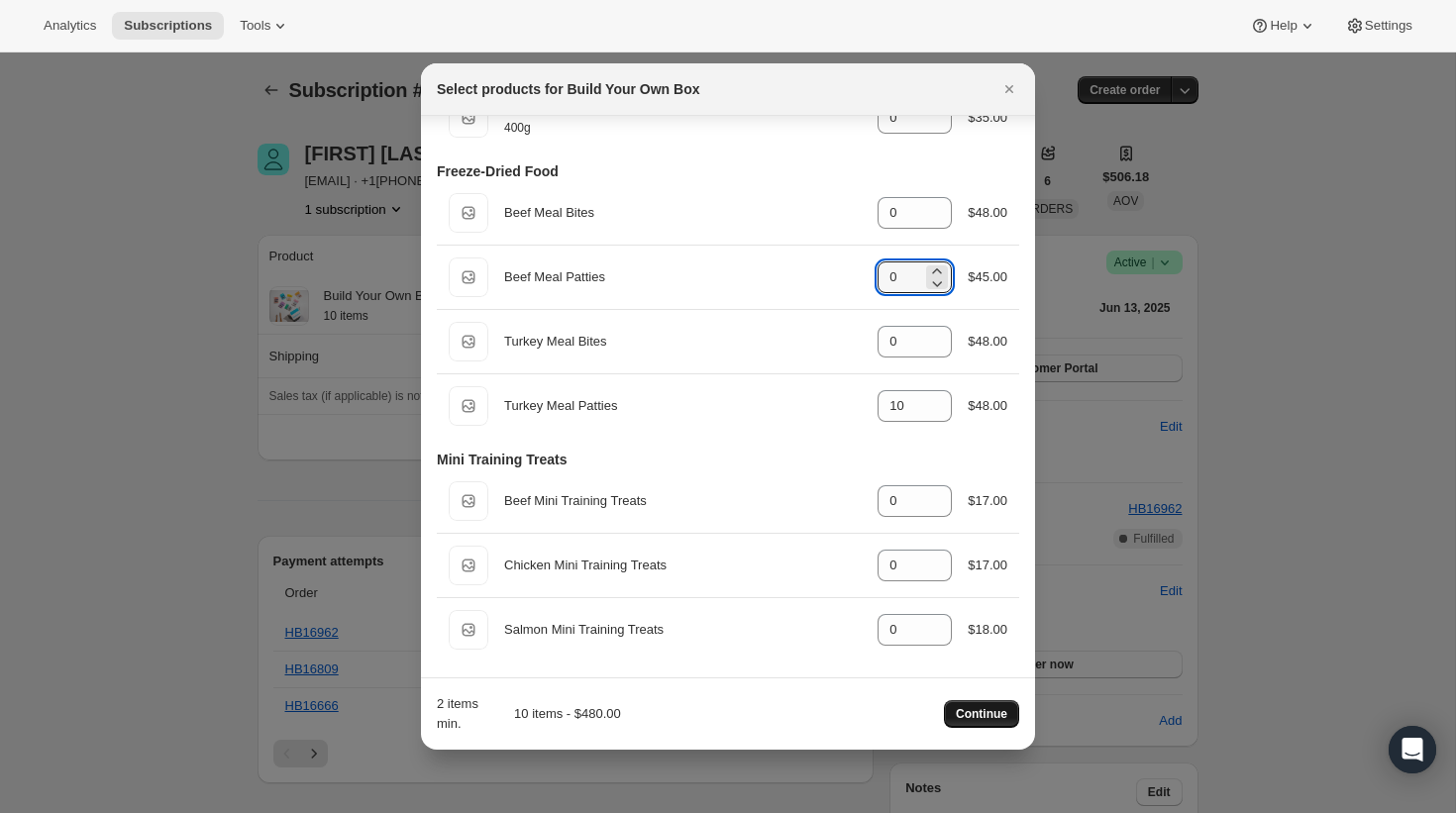 click on "Continue" at bounding box center (982, 714) 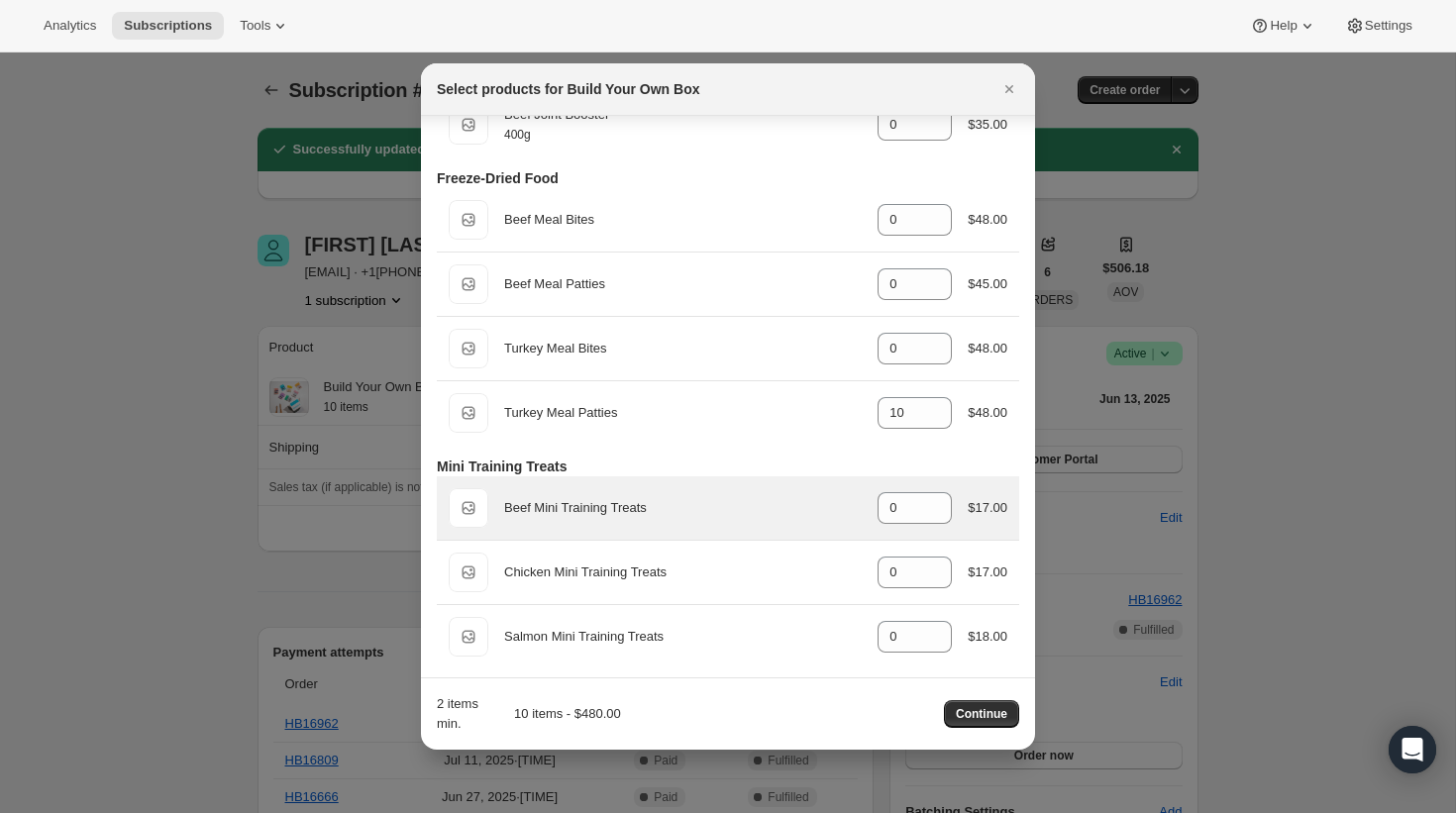 scroll, scrollTop: 853, scrollLeft: 0, axis: vertical 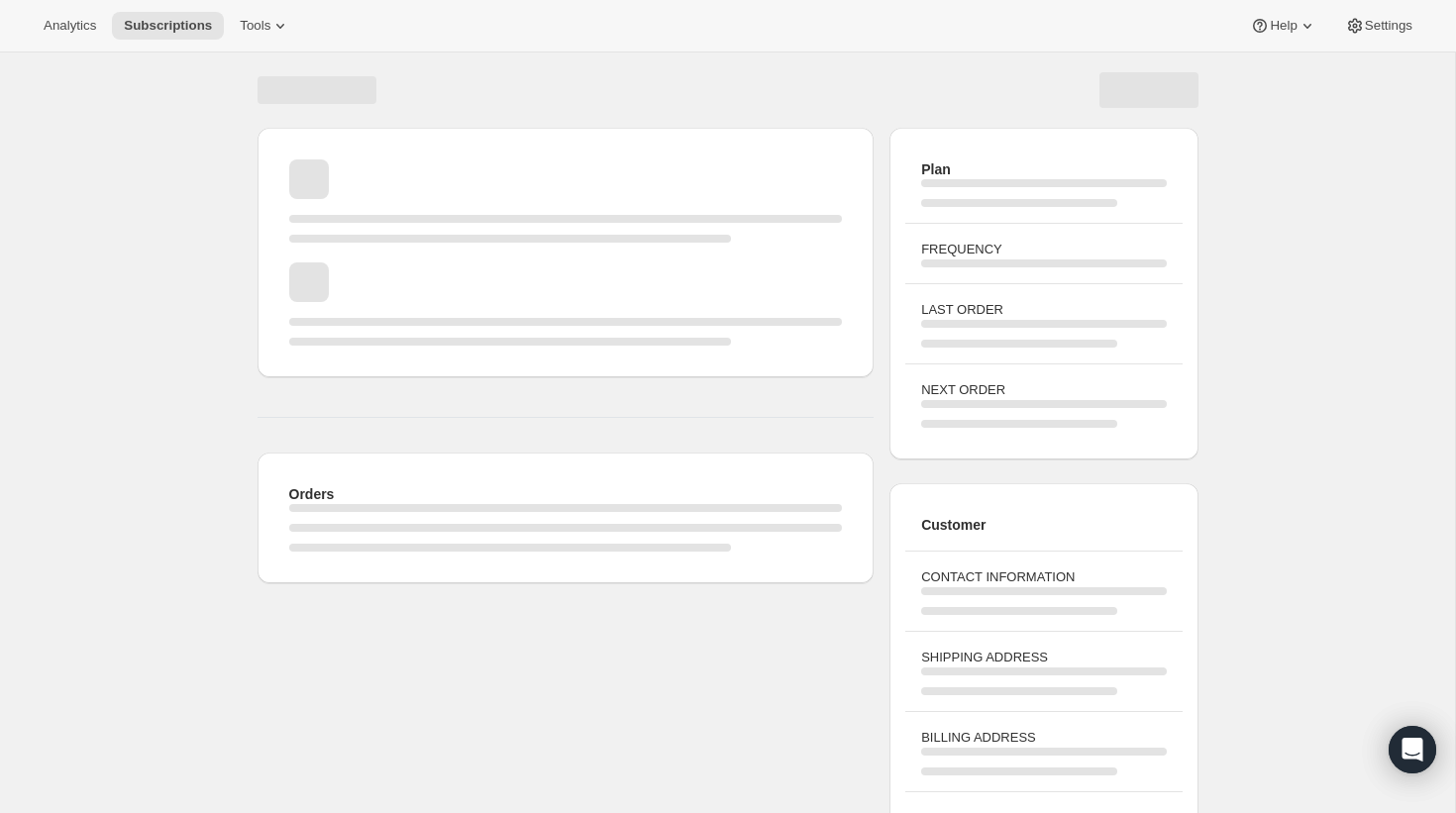 click on "BILLING ADDRESS" at bounding box center [1043, 738] 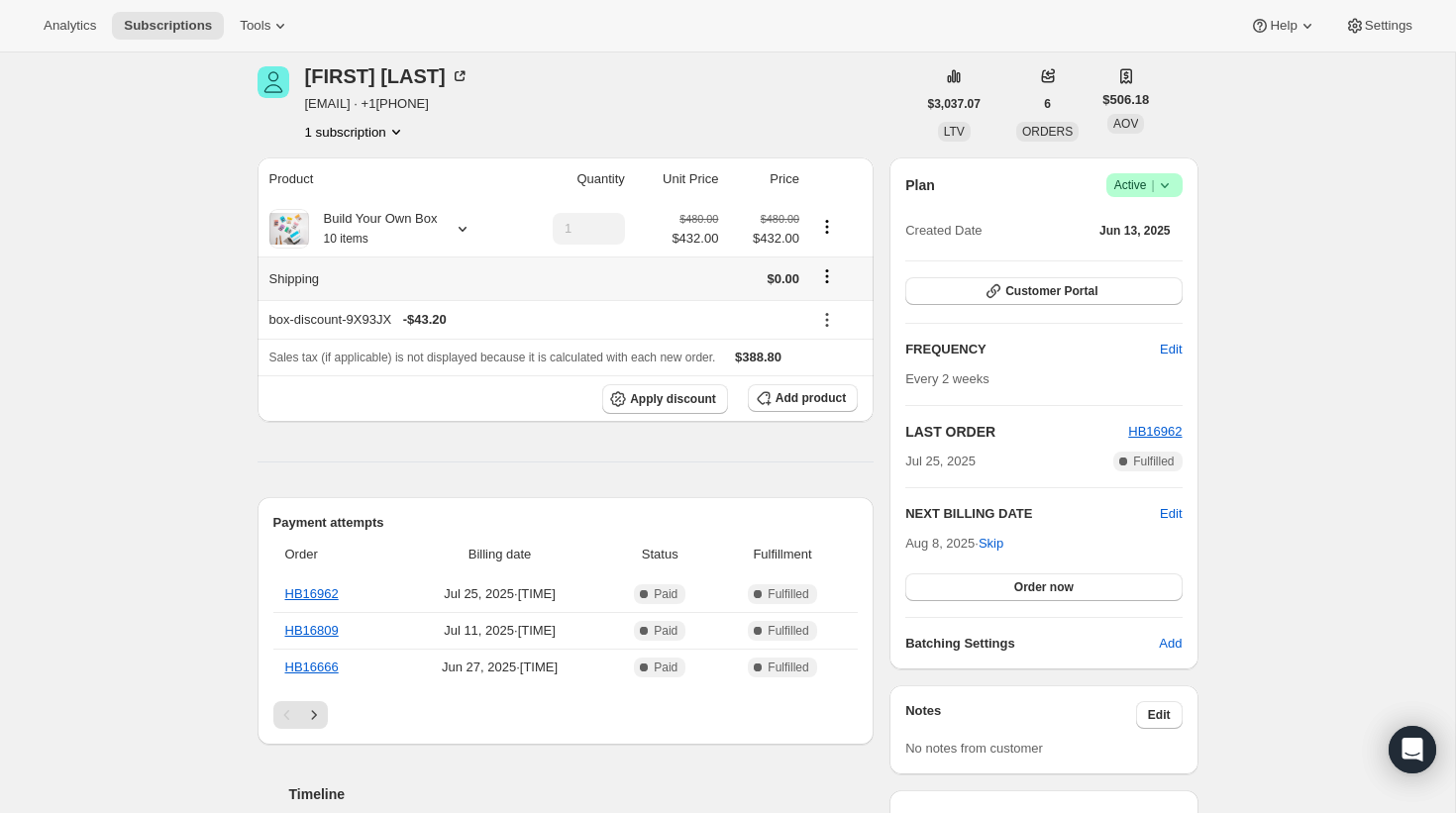 scroll, scrollTop: 170, scrollLeft: 0, axis: vertical 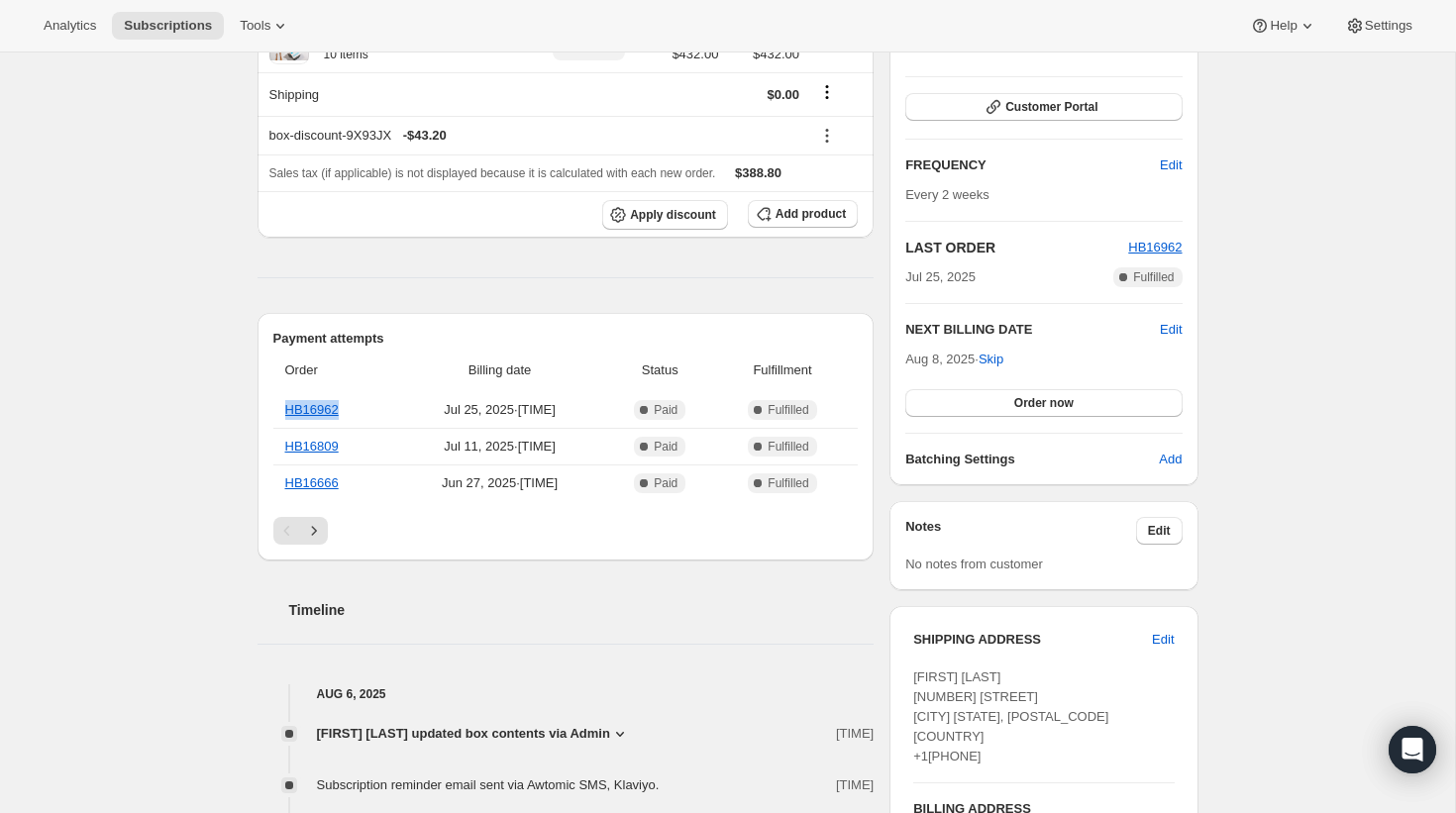 click on "Subscription #20082426052. This page is ready Subscription #20082426052 Success Recurring Success Active Create order Successfully updated subscription. Marie-Christine   Thibault mariec.thibault@gmail.com · +15148344974 1 subscription $3,037.07 LTV 6 ORDERS $506.18 AOV Product Quantity Unit Price Price Build Your Own Box 10 items 1 $480.00 $432.00 $480.00 $432.00 Shipping $0.00 box-discount-9X93JX   - $43.20 Sales tax (if applicable) is not displayed because it is calculated with each new order.   $388.80 Apply discount Add product Payment attempts Order Billing date Status Fulfillment HB16962 Jul 25, 2025  ·  07:00 a.m.  Complete Paid  Complete Fulfilled HB16809 Jul 11, 2025  ·  07:00 a.m.  Complete Paid  Complete Fulfilled HB16666 Jun 27, 2025  ·  07:00 a.m.  Complete Paid  Complete Fulfilled Timeline Aug 6, 2025 Sophie Leja updated box contents via Admin 11:21 p.m. New box selection 10 - Turkey Meal Patties Previous box selection 10 - Beef Meal Patties 07:00 a.m. Jul 25, 2025 07:00 a.m. View order |" at bounding box center (727, 795) 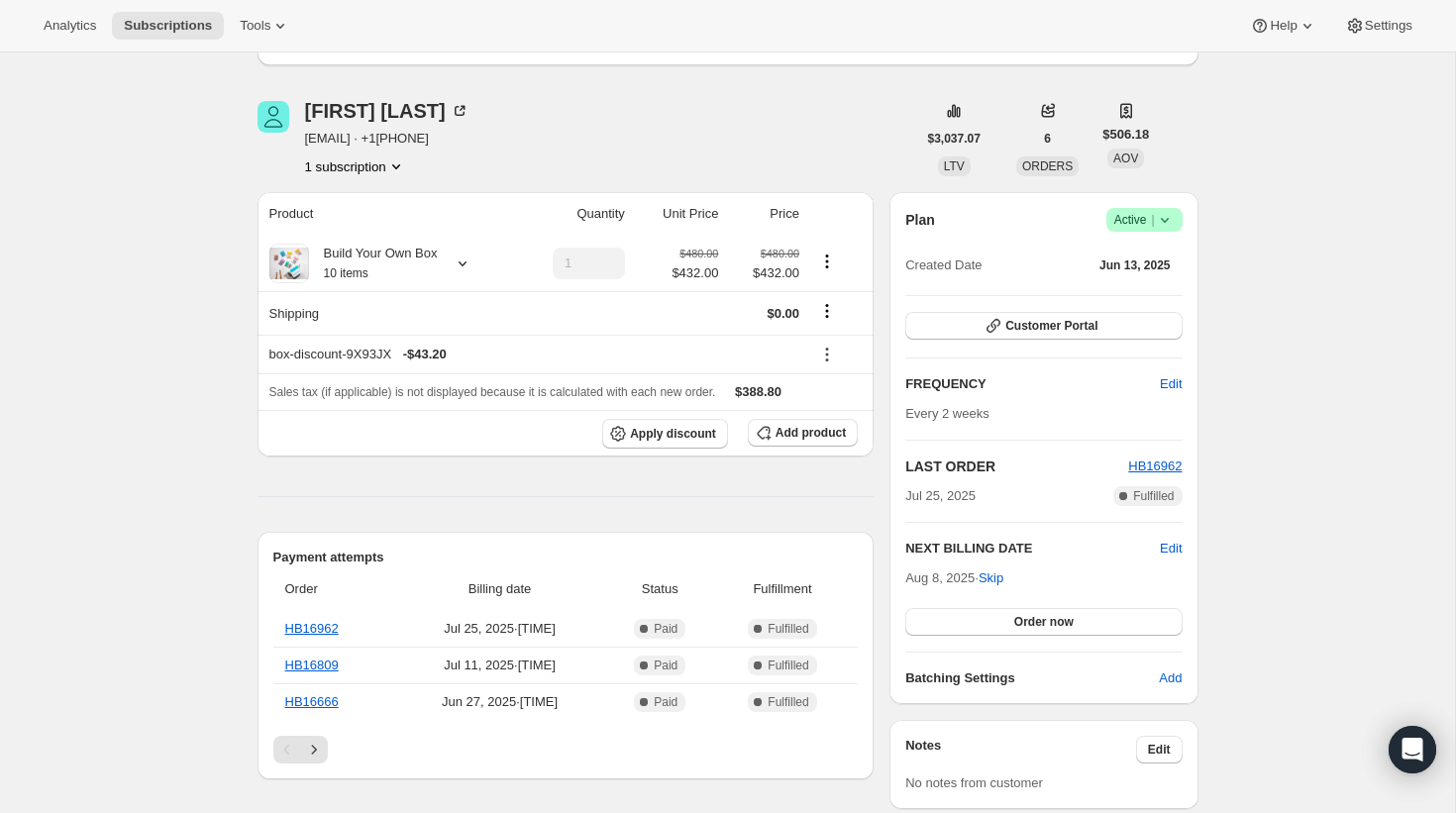 scroll, scrollTop: 158, scrollLeft: 0, axis: vertical 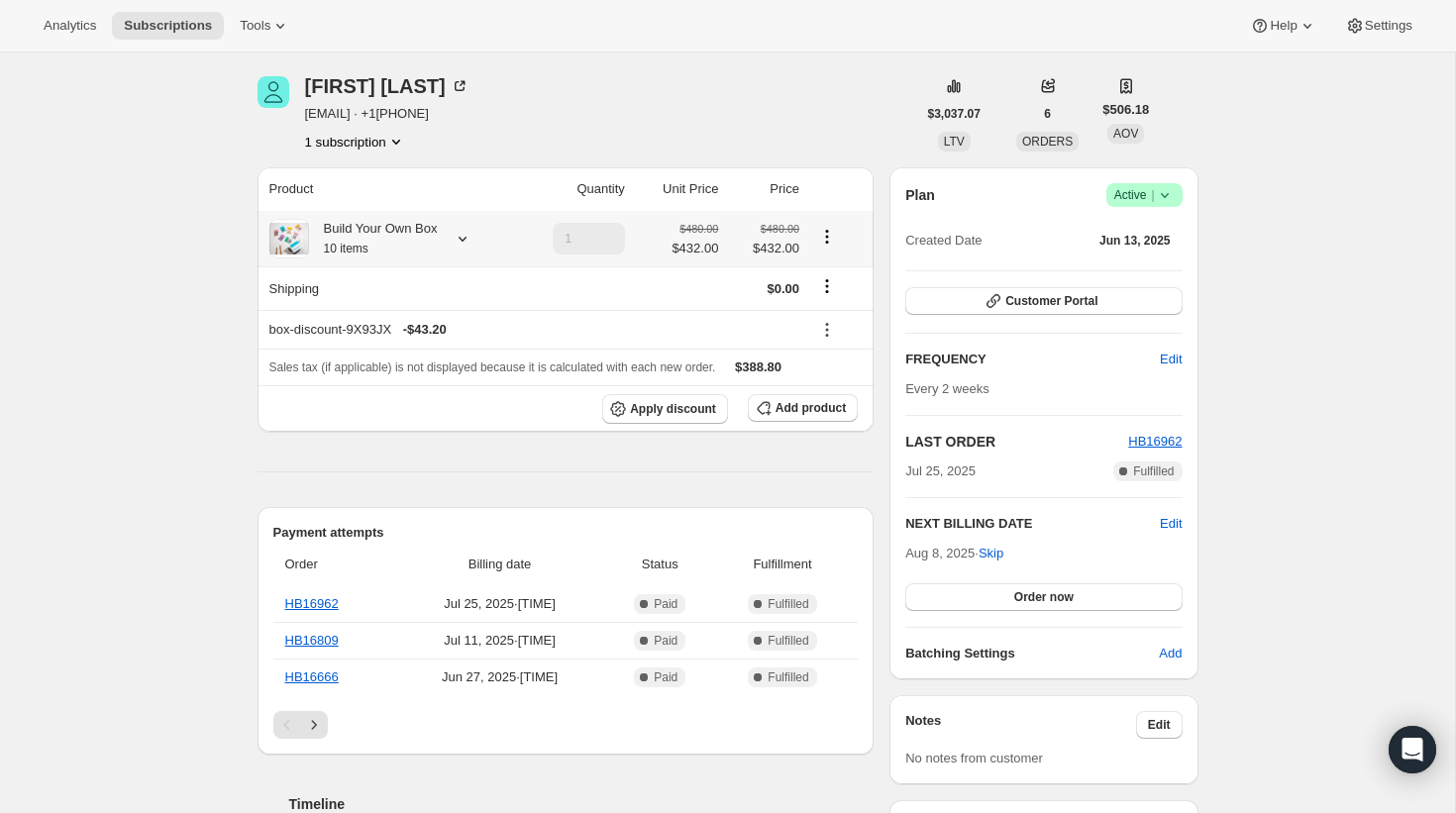 click on "Build Your Own Box 10 items" at bounding box center [373, 239] 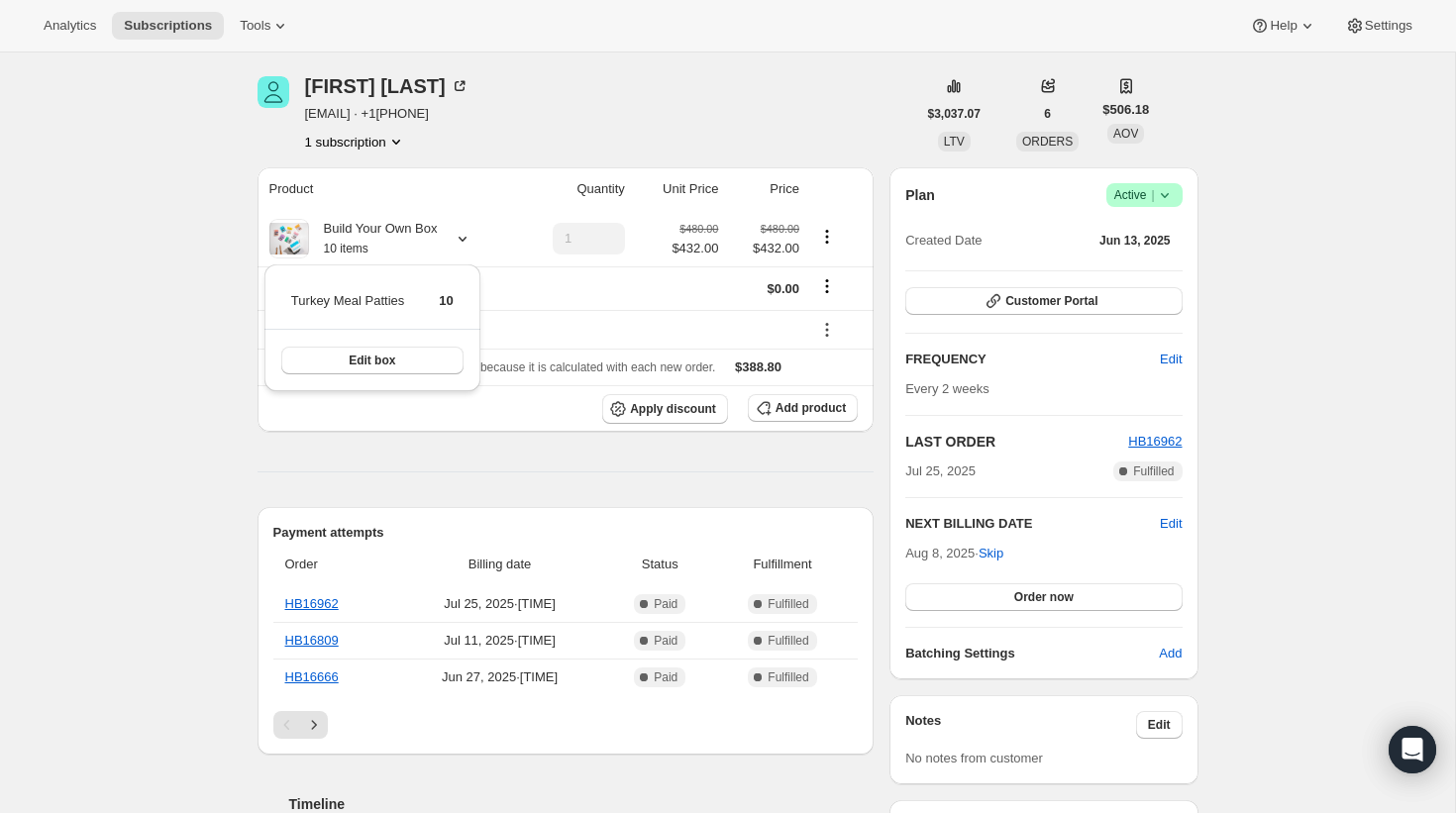 click on "Subscription #20082426052. This page is ready Subscription #20082426052 Success Recurring Success Active Create order Successfully updated subscription. Marie-Christine   Thibault mariec.thibault@gmail.com · +15148344974 1 subscription $3,037.07 LTV 6 ORDERS $506.18 AOV Product Quantity Unit Price Price Build Your Own Box 10 items 1 $480.00 $432.00 $480.00 $432.00 Shipping $0.00 box-discount-9X93JX   - $43.20 Sales tax (if applicable) is not displayed because it is calculated with each new order.   $388.80 Apply discount Add product Payment attempts Order Billing date Status Fulfillment HB16962 Jul 25, 2025  ·  07:00 a.m.  Complete Paid  Complete Fulfilled HB16809 Jul 11, 2025  ·  07:00 a.m.  Complete Paid  Complete Fulfilled HB16666 Jun 27, 2025  ·  07:00 a.m.  Complete Paid  Complete Fulfilled Timeline Aug 6, 2025 Sophie Leja updated box contents via Admin 11:21 p.m. New box selection 10 - Turkey Meal Patties Previous box selection 10 - Beef Meal Patties 07:00 a.m. Jul 25, 2025 07:00 a.m. View order |" at bounding box center [727, 989] 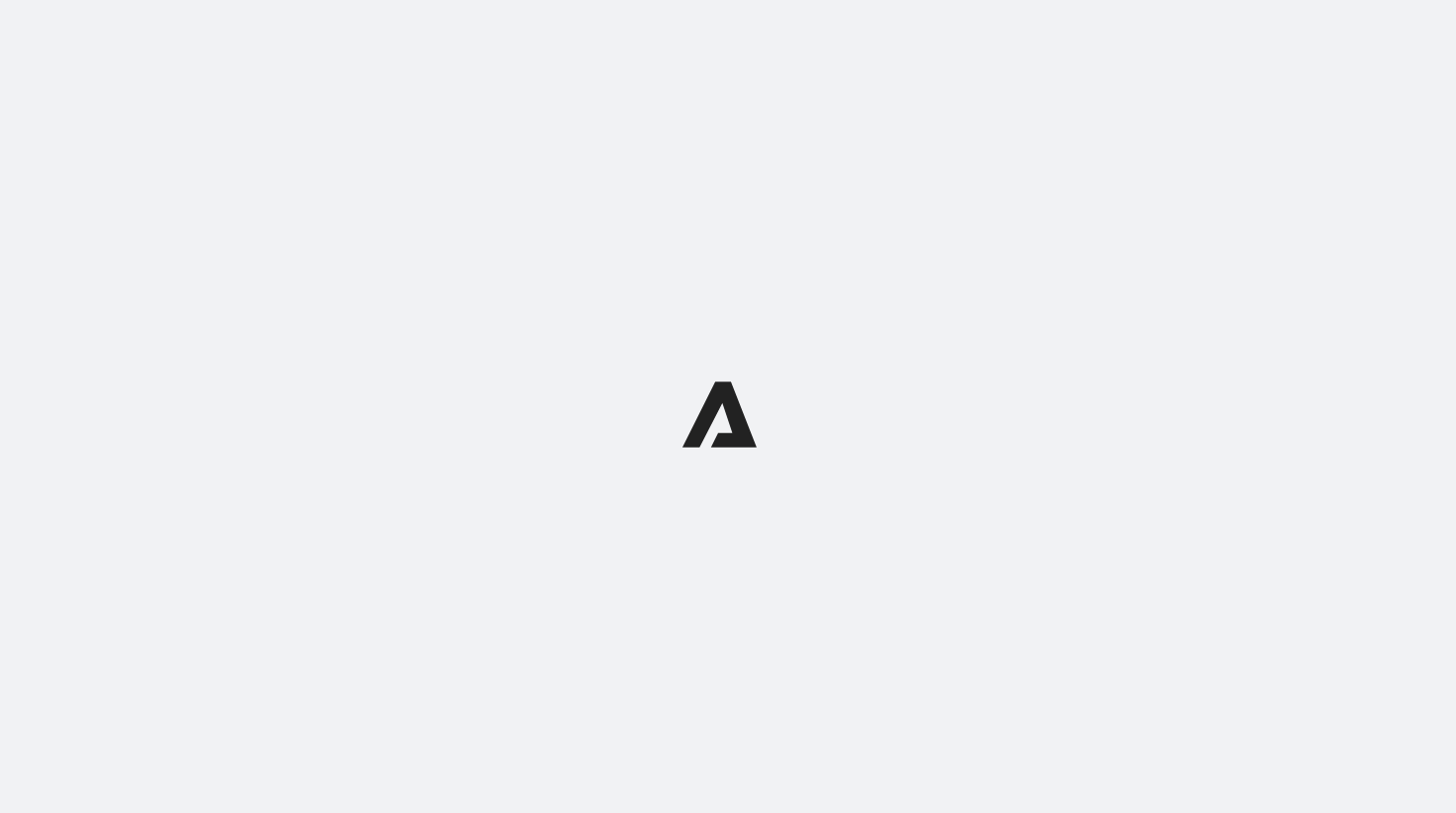 scroll, scrollTop: 0, scrollLeft: 0, axis: both 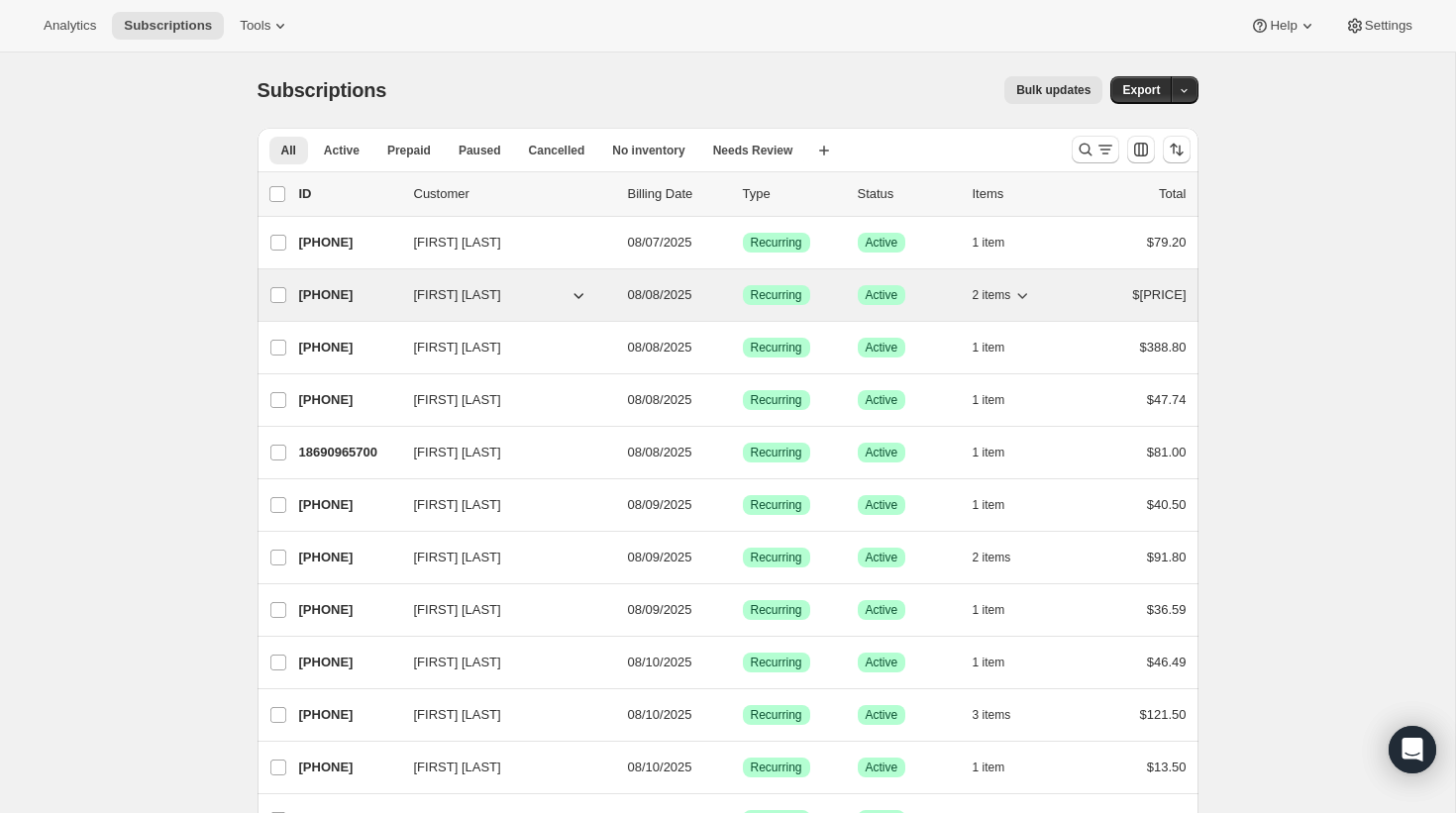 click on "2   items" at bounding box center (1022, 295) 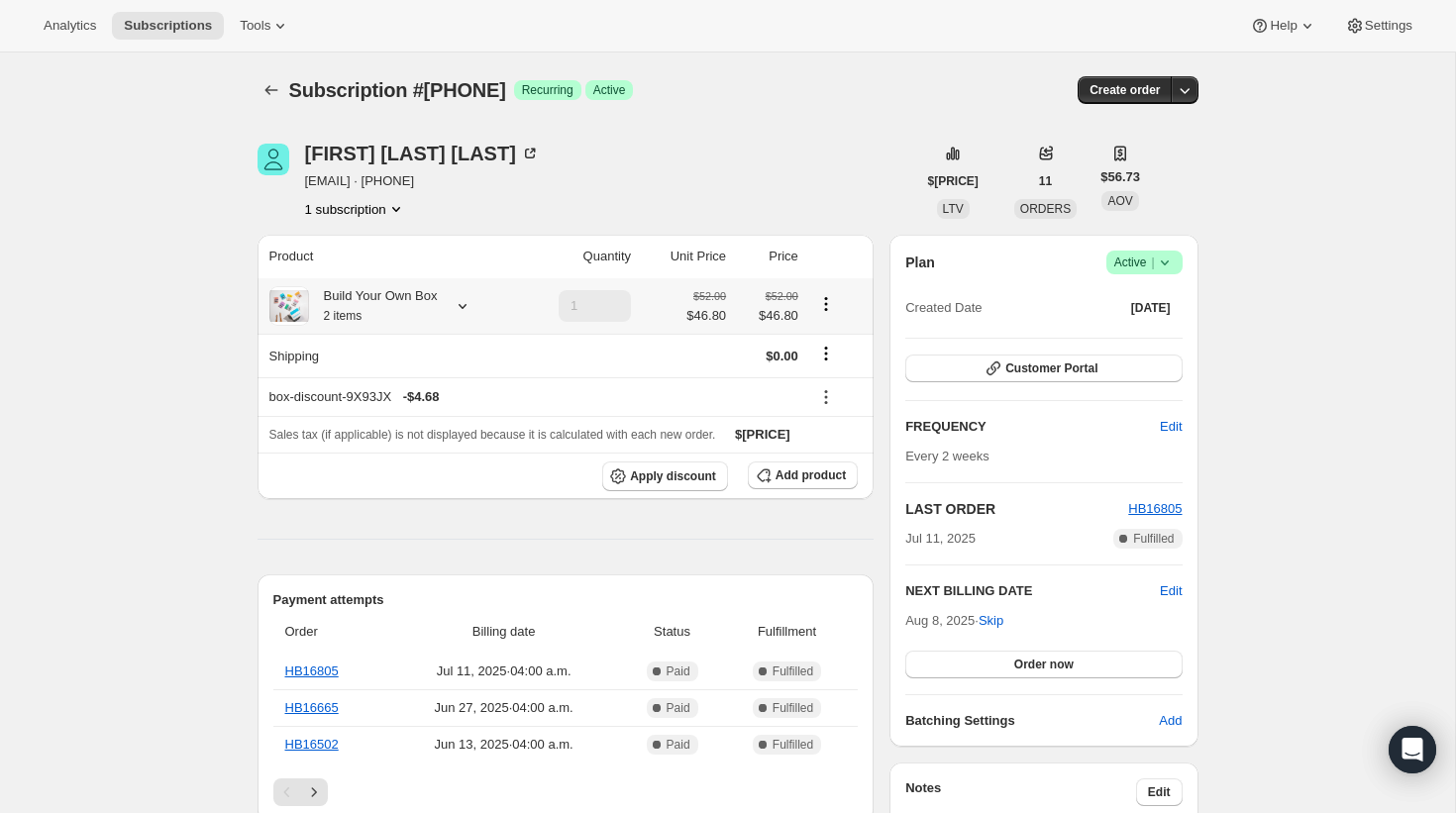 click 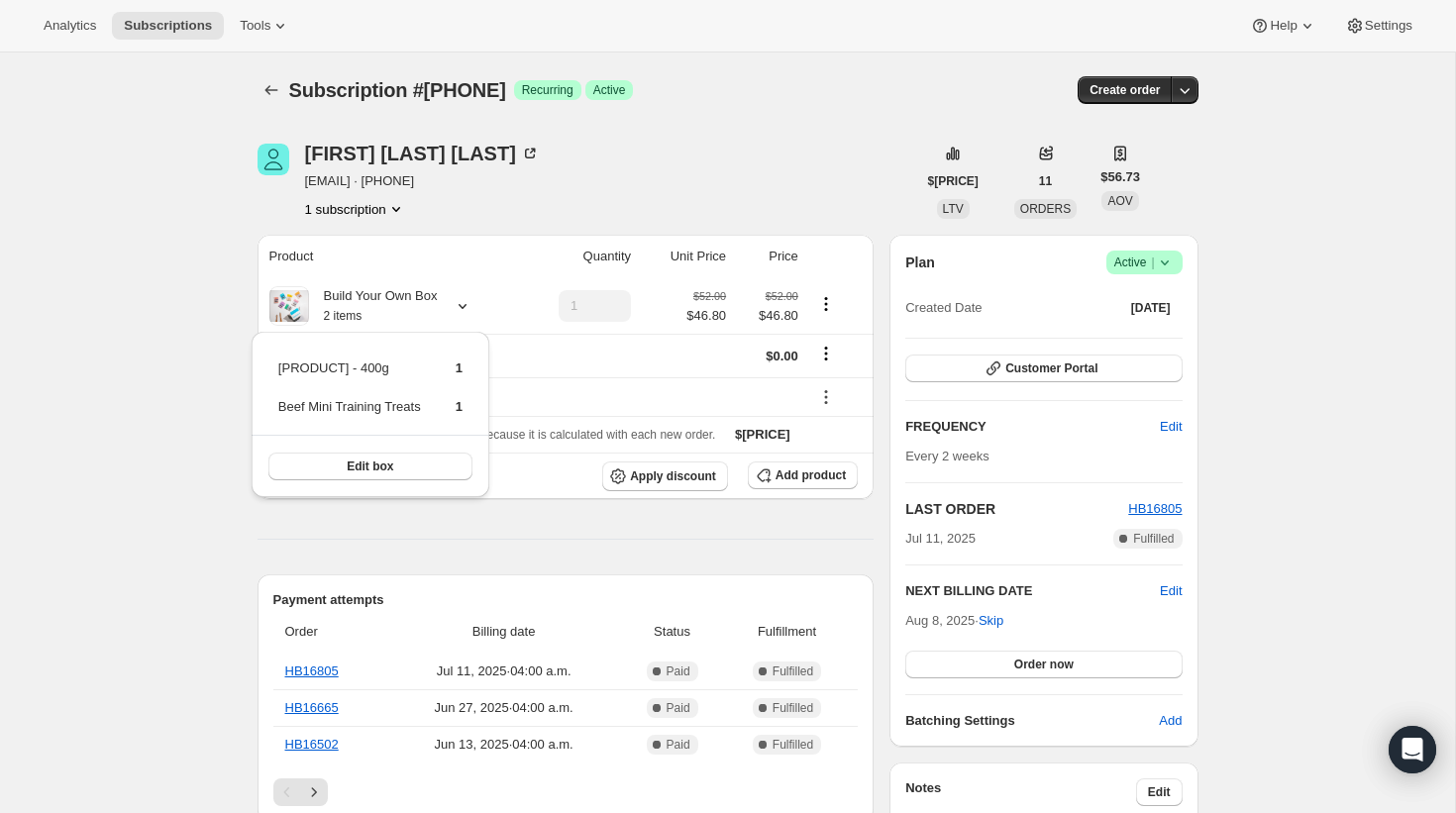 click on "Subscription #[PHONE]. This page is ready Subscription #[PHONE] Success Recurring Success Active Create order [FIRST] [LAST] [EMAIL] · [PHONE] 1 subscription $[PRICE] LTV 11 ORDERS $[PRICE] AOV Product Quantity Unit Price Price Build Your Own Box 2 items 1 $[PRICE] $[PRICE] $[PRICE] $[PRICE] Shipping $0.00 box-discount-9X93JX   - $[PRICE] Sales tax (if applicable) is not displayed because it is calculated with each new order.   $[PRICE] Apply discount Add product Payment attempts Order Billing date Status Fulfillment HB16805 Jul 11, 2025  ·  04:00 a.m.  Complete Paid  Complete Fulfilled HB16665 Jun 27, 2025  ·  04:00 a.m.  Complete Paid  Complete Fulfilled HB16502 Jun 13, 2025  ·  04:00 a.m.  Complete Paid  Complete Fulfilled Timeline Aug 6, 2025 [FIRST] [LAST] removed [PRODUCT] ([TYPE]) via Customer Portal.  05:51 p.m. [FIRST] [LAST] added 1 [PRODUCT]  ([TYPE]) via Customer Portal.  05:50 p.m. 04:00 a.m. Aug 5, 2025 12:26 p.m. Aug 4, 2025" at bounding box center [727, 964] 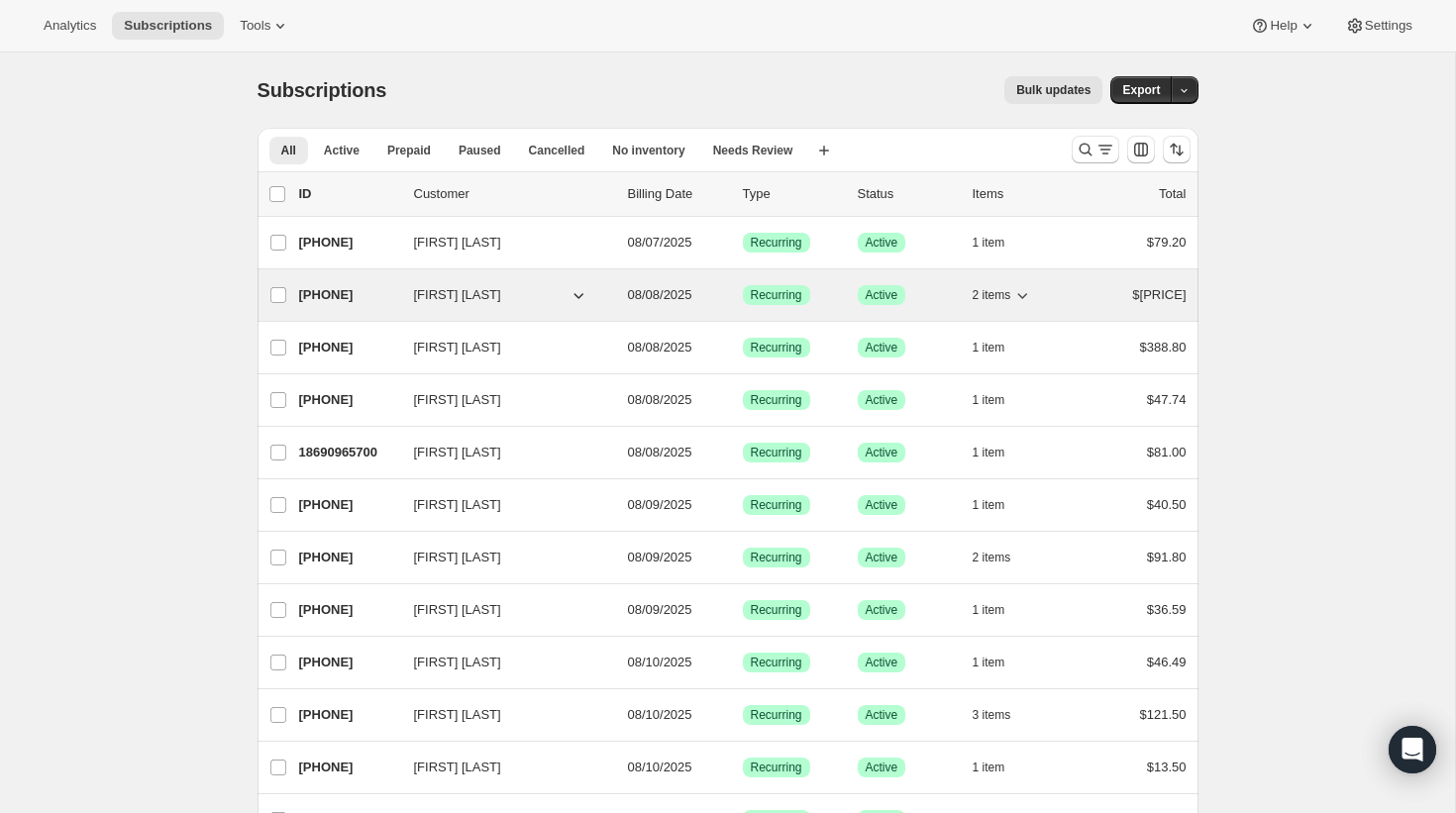 click 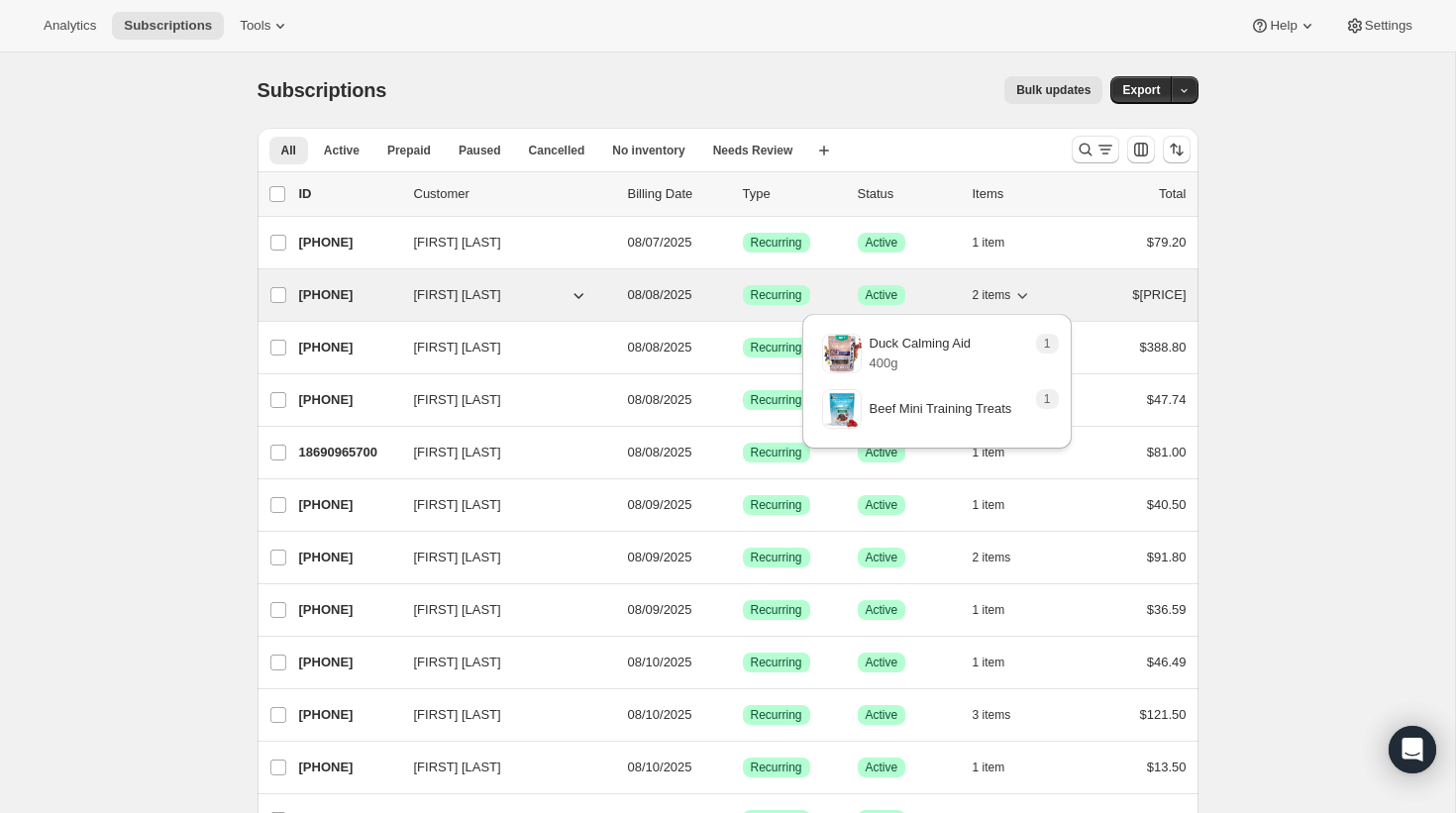 click 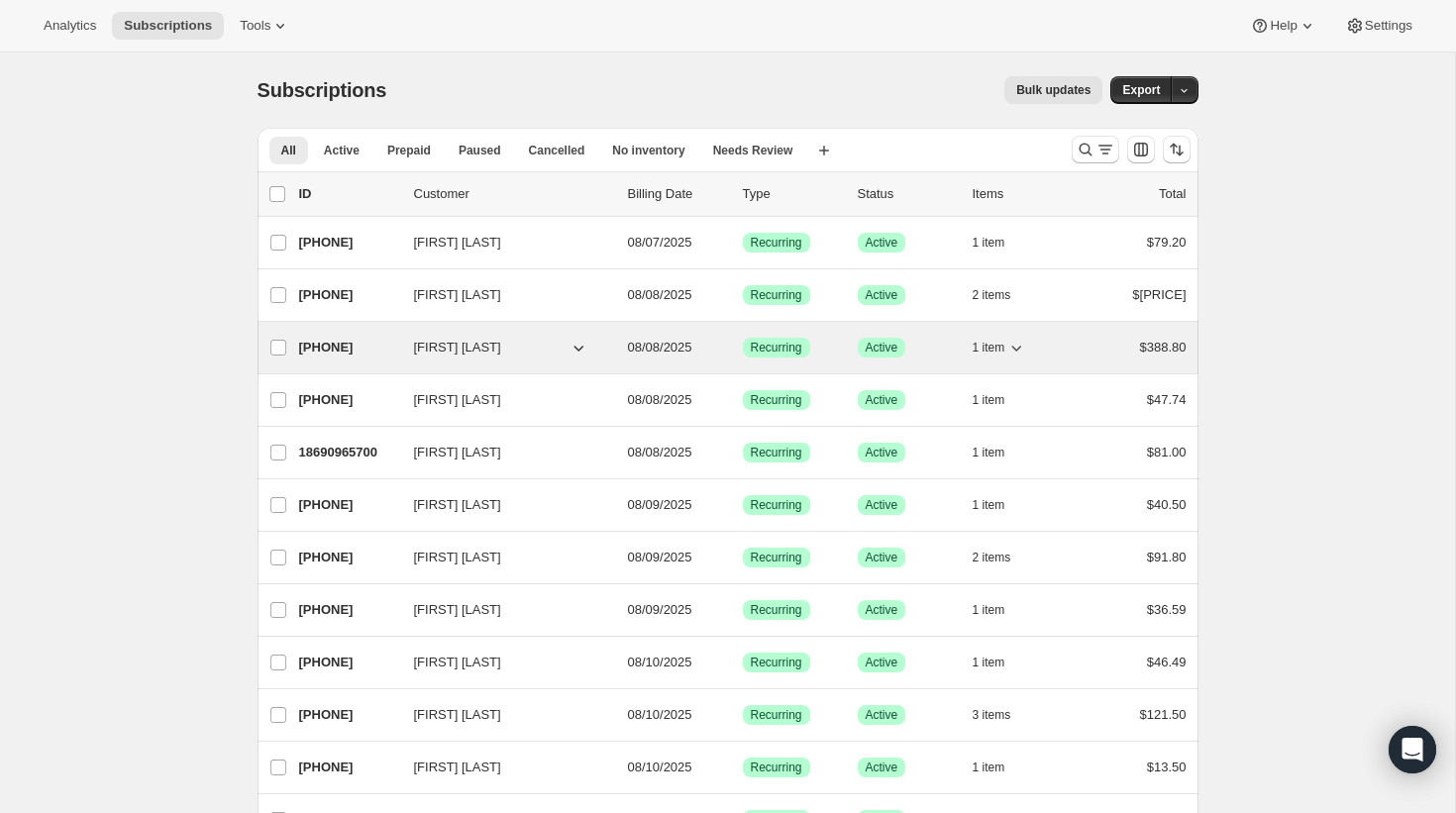 click 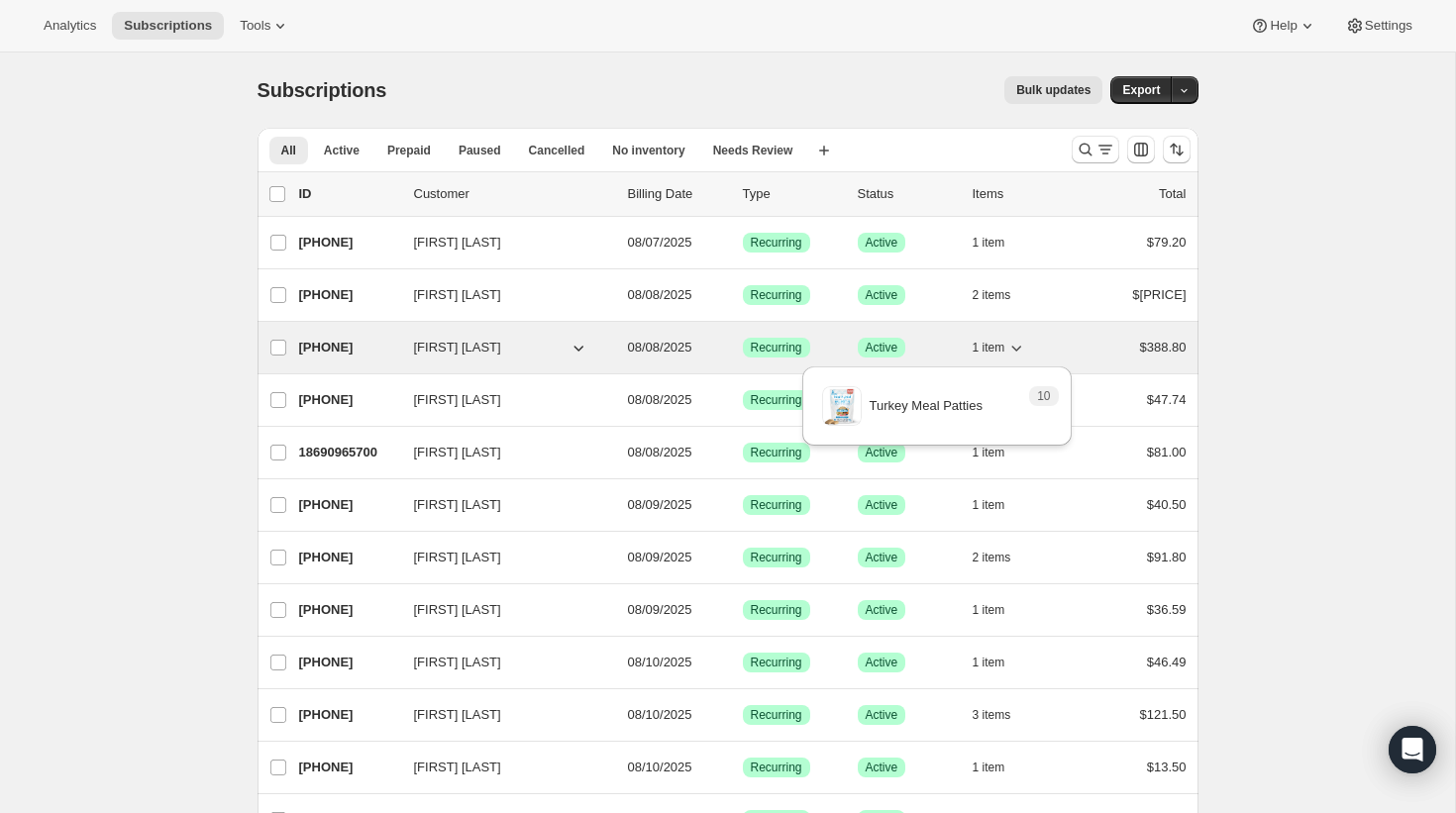 click 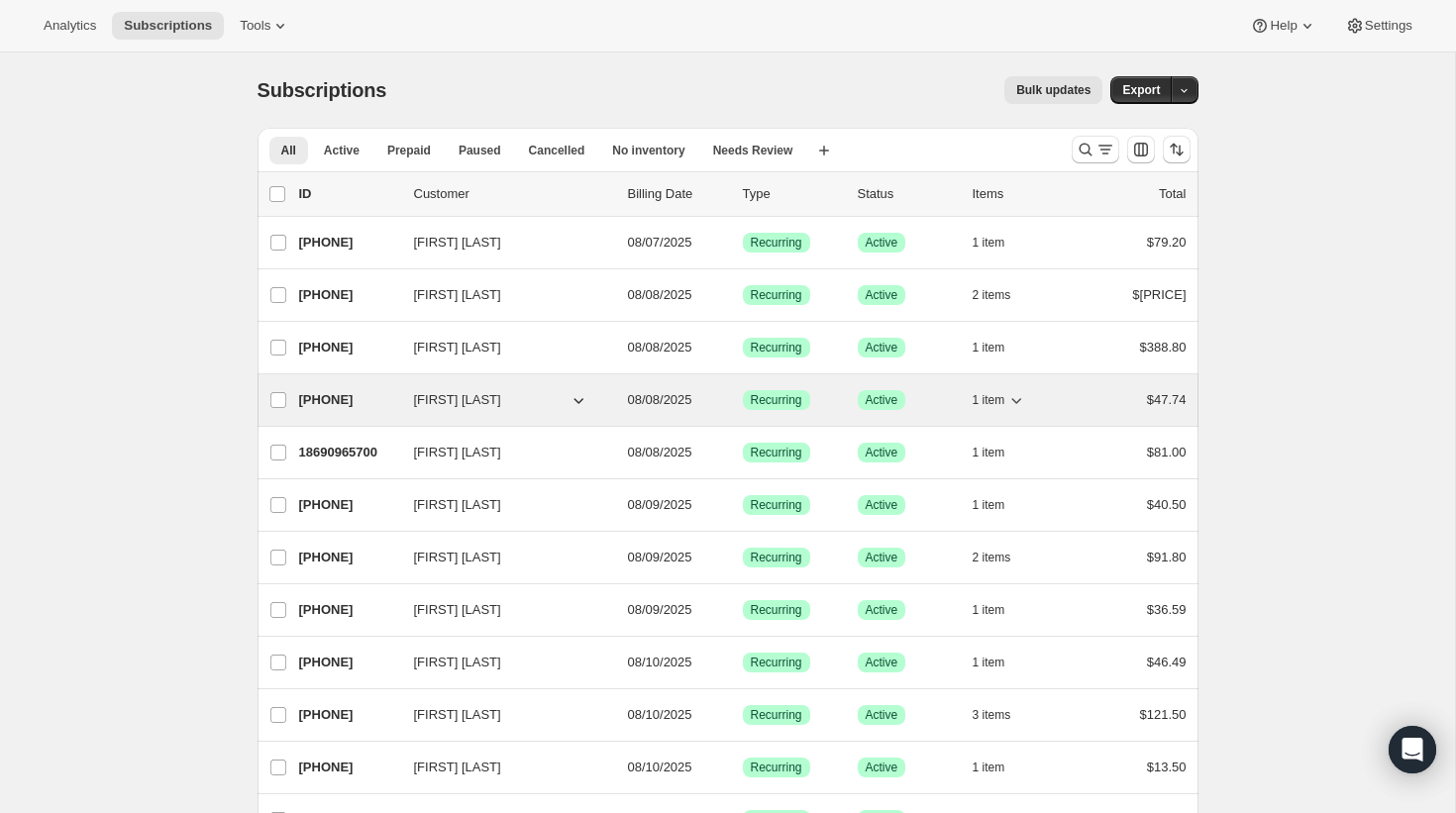 click 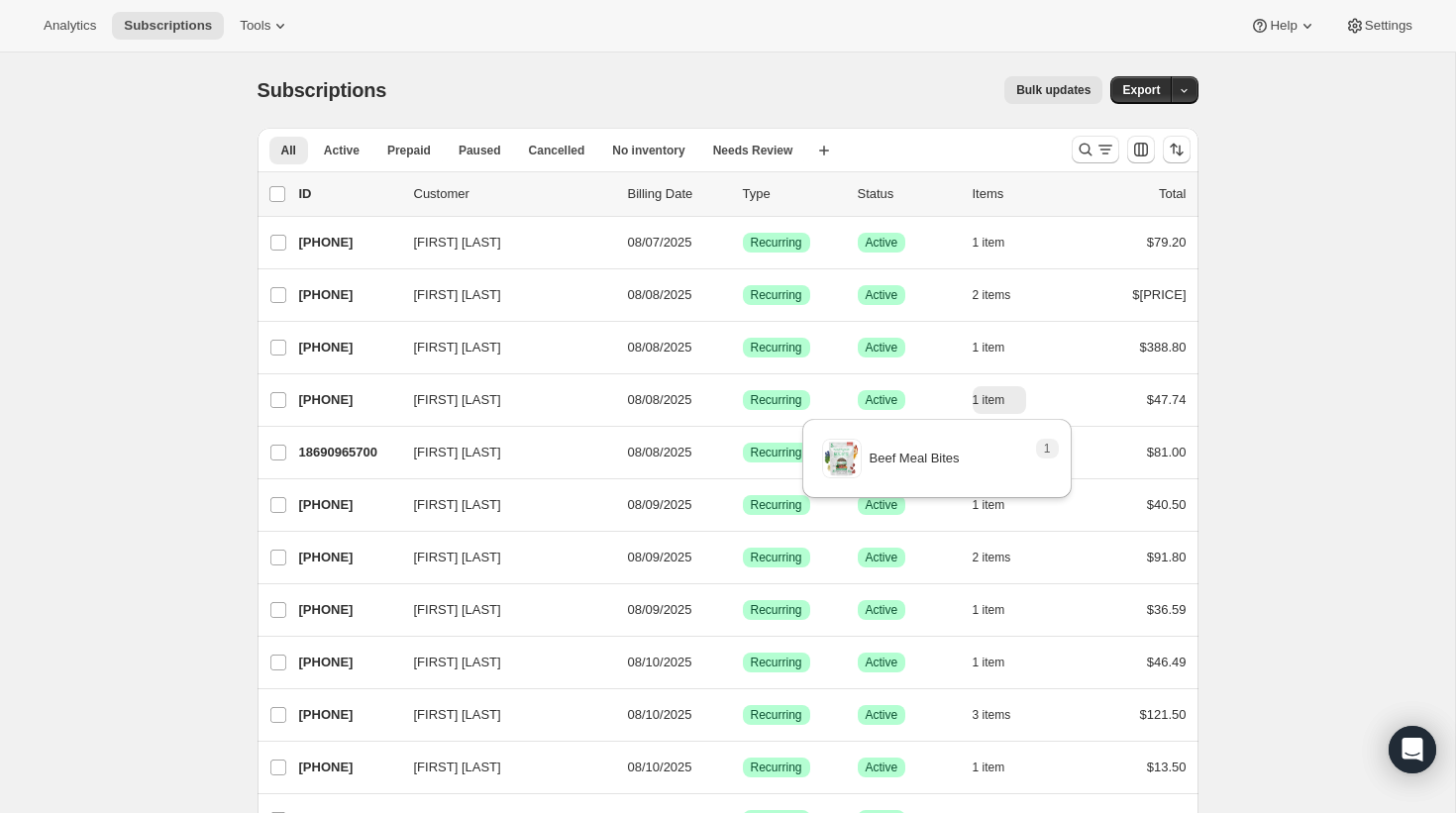 click on "Subscriptions. This page is ready Subscriptions Bulk updates More actions Bulk updates Export All Active
Prepaid Paused Cancelled No inventory Needs Review More views All Active
Prepaid Paused Cancelled No inventory Needs Review More views Create new view 0 selected Update next billing date Change status Showing 51 subscriptions Select all 51 subscriptions Showing 51 subscriptions Select Select all 51 subscriptions 0 selected list header ID Customer Billing Date Type Status Items Total [FIRST] [LAST] [PHONE] [FIRST] [LAST] 08/07/2025 Success Recurring Success Active 1   item $[PRICE] [FIRST] [LAST] [PHONE] [FIRST] [LAST] 08/08/2025 Success Recurring Success Active 2   items $[PRICE] [FIRST] [LAST] [PHONE] [FIRST] [LAST] 08/08/2025 Success Recurring Success Active 1   item $[PRICE] [FIRST] [LAST] [PHONE] [FIRST] [LAST] 08/08/2025 Success Recurring Success Active 1   item 1   2" at bounding box center [727, 1501] 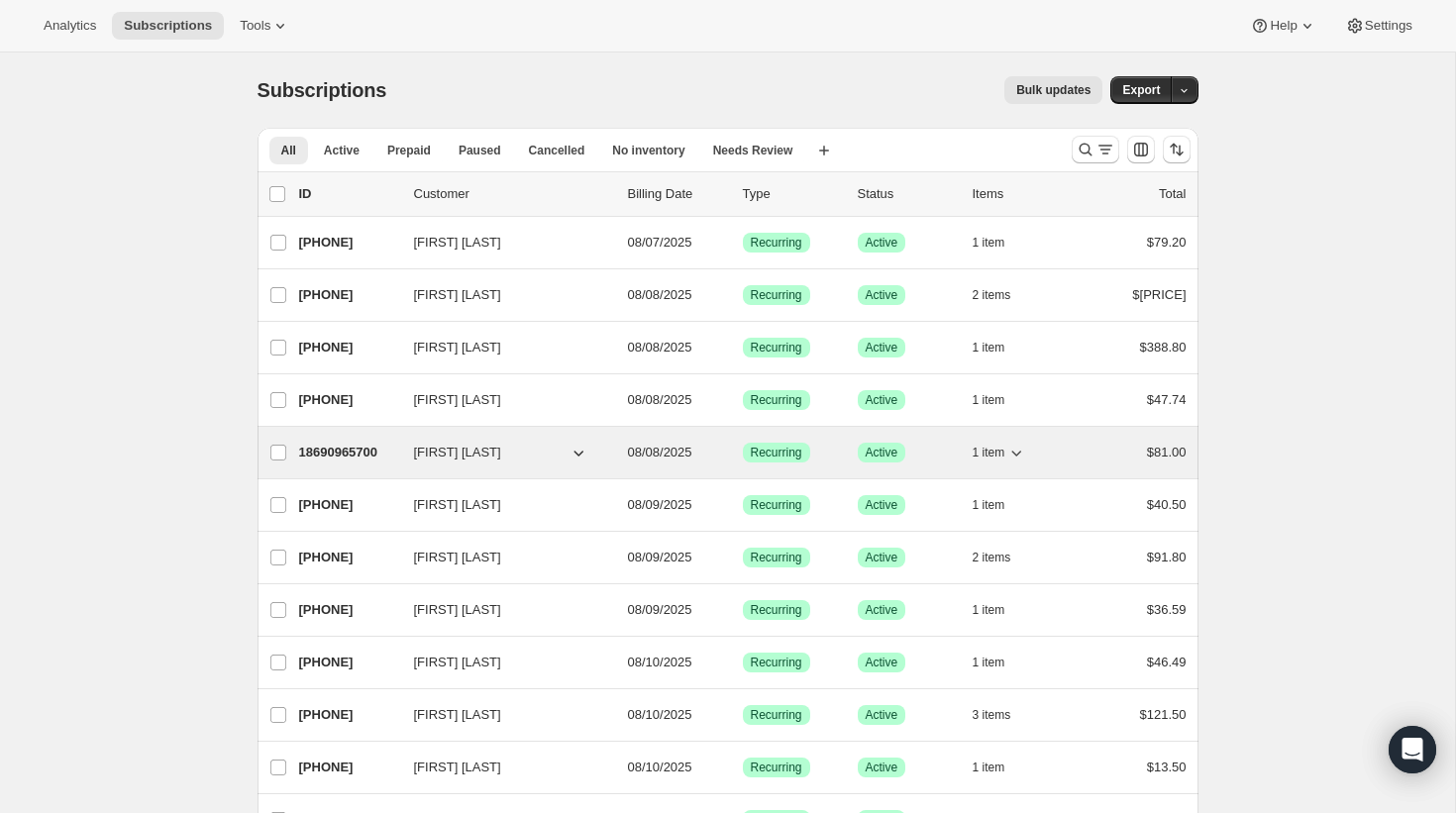 click 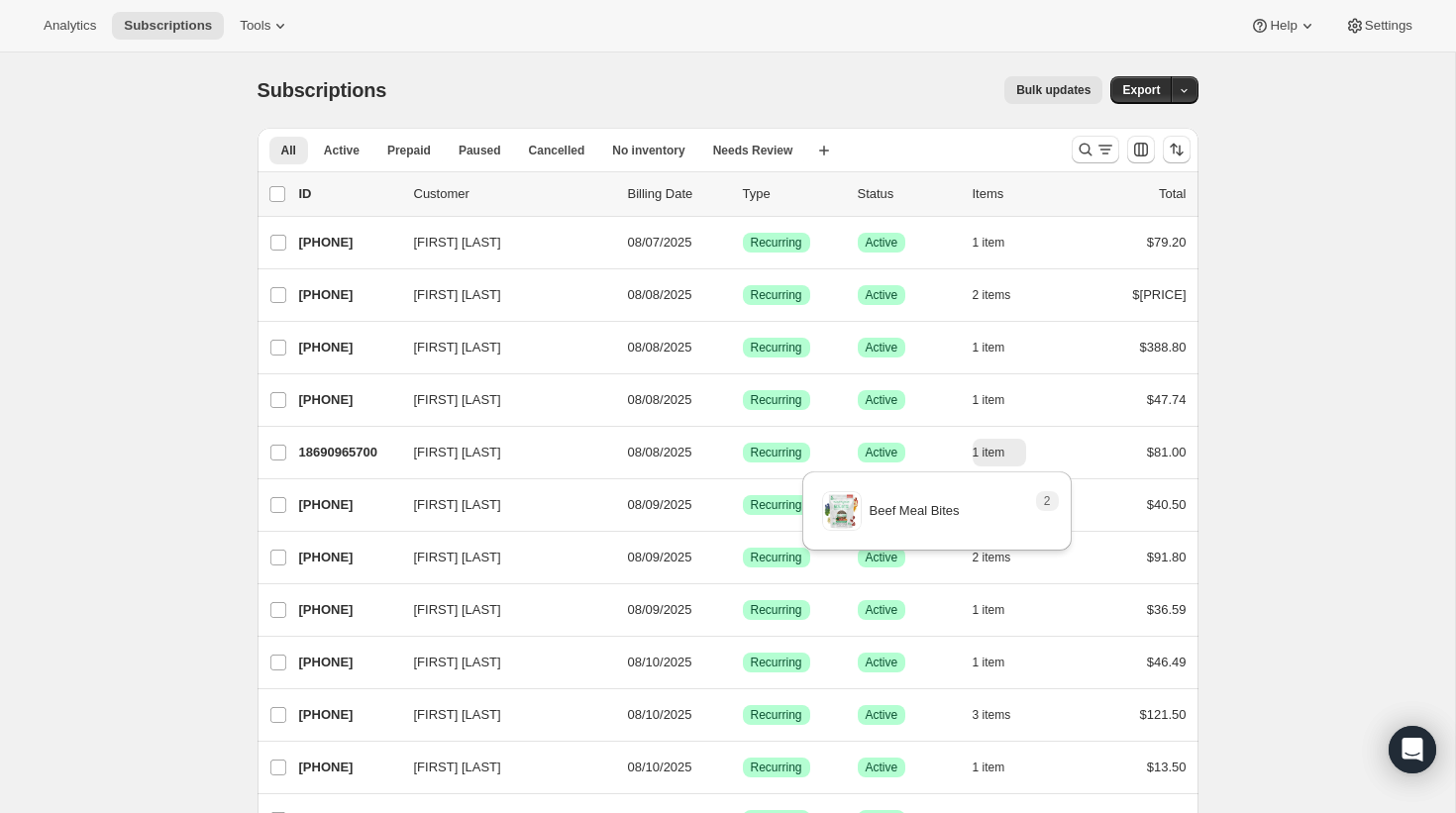 click on "Subscriptions. This page is ready Subscriptions Bulk updates More actions Bulk updates Export All Active
Prepaid Paused Cancelled No inventory Needs Review More views All Active
Prepaid Paused Cancelled No inventory Needs Review More views Create new view 0 selected Update next billing date Change status Showing 51 subscriptions Select all 51 subscriptions Showing 51 subscriptions Select Select all 51 subscriptions 0 selected list header ID Customer Billing Date Type Status Items Total [FIRST] [LAST] [PHONE] [FIRST] [LAST] 08/07/2025 Success Recurring Success Active 1   item $[PRICE] [FIRST] [LAST] [PHONE] [FIRST] [LAST] 08/08/2025 Success Recurring Success Active 2   items $[PRICE] [FIRST] [LAST] [PHONE] [FIRST] [LAST] 08/08/2025 Success Recurring Success Active 1   item $[PRICE] [FIRST] [LAST] [PHONE] [FIRST] [LAST] 08/08/2025 Success Recurring Success Active 1   item 1   2" at bounding box center (727, 1501) 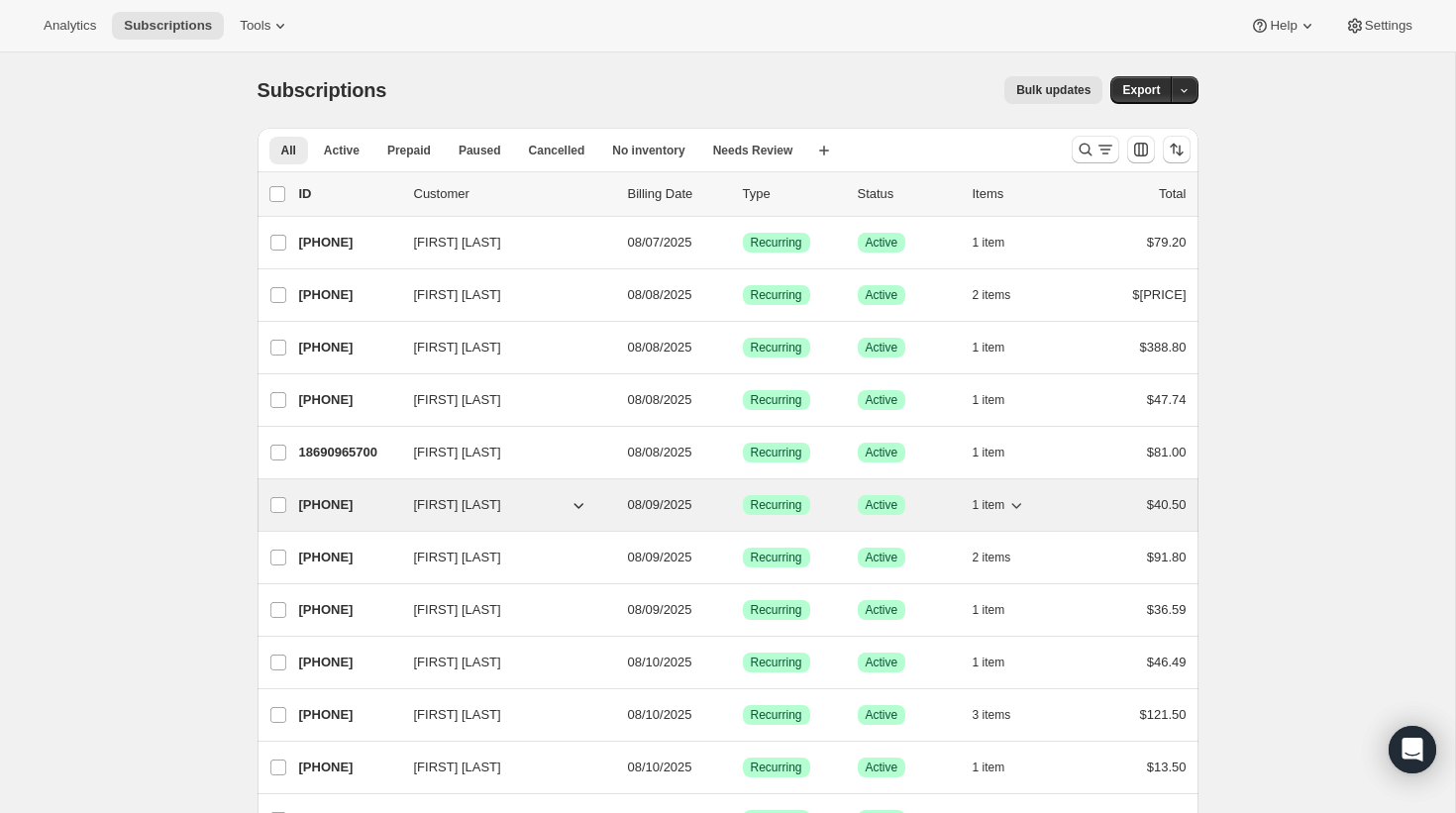 click 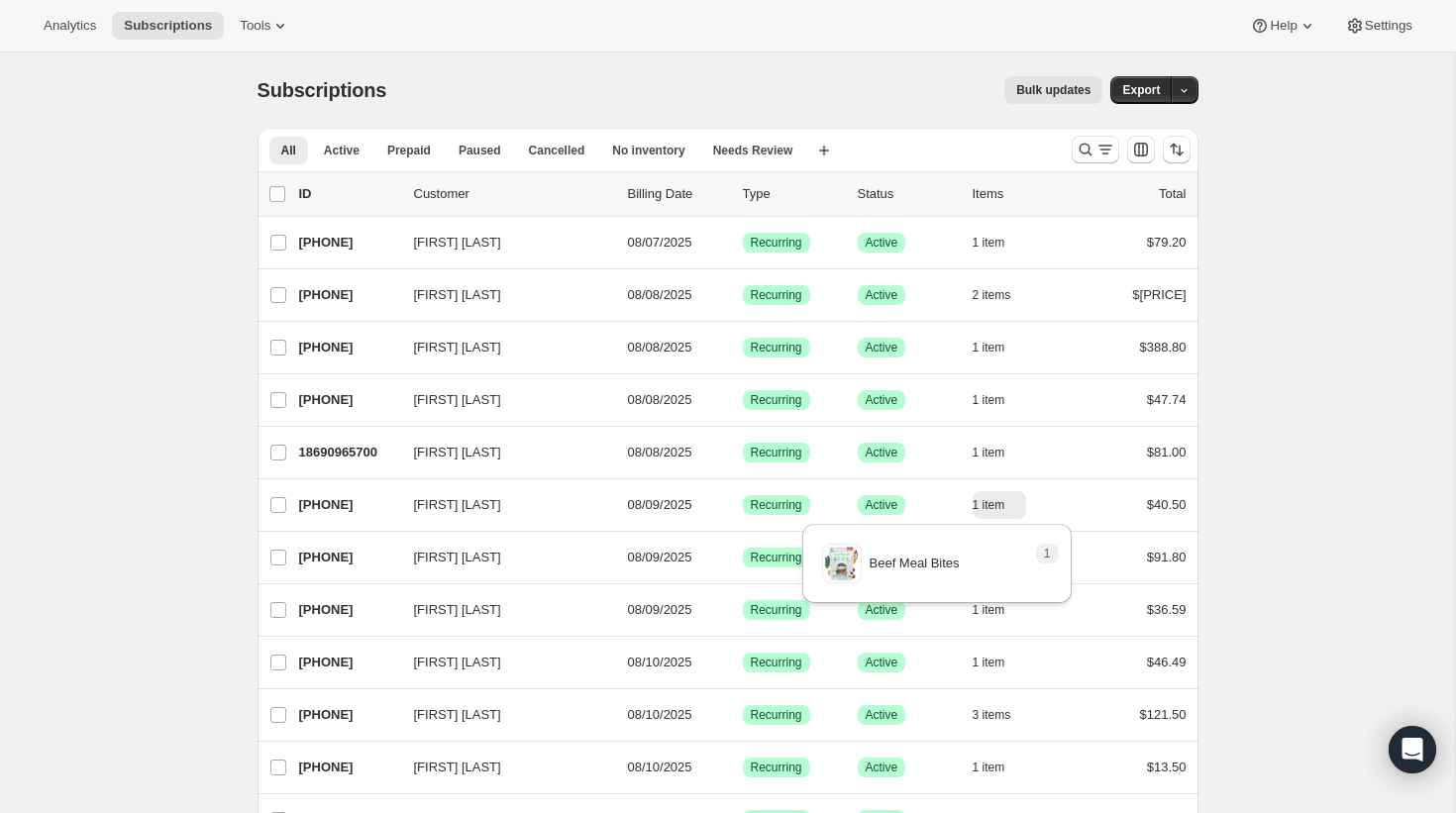 click on "Subscriptions. This page is ready Subscriptions Bulk updates More actions Bulk updates Export All Active
Prepaid Paused Cancelled No inventory Needs Review More views All Active
Prepaid Paused Cancelled No inventory Needs Review More views Create new view 0 selected Update next billing date Change status Showing 51 subscriptions Select all 51 subscriptions Showing 51 subscriptions Select Select all 51 subscriptions 0 selected list header ID Customer Billing Date Type Status Items Total [FIRST] [LAST] [PHONE] [FIRST] [LAST] 08/07/2025 Success Recurring Success Active 1   item $[PRICE] [FIRST] [LAST] [PHONE] [FIRST] [LAST] 08/08/2025 Success Recurring Success Active 2   items $[PRICE] [FIRST] [LAST] [PHONE] [FIRST] [LAST] 08/08/2025 Success Recurring Success Active 1   item $[PRICE] [FIRST] [LAST] [PHONE] [FIRST] [LAST] 08/08/2025 Success Recurring Success Active 1   item 1   2" at bounding box center [727, 1501] 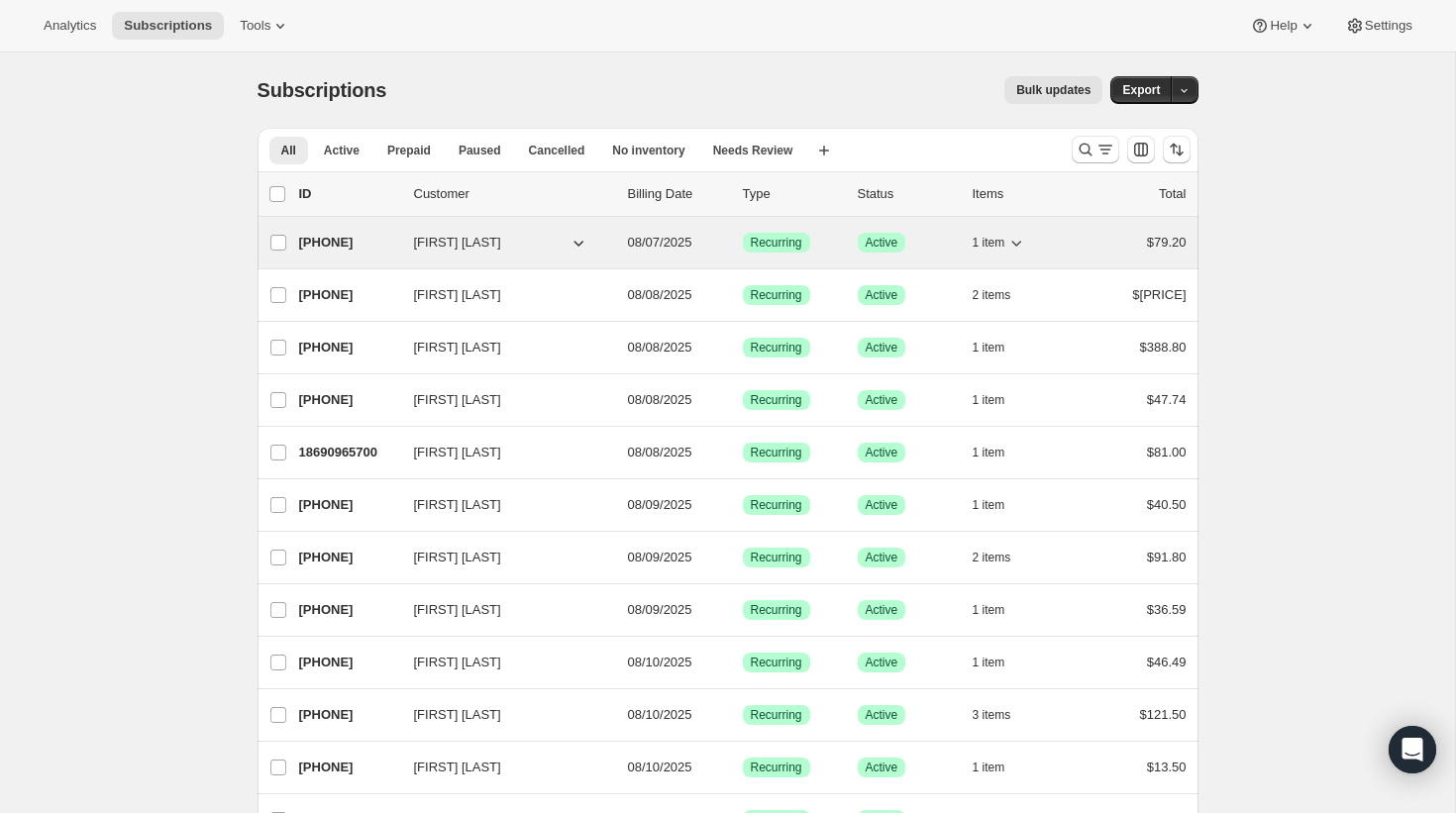 click 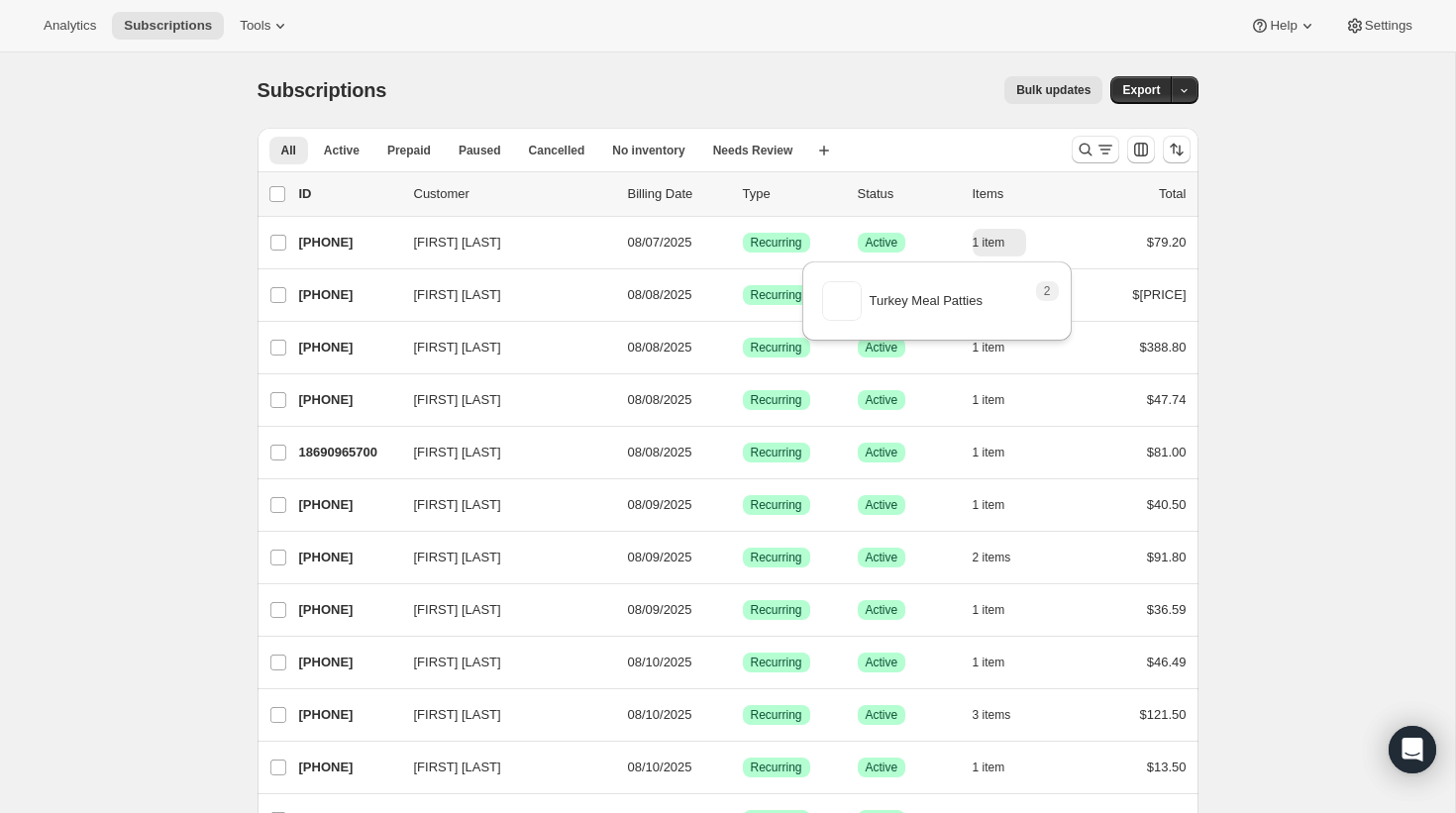 click on "Subscriptions. This page is ready Subscriptions Bulk updates More actions Bulk updates Export All Active
Prepaid Paused Cancelled No inventory Needs Review More views All Active
Prepaid Paused Cancelled No inventory Needs Review More views Create new view 0 selected Update next billing date Change status Showing 51 subscriptions Select all 51 subscriptions Showing 51 subscriptions Select Select all 51 subscriptions 0 selected list header ID Customer Billing Date Type Status Items Total [FIRST] [LAST] [PHONE] [FIRST] [LAST] 08/07/2025 Success Recurring Success Active 1   item $[PRICE] [FIRST] [LAST] [PHONE] [FIRST] [LAST] 08/08/2025 Success Recurring Success Active 2   items $[PRICE] [FIRST] [LAST] [PHONE] [FIRST] [LAST] 08/08/2025 Success Recurring Success Active 1   item $[PRICE] [FIRST] [LAST] [PHONE] [FIRST] [LAST] 08/08/2025 Success Recurring Success Active 1   item 1   2" at bounding box center (727, 1501) 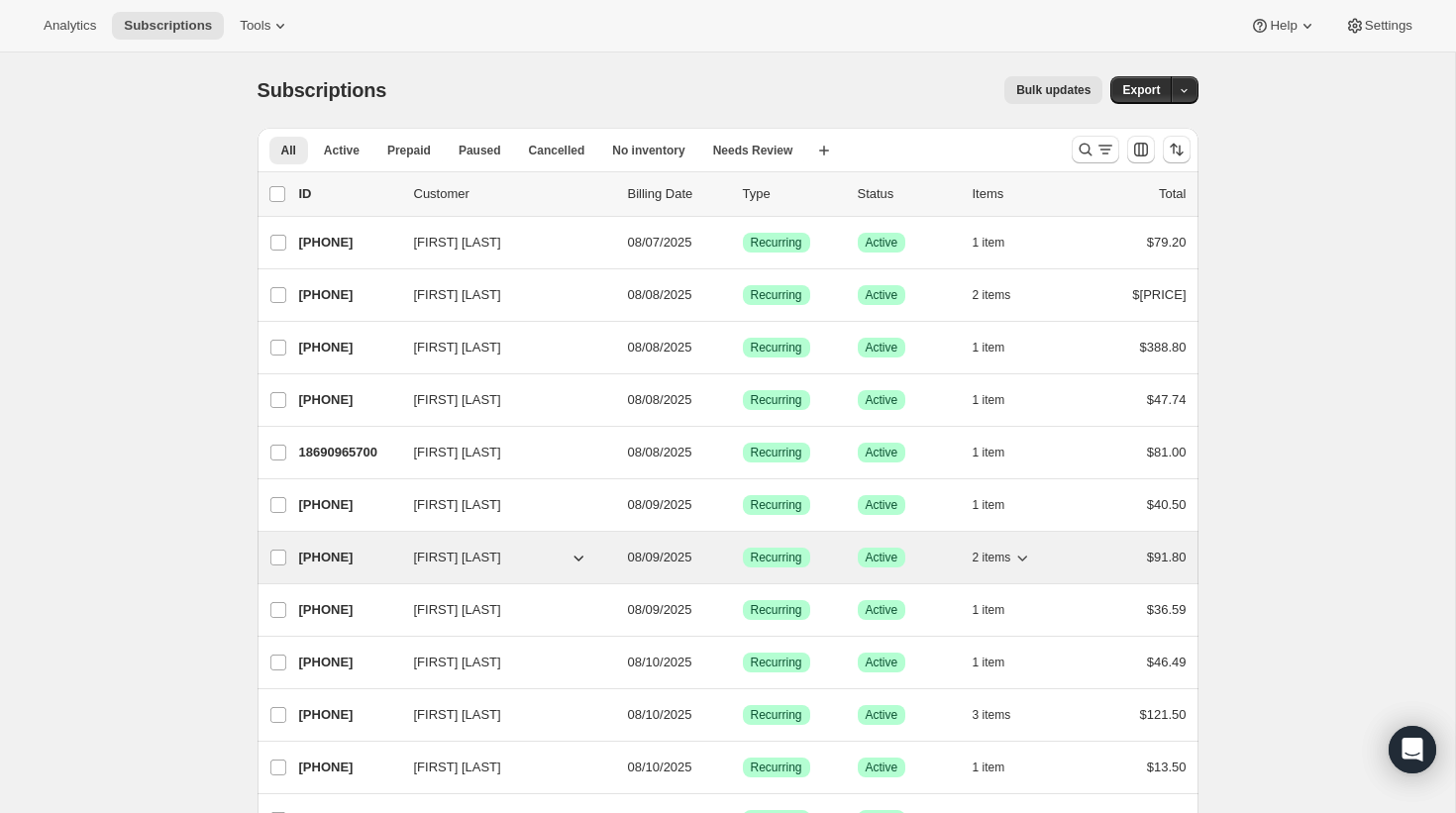 click 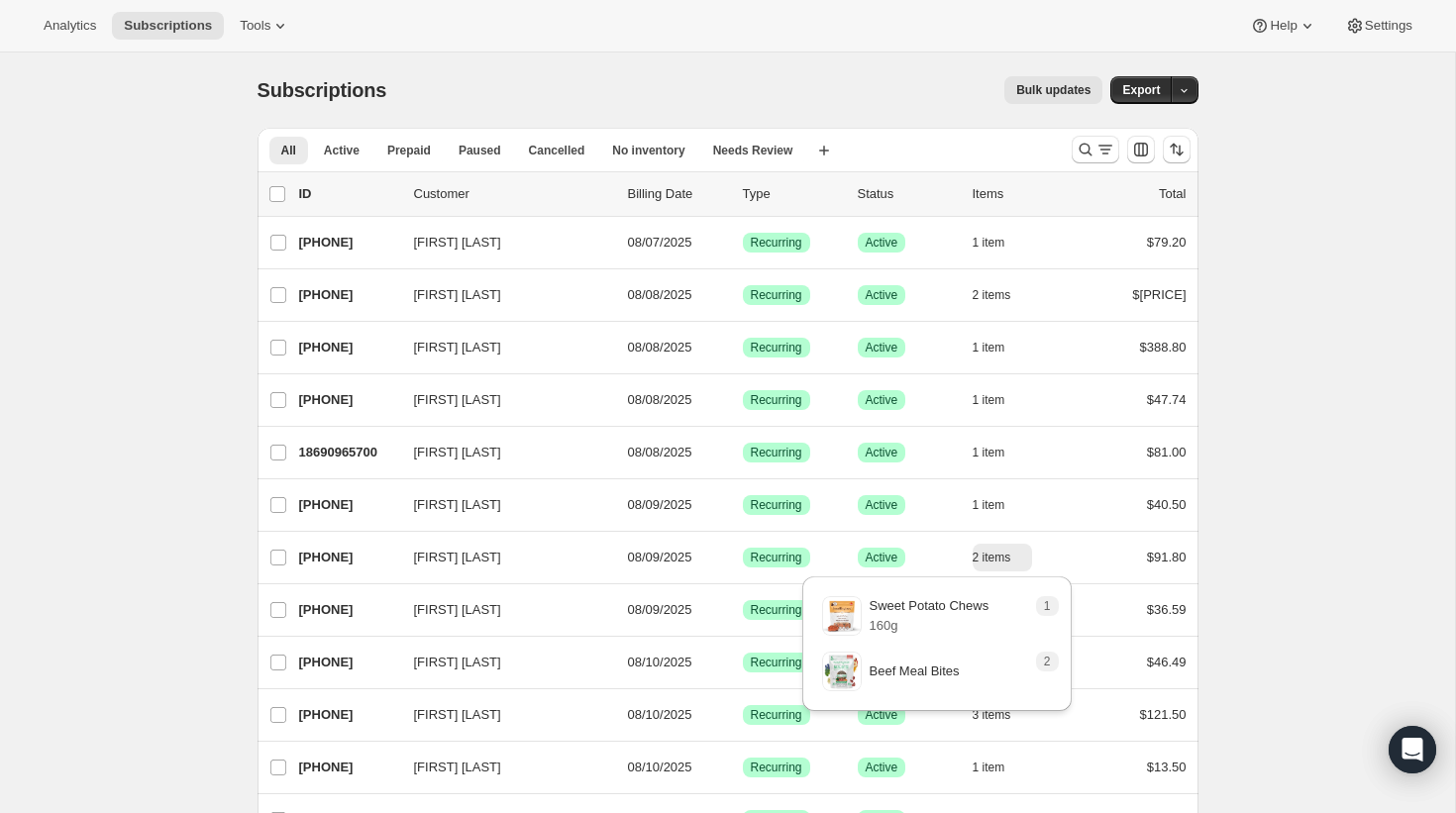 click on "Subscriptions. This page is ready Subscriptions Bulk updates More actions Bulk updates Export All Active
Prepaid Paused Cancelled No inventory Needs Review More views All Active
Prepaid Paused Cancelled No inventory Needs Review More views Create new view 0 selected Update next billing date Change status Showing 51 subscriptions Select all 51 subscriptions Showing 51 subscriptions Select Select all 51 subscriptions 0 selected list header ID Customer Billing Date Type Status Items Total [FIRST] [LAST] [PHONE] [FIRST] [LAST] 08/07/2025 Success Recurring Success Active 1   item $[PRICE] [FIRST] [LAST] [PHONE] [FIRST] [LAST] 08/08/2025 Success Recurring Success Active 2   items $[PRICE] [FIRST] [LAST] [PHONE] [FIRST] [LAST] 08/08/2025 Success Recurring Success Active 1   item $[PRICE] [FIRST] [LAST] [PHONE] [FIRST] [LAST] 08/08/2025 Success Recurring Success Active 1   item 1   2" at bounding box center (727, 1501) 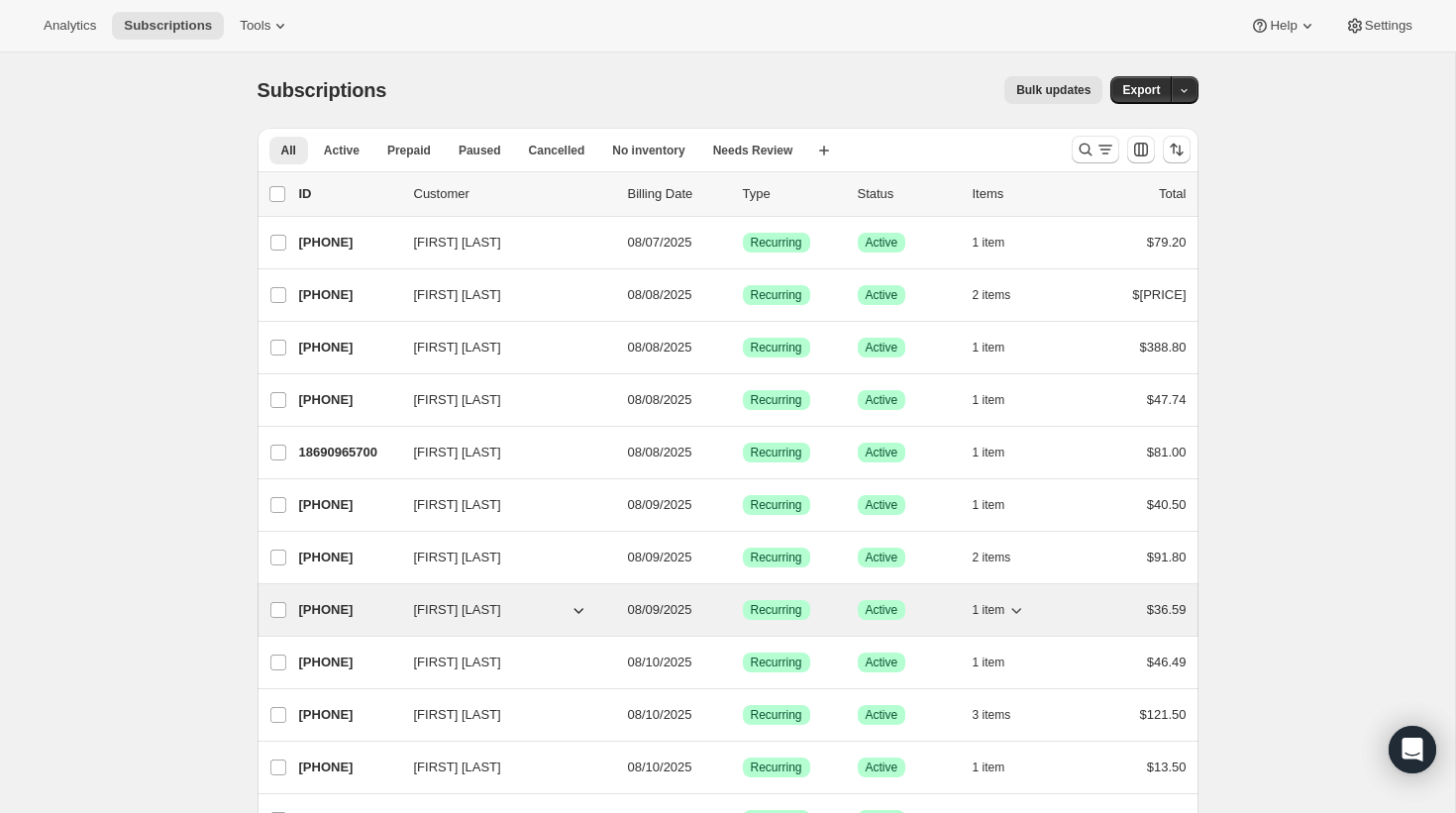 click 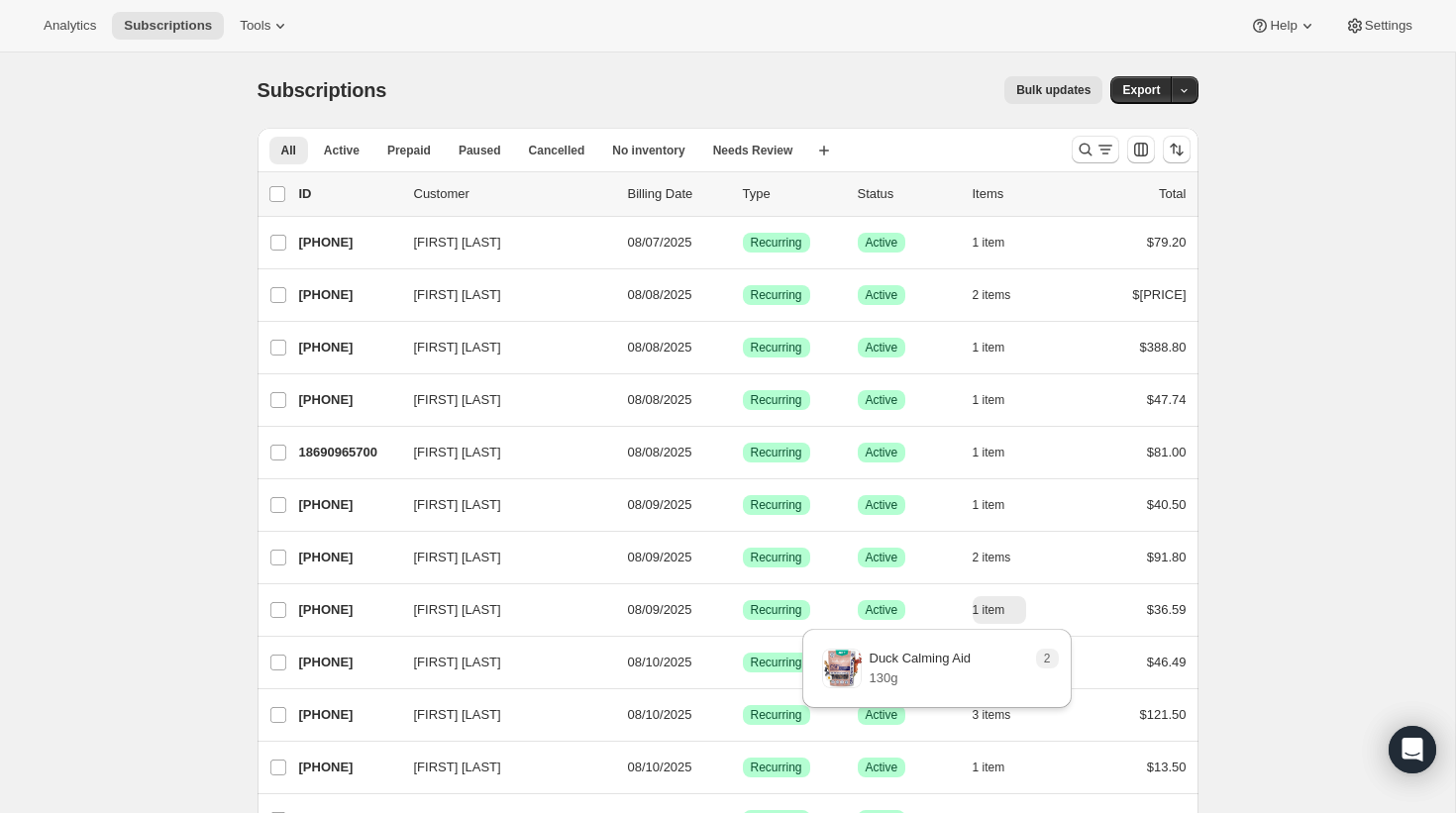 click on "Subscriptions. This page is ready Subscriptions Bulk updates More actions Bulk updates Export All Active
Prepaid Paused Cancelled No inventory Needs Review More views All Active
Prepaid Paused Cancelled No inventory Needs Review More views Create new view 0 selected Update next billing date Change status Showing 51 subscriptions Select all 51 subscriptions Showing 51 subscriptions Select Select all 51 subscriptions 0 selected list header ID Customer Billing Date Type Status Items Total [FIRST] [LAST] [PHONE] [FIRST] [LAST] 08/07/2025 Success Recurring Success Active 1   item $[PRICE] [FIRST] [LAST] [PHONE] [FIRST] [LAST] 08/08/2025 Success Recurring Success Active 2   items $[PRICE] [FIRST] [LAST] [PHONE] [FIRST] [LAST] 08/08/2025 Success Recurring Success Active 1   item $[PRICE] [FIRST] [LAST] [PHONE] [FIRST] [LAST] 08/08/2025 Success Recurring Success Active 1   item 1   2" at bounding box center [727, 1501] 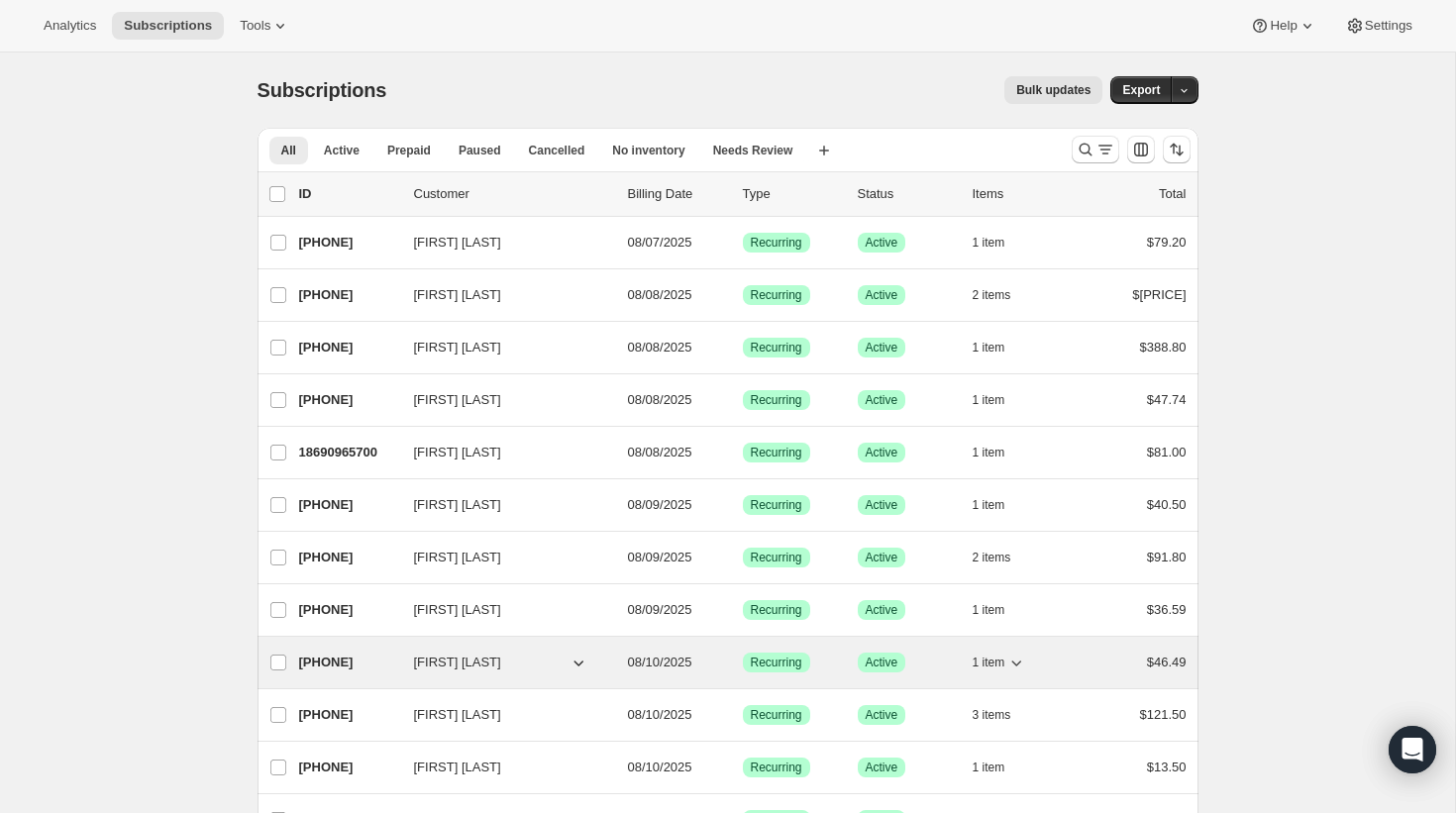click 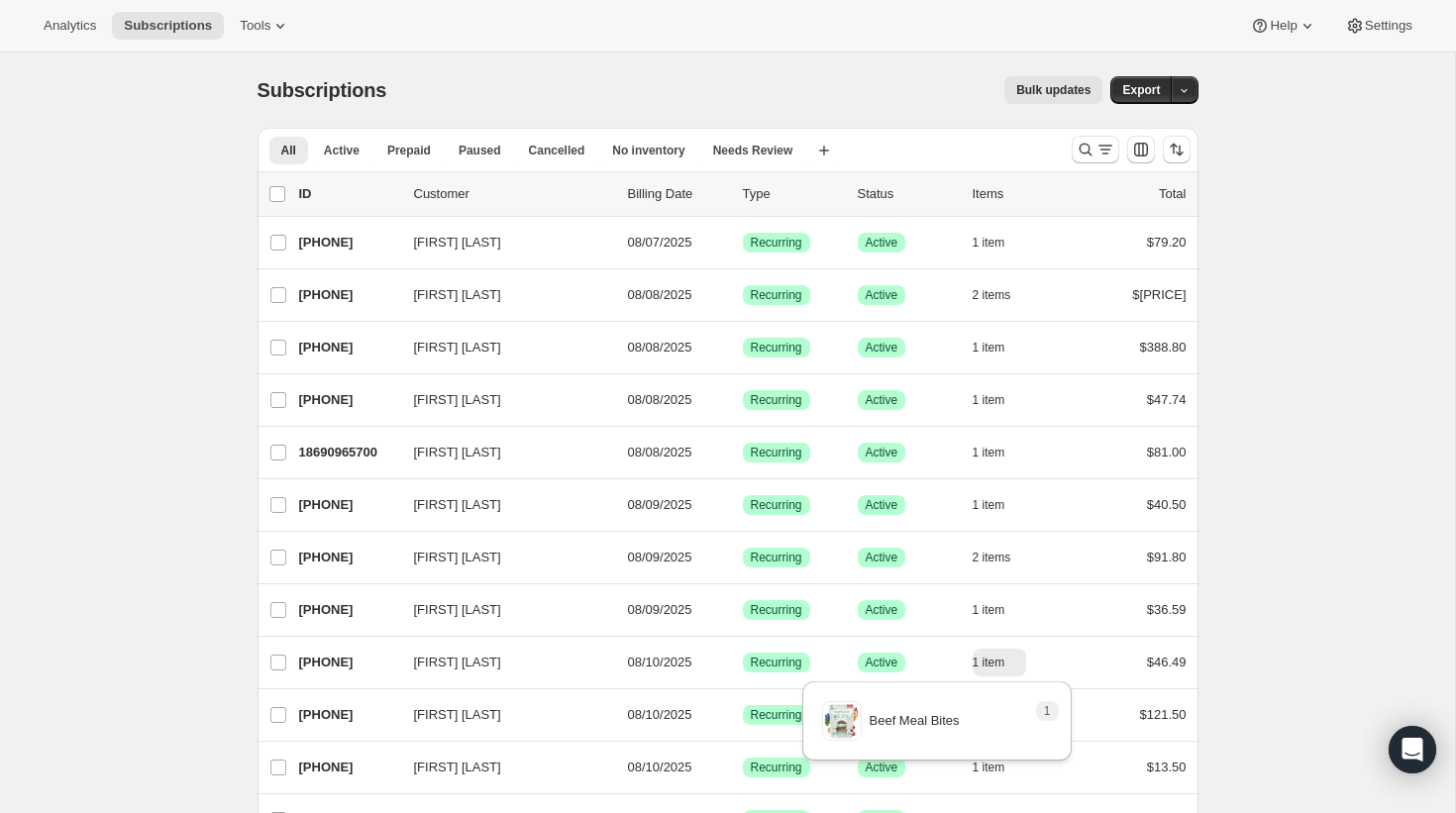 click on "Subscriptions. This page is ready Subscriptions Bulk updates More actions Bulk updates Export All Active
Prepaid Paused Cancelled No inventory Needs Review More views All Active
Prepaid Paused Cancelled No inventory Needs Review More views Create new view 0 selected Update next billing date Change status Showing 51 subscriptions Select all 51 subscriptions Showing 51 subscriptions Select Select all 51 subscriptions 0 selected list header ID Customer Billing Date Type Status Items Total [FIRST] [LAST] [PHONE] [FIRST] [LAST] 08/07/2025 Success Recurring Success Active 1   item $[PRICE] [FIRST] [LAST] [PHONE] [FIRST] [LAST] 08/08/2025 Success Recurring Success Active 2   items $[PRICE] [FIRST] [LAST] [PHONE] [FIRST] [LAST] 08/08/2025 Success Recurring Success Active 1   item $[PRICE] [FIRST] [LAST] [PHONE] [FIRST] [LAST] 08/08/2025 Success Recurring Success Active 1   item 1   2" at bounding box center (727, 1501) 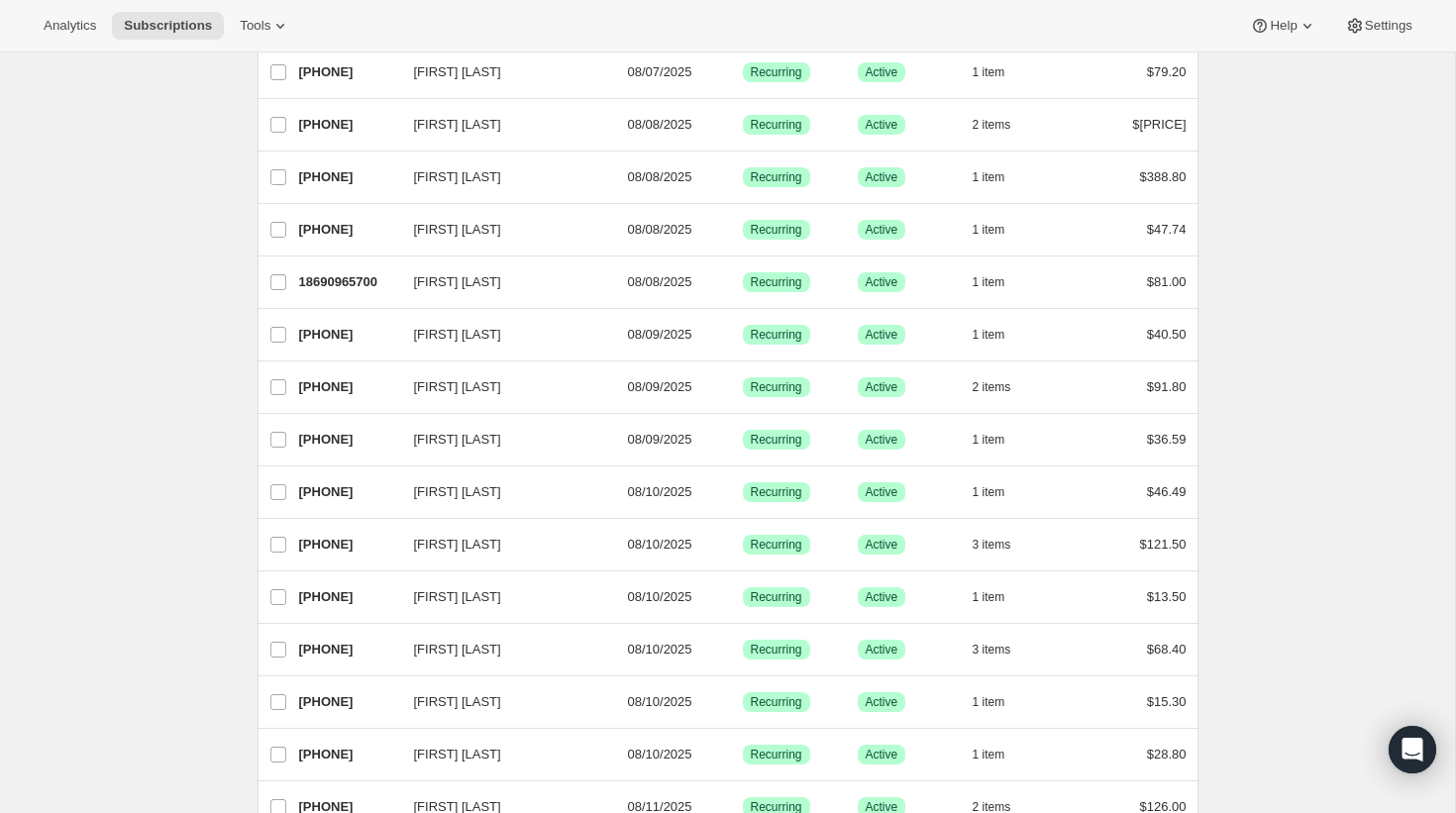 scroll, scrollTop: 211, scrollLeft: 0, axis: vertical 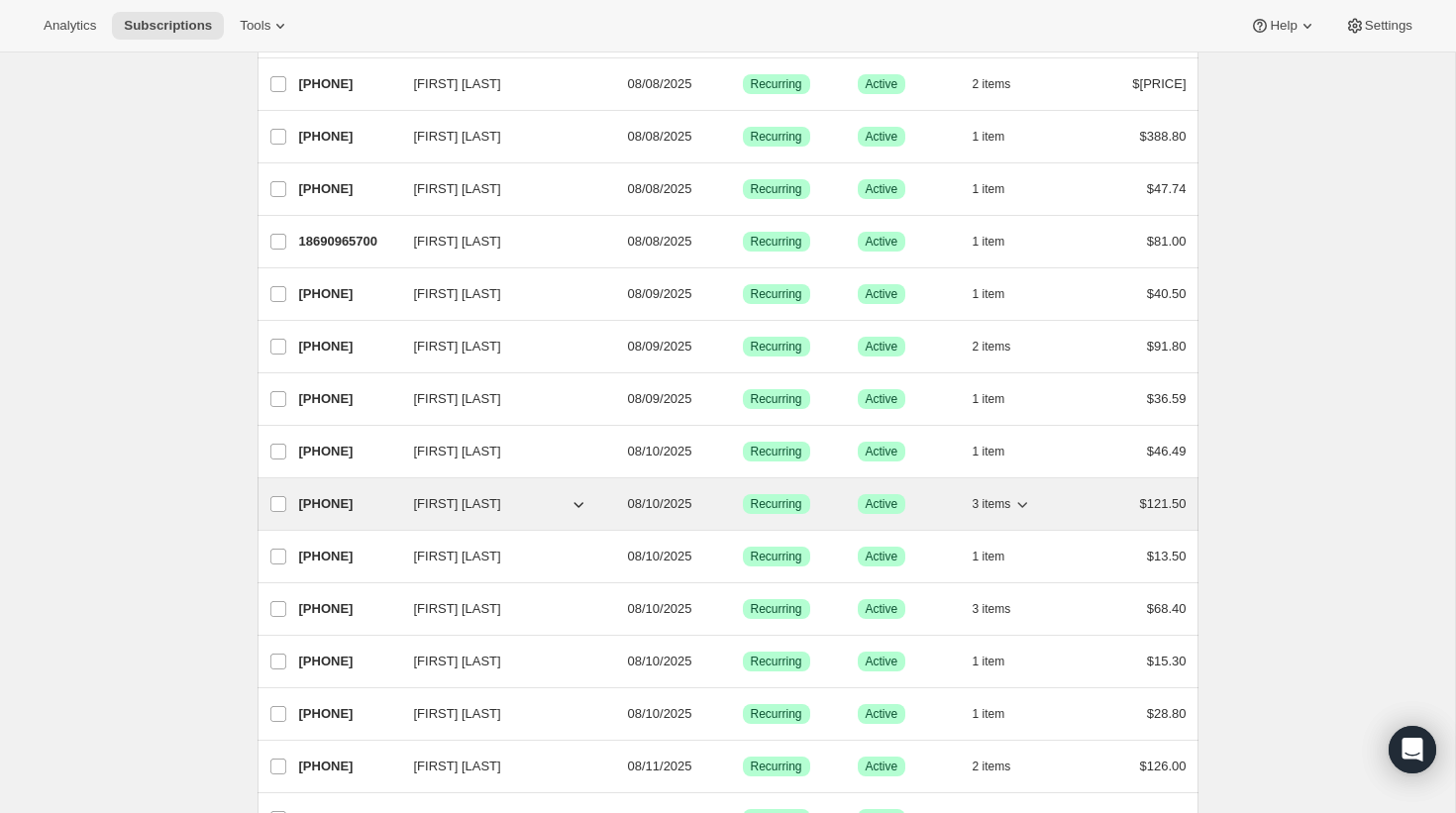 click 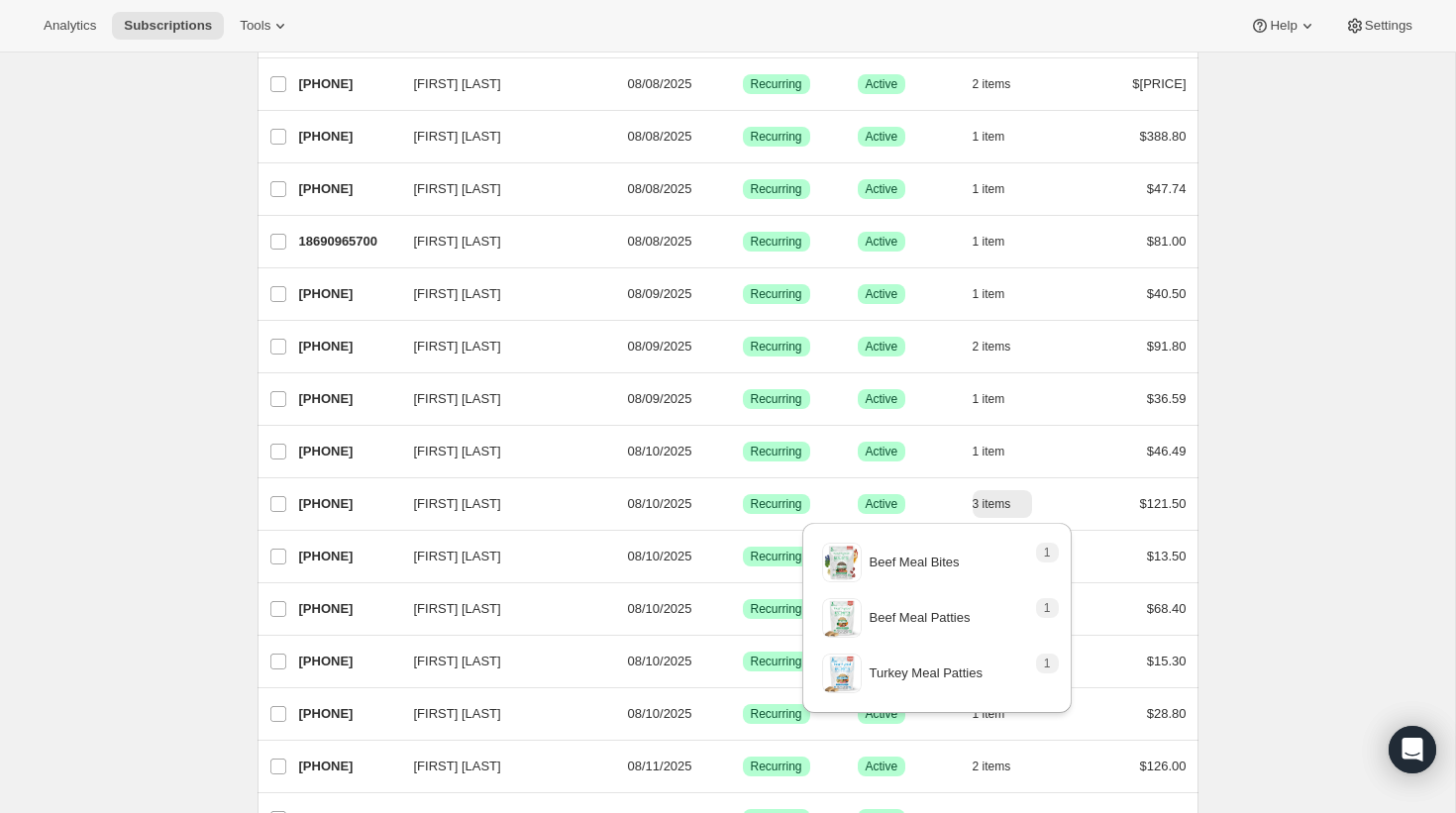 click on "Subscriptions. This page is ready Subscriptions Bulk updates More actions Bulk updates Export All Active
Prepaid Paused Cancelled No inventory Needs Review More views All Active
Prepaid Paused Cancelled No inventory Needs Review More views Create new view 0 selected Update next billing date Change status Showing 51 subscriptions Select all 51 subscriptions Showing 51 subscriptions Select Select all 51 subscriptions 0 selected list header ID Customer Billing Date Type Status Items Total [FIRST] [LAST] [PHONE] [FIRST] [LAST] 08/07/2025 Success Recurring Success Active 1   item $[PRICE] [FIRST] [LAST] [PHONE] [FIRST] [LAST] 08/08/2025 Success Recurring Success Active 2   items $[PRICE] [FIRST] [LAST] [PHONE] [FIRST] [LAST] 08/08/2025 Success Recurring Success Active 1   item $[PRICE] [FIRST] [LAST] [PHONE] [FIRST] [LAST] 08/08/2025 Success Recurring Success Active 1   item 1   2" at bounding box center (727, 1290) 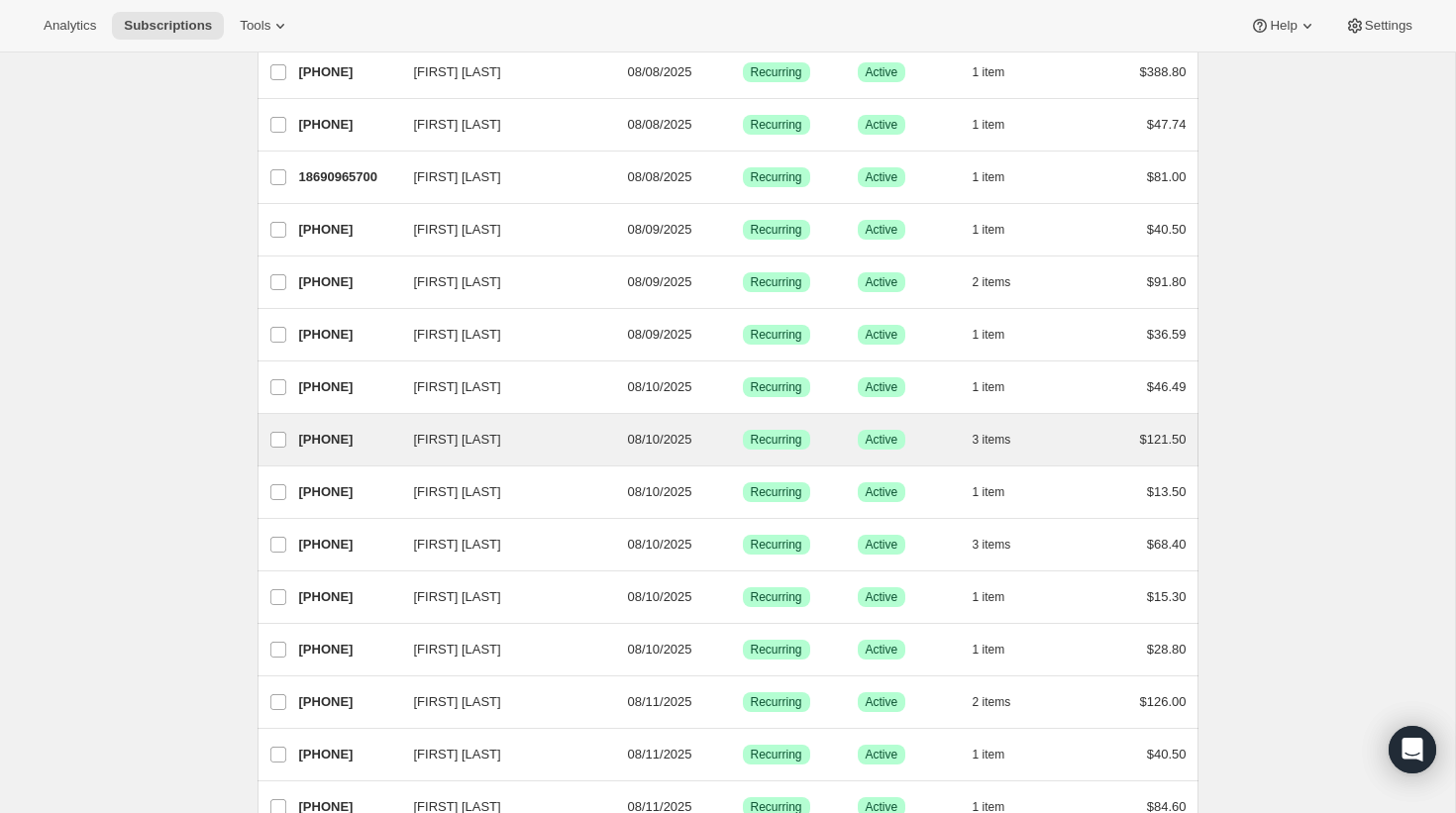 scroll, scrollTop: 281, scrollLeft: 0, axis: vertical 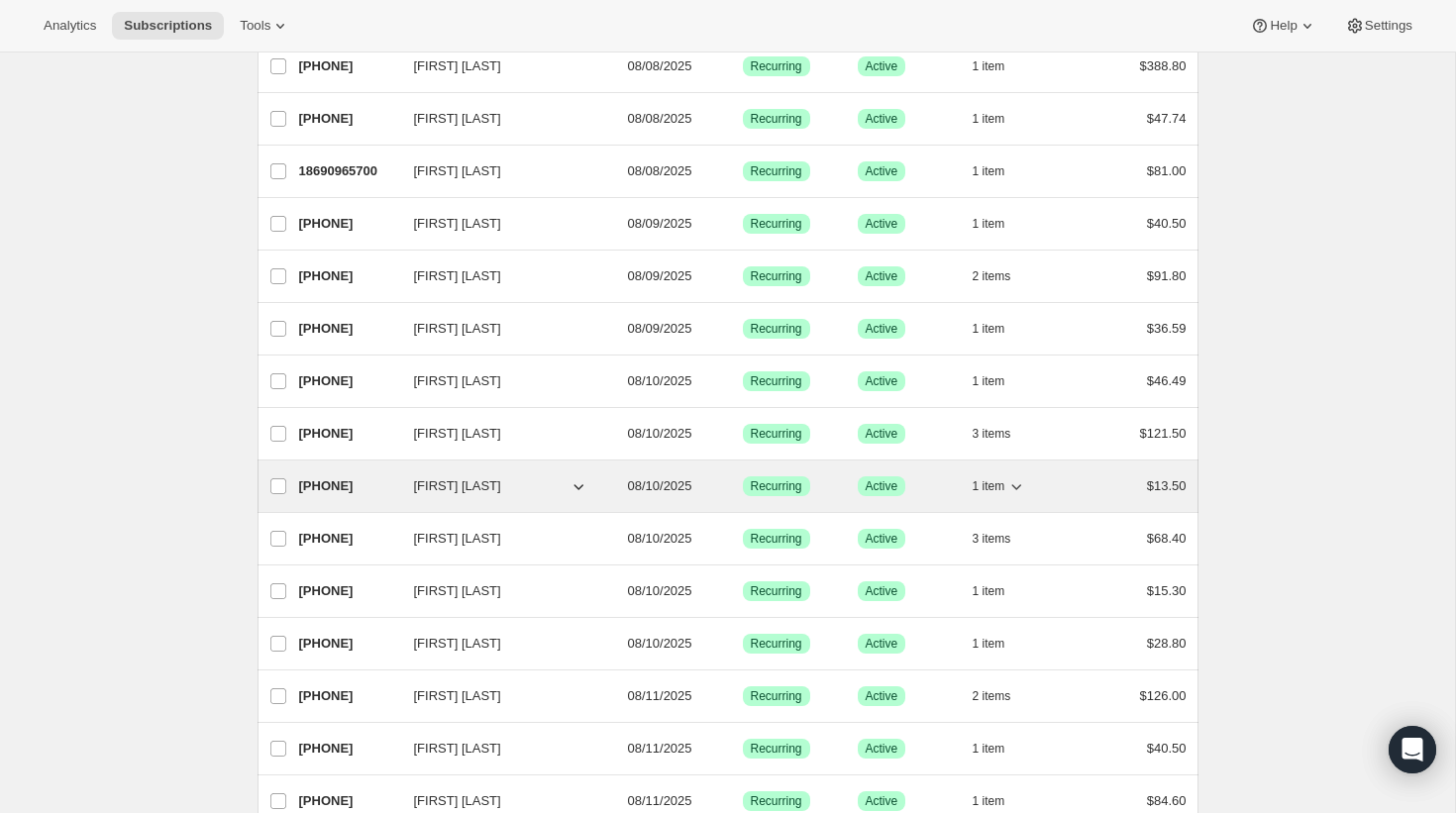 click 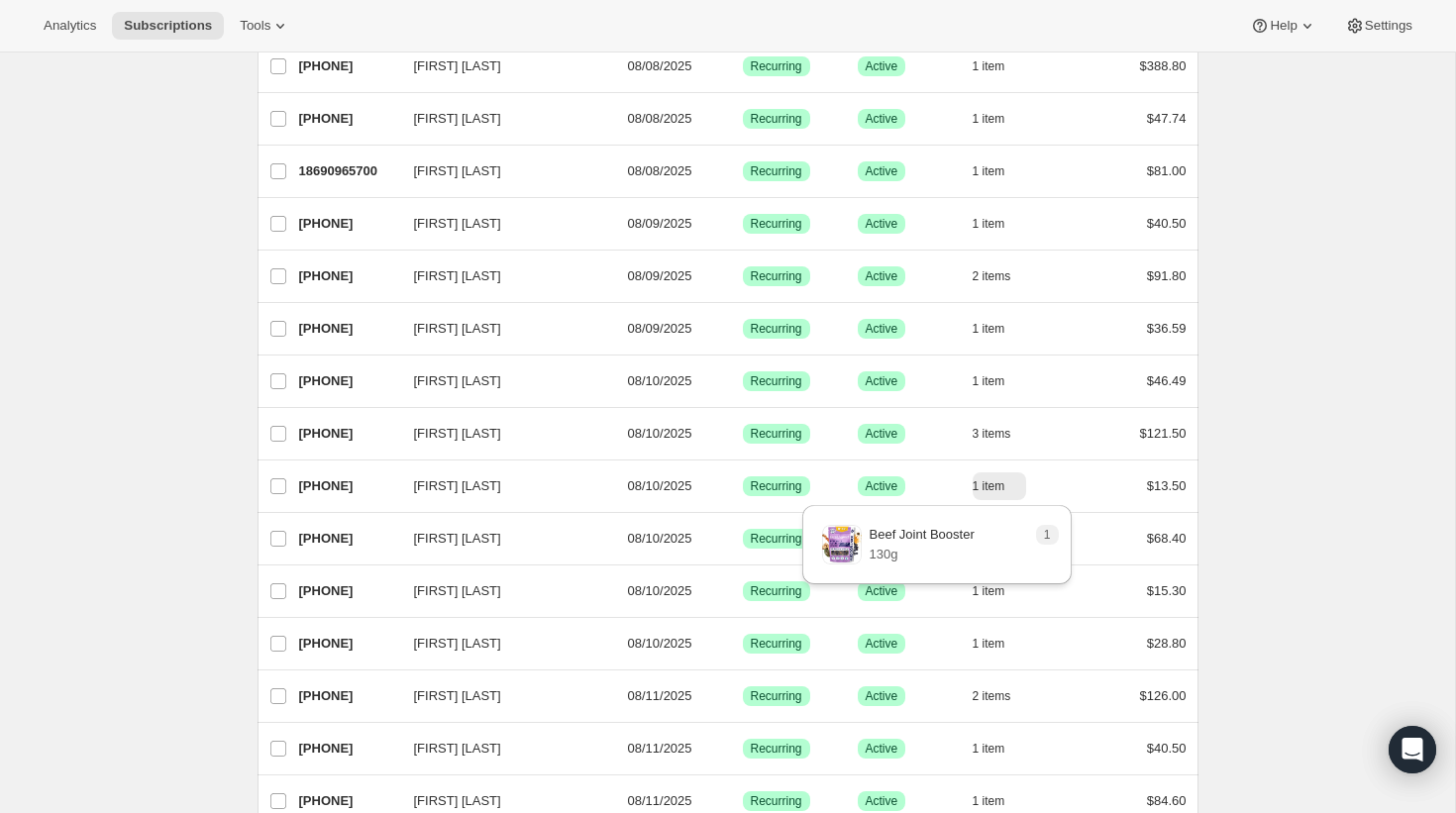 click on "Subscriptions. This page is ready Subscriptions Bulk updates More actions Bulk updates Export All Active
Prepaid Paused Cancelled No inventory Needs Review More views All Active
Prepaid Paused Cancelled No inventory Needs Review More views Create new view 0 selected Update next billing date Change status Showing 51 subscriptions Select all 51 subscriptions Showing 51 subscriptions Select Select all 51 subscriptions 0 selected list header ID Customer Billing Date Type Status Items Total [FIRST] [LAST] [PHONE] [FIRST] [LAST] 08/07/2025 Success Recurring Success Active 1   item $[PRICE] [FIRST] [LAST] [PHONE] [FIRST] [LAST] 08/08/2025 Success Recurring Success Active 2   items $[PRICE] [FIRST] [LAST] [PHONE] [FIRST] [LAST] 08/08/2025 Success Recurring Success Active 1   item $[PRICE] [FIRST] [LAST] [PHONE] [FIRST] [LAST] 08/08/2025 Success Recurring Success Active 1   item 1   2" at bounding box center [727, 1220] 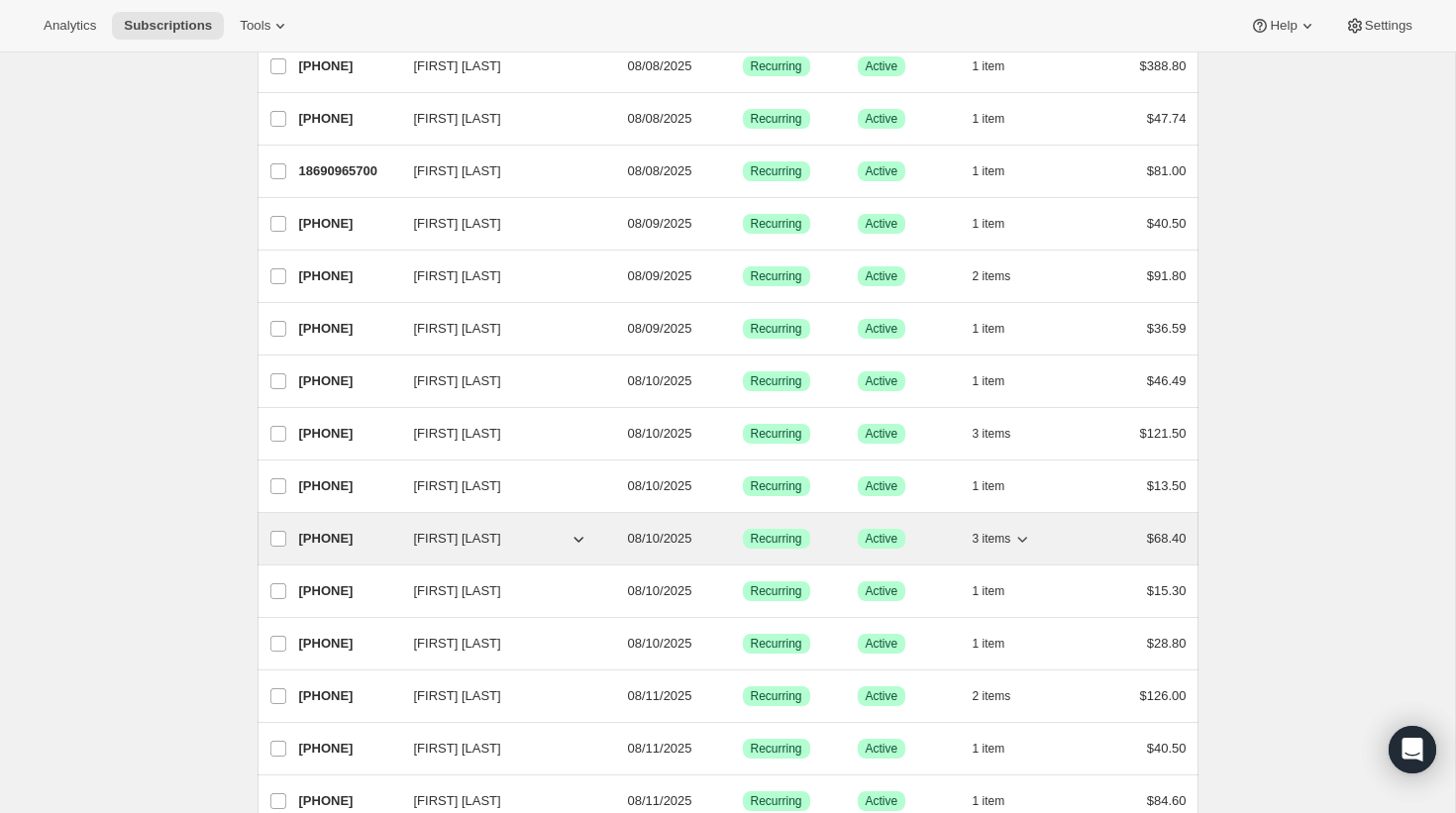 click 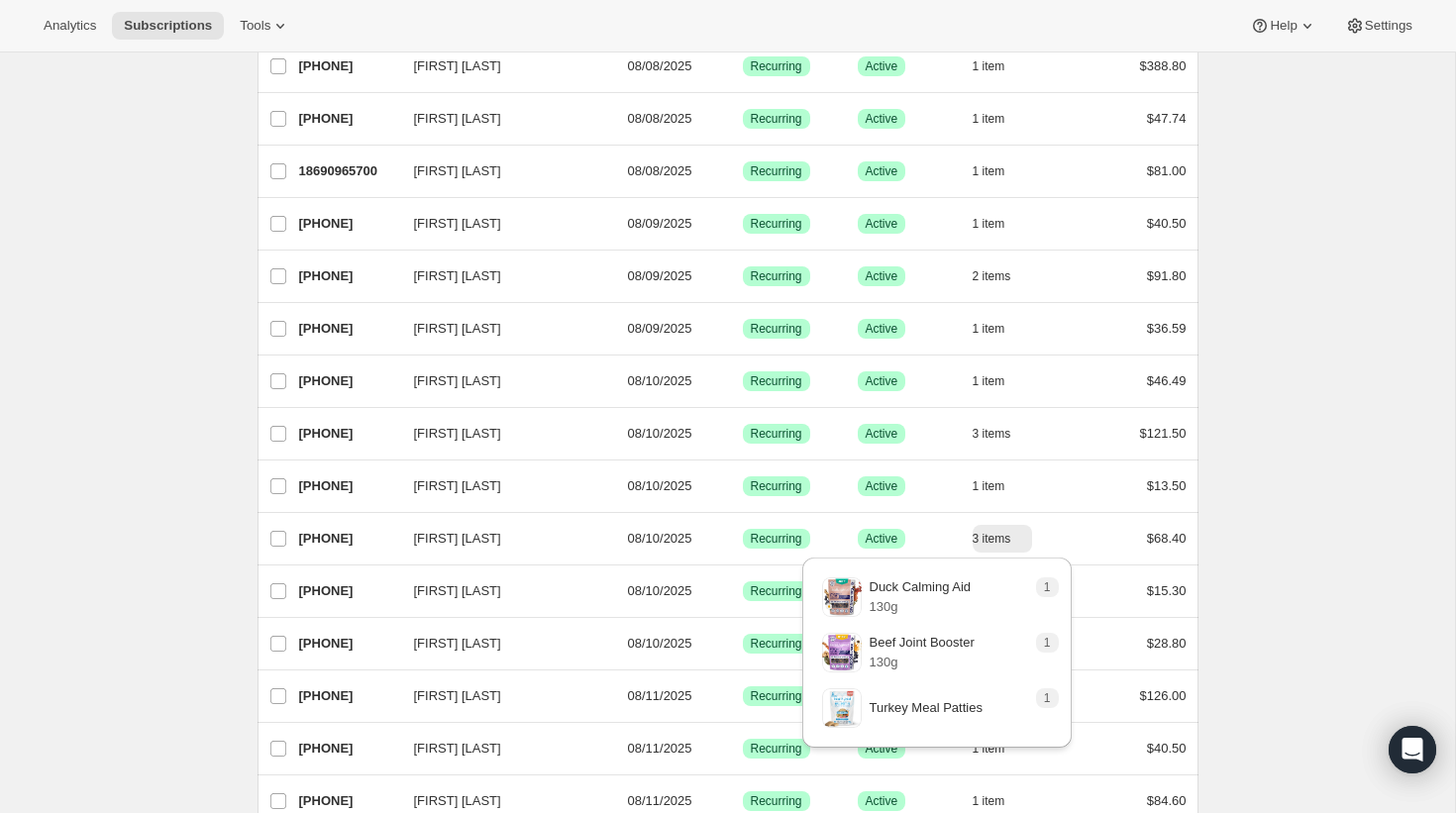 click on "Subscriptions. This page is ready Subscriptions Bulk updates More actions Bulk updates Export All Active
Prepaid Paused Cancelled No inventory Needs Review More views All Active
Prepaid Paused Cancelled No inventory Needs Review More views Create new view 0 selected Update next billing date Change status Showing 51 subscriptions Select all 51 subscriptions Showing 51 subscriptions Select Select all 51 subscriptions 0 selected list header ID Customer Billing Date Type Status Items Total [FIRST] [LAST] [PHONE] [FIRST] [LAST] 08/07/2025 Success Recurring Success Active 1   item $[PRICE] [FIRST] [LAST] [PHONE] [FIRST] [LAST] 08/08/2025 Success Recurring Success Active 2   items $[PRICE] [FIRST] [LAST] [PHONE] [FIRST] [LAST] 08/08/2025 Success Recurring Success Active 1   item $[PRICE] [FIRST] [LAST] [PHONE] [FIRST] [LAST] 08/08/2025 Success Recurring Success Active 1   item 1   2" at bounding box center (727, 1220) 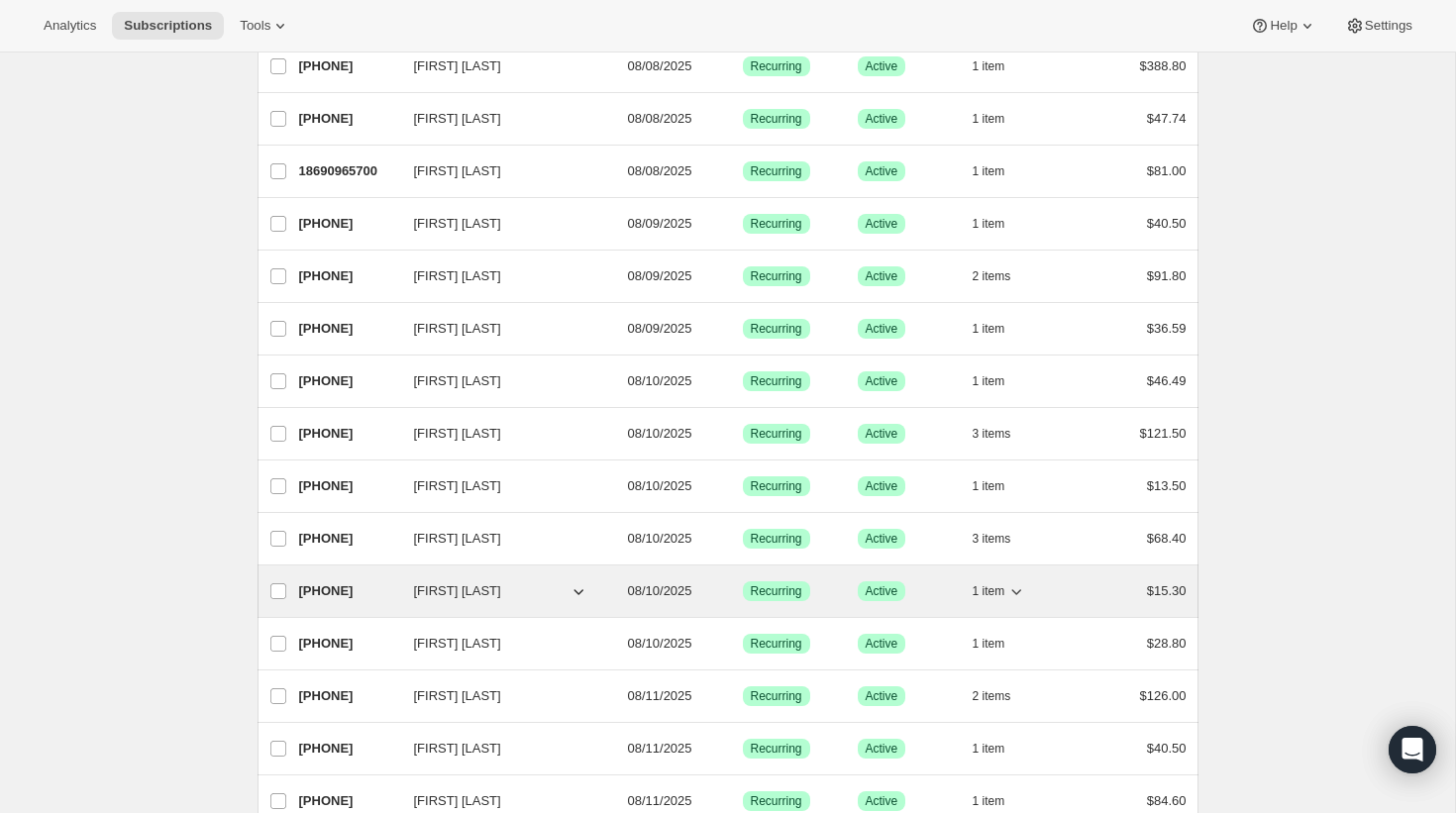 click 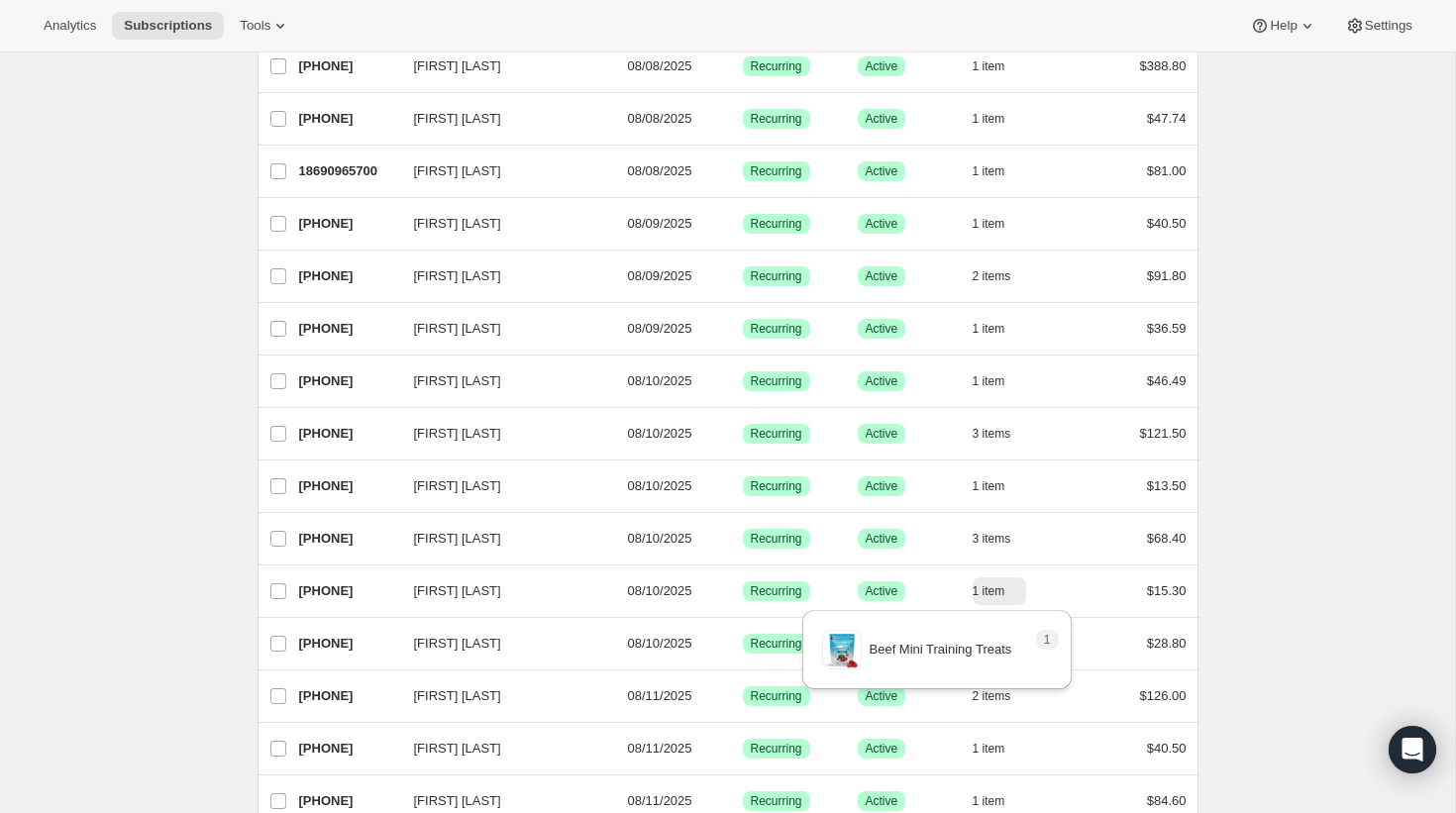 click on "Subscriptions. This page is ready Subscriptions Bulk updates More actions Bulk updates Export All Active
Prepaid Paused Cancelled No inventory Needs Review More views All Active
Prepaid Paused Cancelled No inventory Needs Review More views Create new view 0 selected Update next billing date Change status Showing 51 subscriptions Select all 51 subscriptions Showing 51 subscriptions Select Select all 51 subscriptions 0 selected list header ID Customer Billing Date Type Status Items Total [FIRST] [LAST] [PHONE] [FIRST] [LAST] 08/07/2025 Success Recurring Success Active 1   item $[PRICE] [FIRST] [LAST] [PHONE] [FIRST] [LAST] 08/08/2025 Success Recurring Success Active 2   items $[PRICE] [FIRST] [LAST] [PHONE] [FIRST] [LAST] 08/08/2025 Success Recurring Success Active 1   item $[PRICE] [FIRST] [LAST] [PHONE] [FIRST] [LAST] 08/08/2025 Success Recurring Success Active 1   item 1   2" at bounding box center [727, 1220] 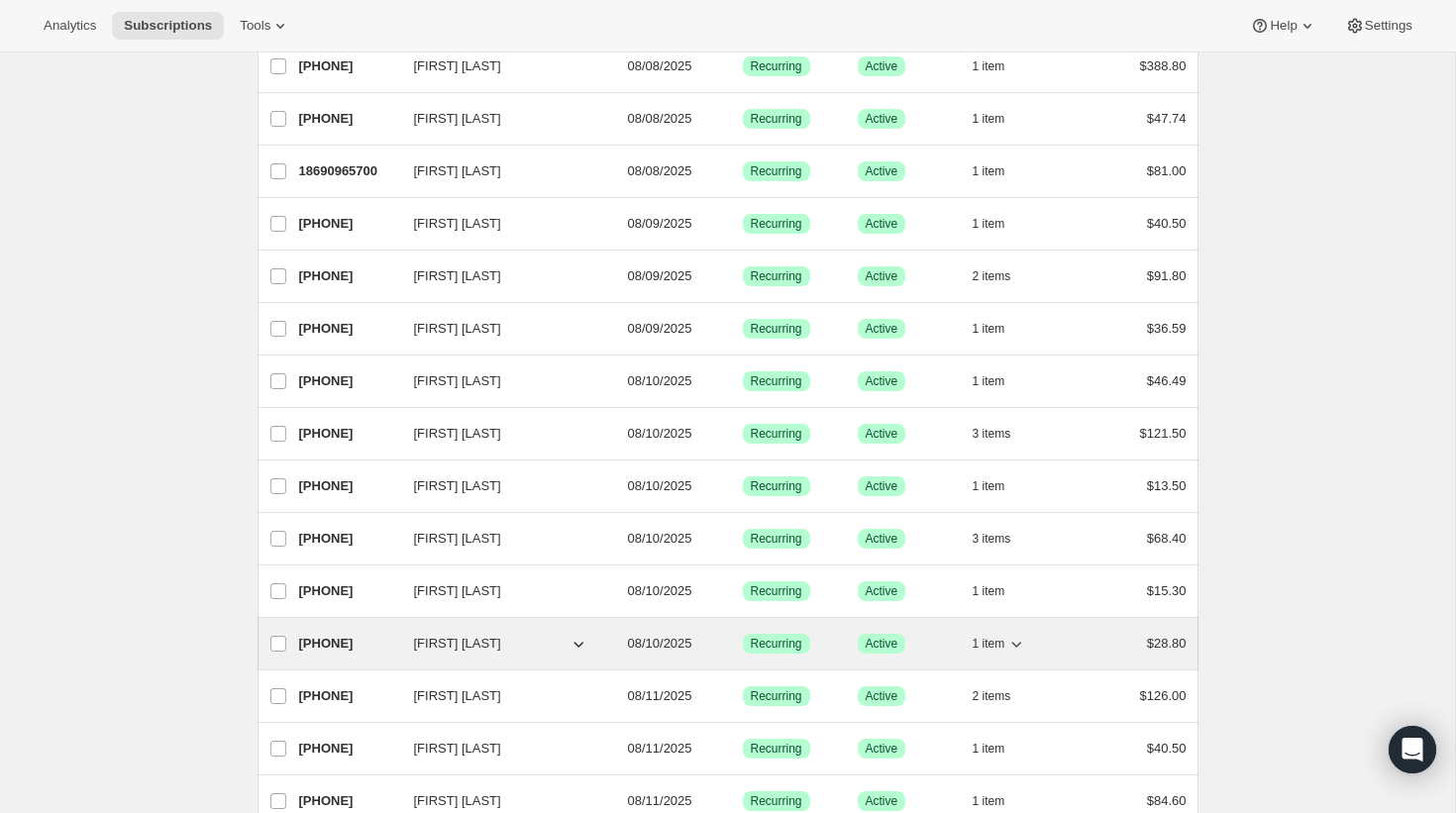 click 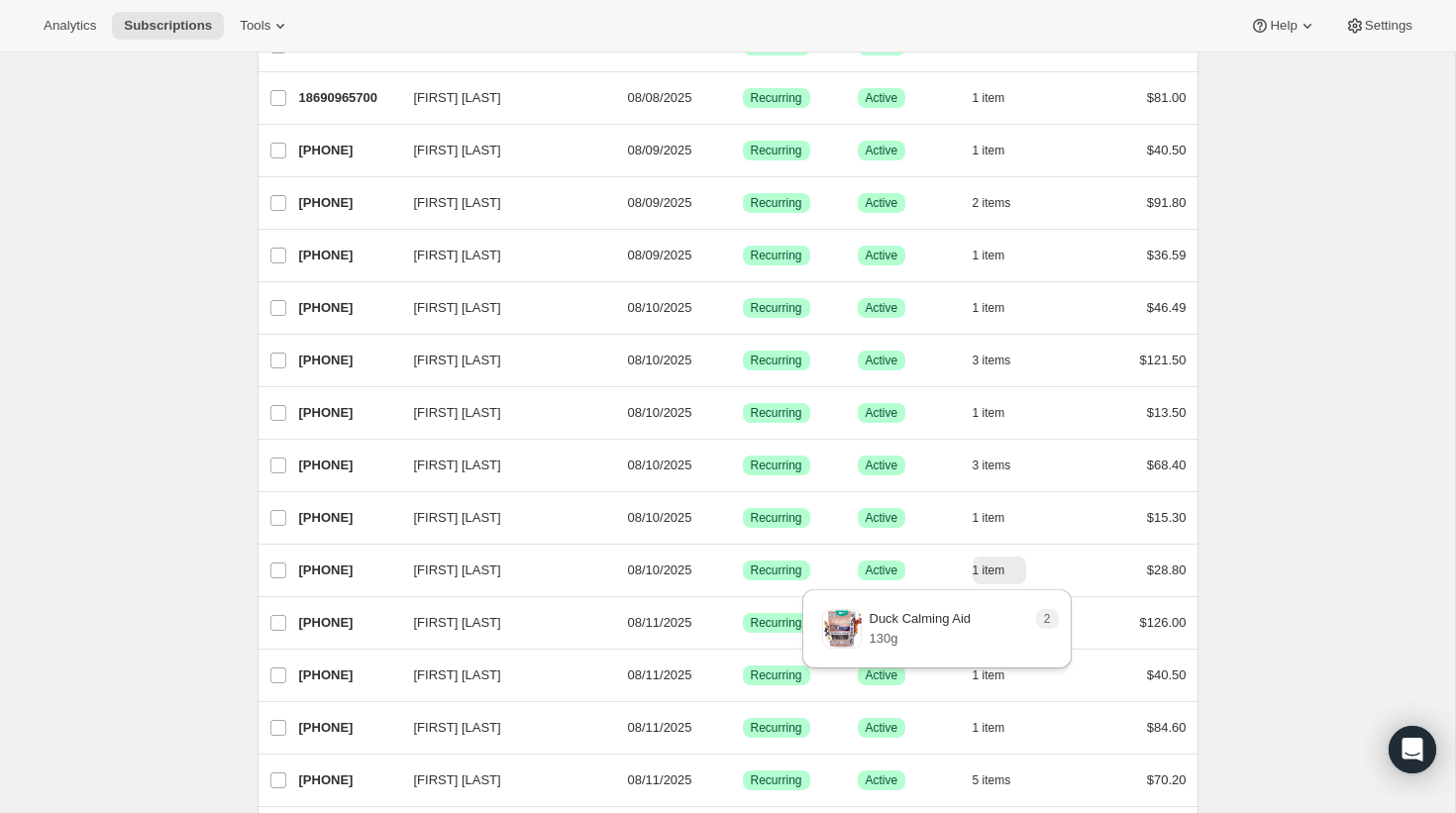 scroll, scrollTop: 358, scrollLeft: 0, axis: vertical 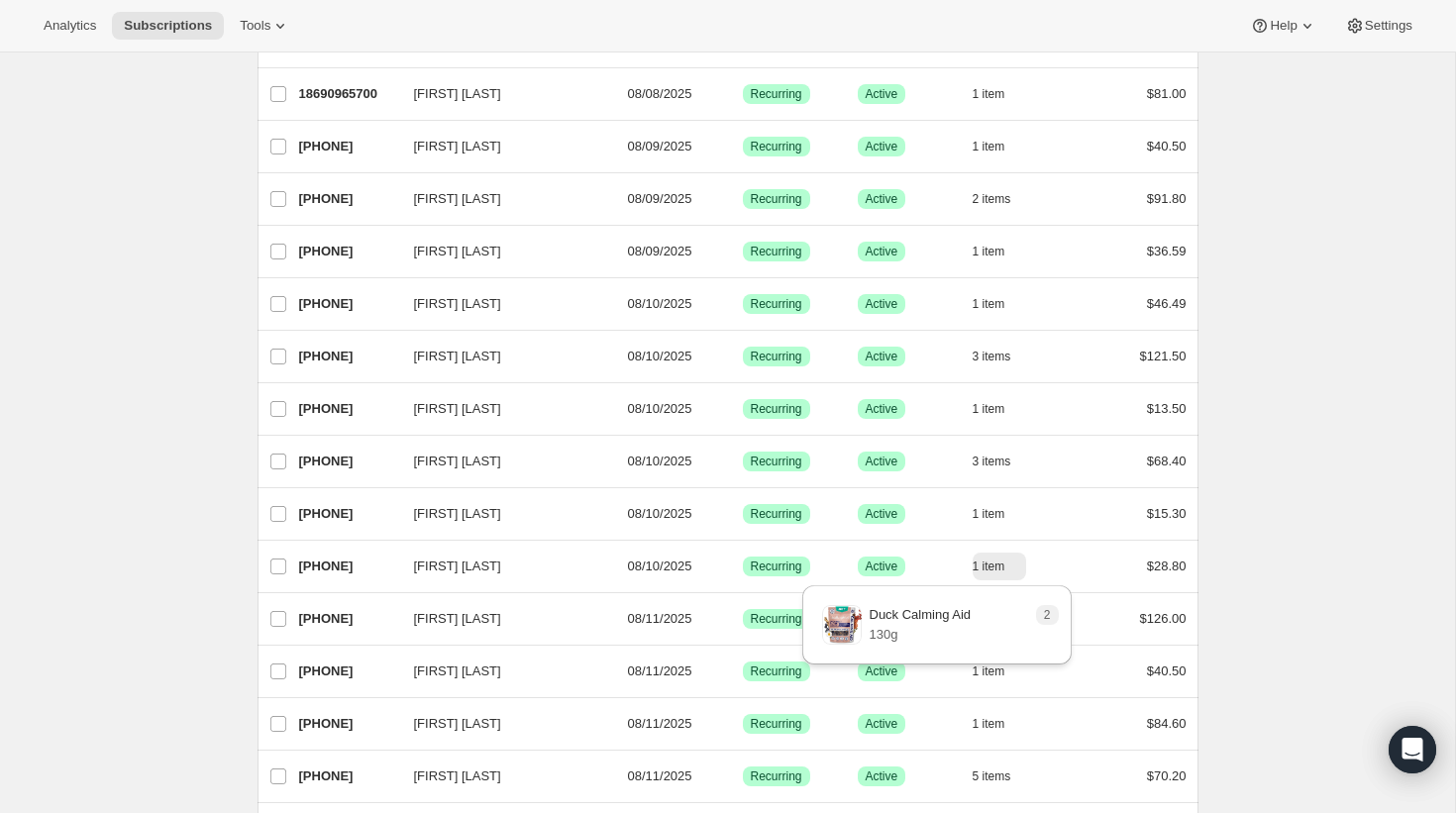 click on "Subscriptions. This page is ready Subscriptions Bulk updates More actions Bulk updates Export All Active
Prepaid Paused Cancelled No inventory Needs Review More views All Active
Prepaid Paused Cancelled No inventory Needs Review More views Create new view 0 selected Update next billing date Change status Showing 51 subscriptions Select all 51 subscriptions Showing 51 subscriptions Select Select all 51 subscriptions 0 selected list header ID Customer Billing Date Type Status Items Total [FIRST] [LAST] [PHONE] [FIRST] [LAST] 08/07/2025 Success Recurring Success Active 1   item $[PRICE] [FIRST] [LAST] [PHONE] [FIRST] [LAST] 08/08/2025 Success Recurring Success Active 2   items $[PRICE] [FIRST] [LAST] [PHONE] [FIRST] [LAST] 08/08/2025 Success Recurring Success Active 1   item $[PRICE] [FIRST] [LAST] [PHONE] [FIRST] [LAST] 08/08/2025 Success Recurring Success Active 1   item 1   2" at bounding box center [727, 1143] 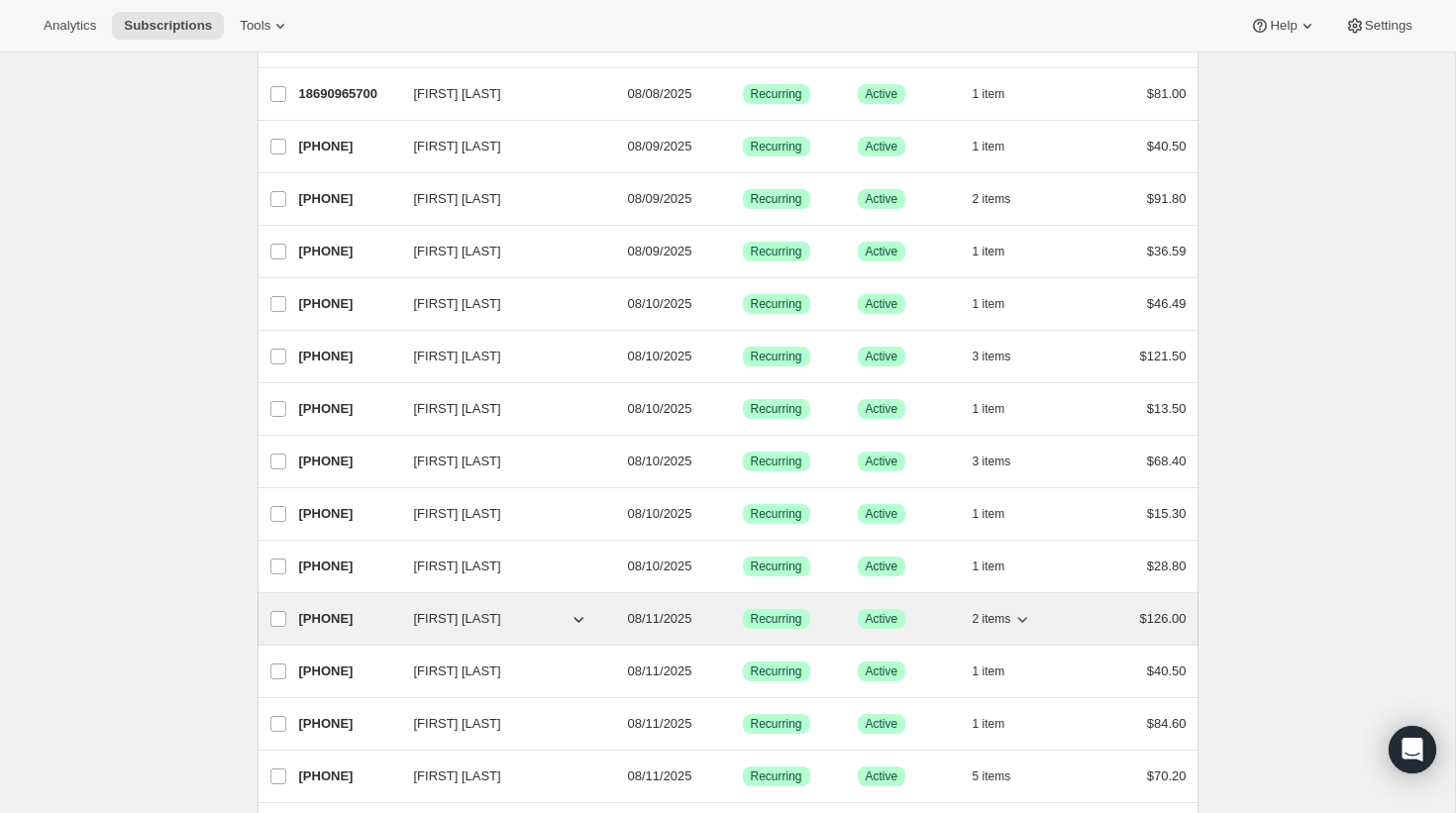 click 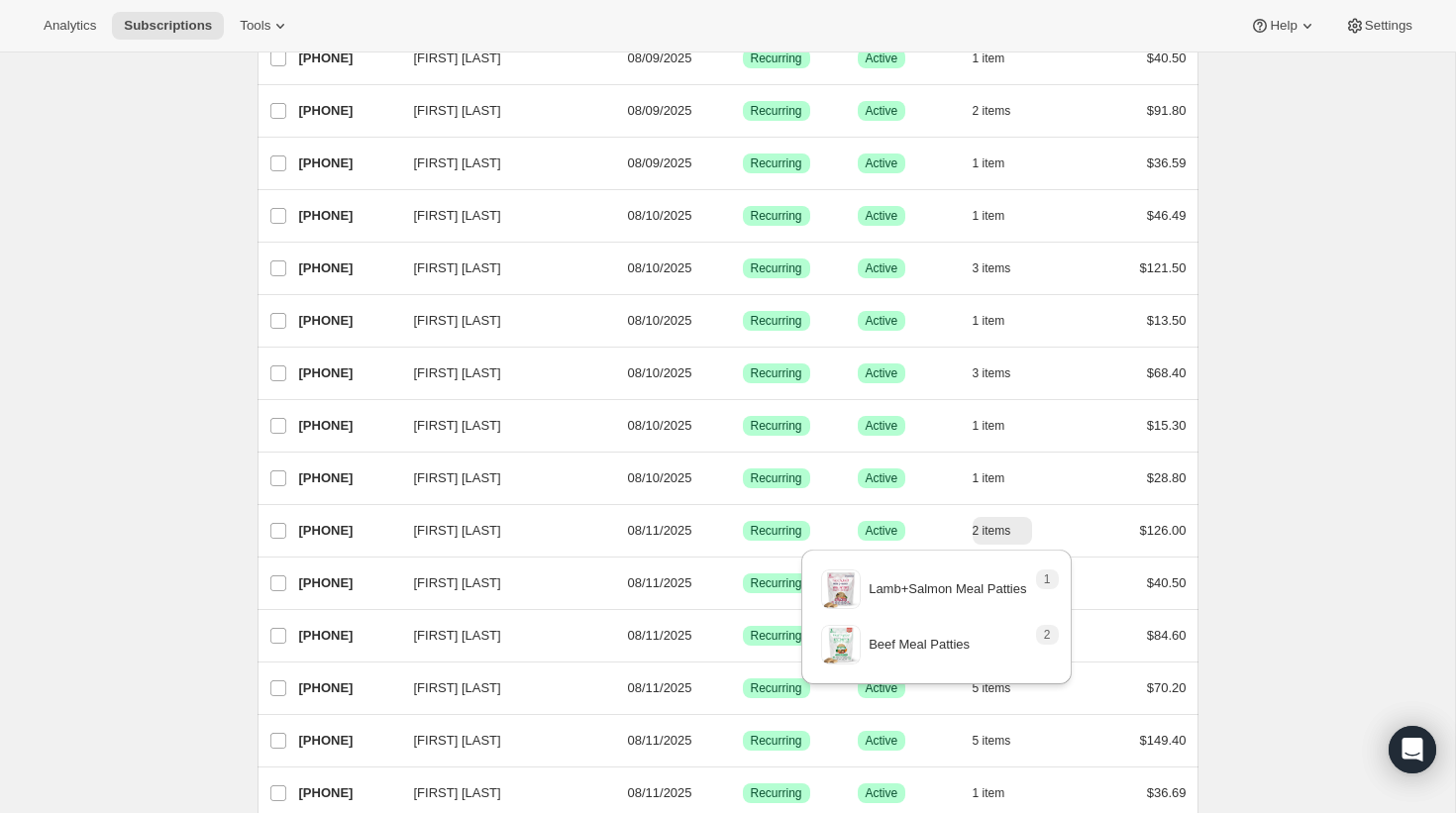 click on "Subscriptions. This page is ready Subscriptions Bulk updates More actions Bulk updates Export All Active
Prepaid Paused Cancelled No inventory Needs Review More views All Active
Prepaid Paused Cancelled No inventory Needs Review More views Create new view 0 selected Update next billing date Change status Showing 51 subscriptions Select all 51 subscriptions Showing 51 subscriptions Select Select all 51 subscriptions 0 selected list header ID Customer Billing Date Type Status Items Total [FIRST] [LAST] [PHONE] [FIRST] [LAST] 08/07/2025 Success Recurring Success Active 1   item $[PRICE] [FIRST] [LAST] [PHONE] [FIRST] [LAST] 08/08/2025 Success Recurring Success Active 2   items $[PRICE] [FIRST] [LAST] [PHONE] [FIRST] [LAST] 08/08/2025 Success Recurring Success Active 1   item $[PRICE] [FIRST] [LAST] [PHONE] [FIRST] [LAST] 08/08/2025 Success Recurring Success Active 1   item 1   2" at bounding box center [727, 1055] 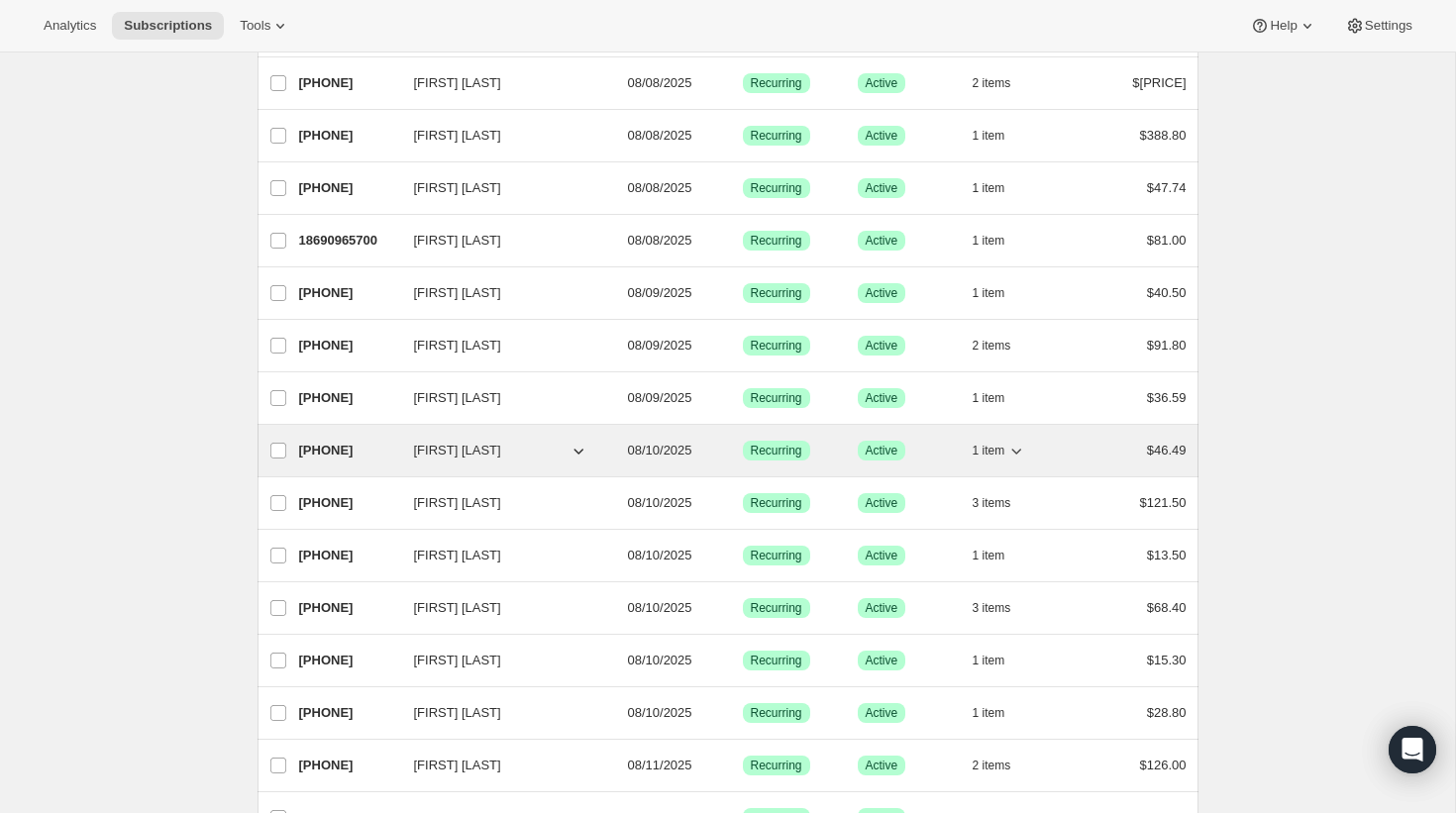 scroll, scrollTop: 0, scrollLeft: 0, axis: both 